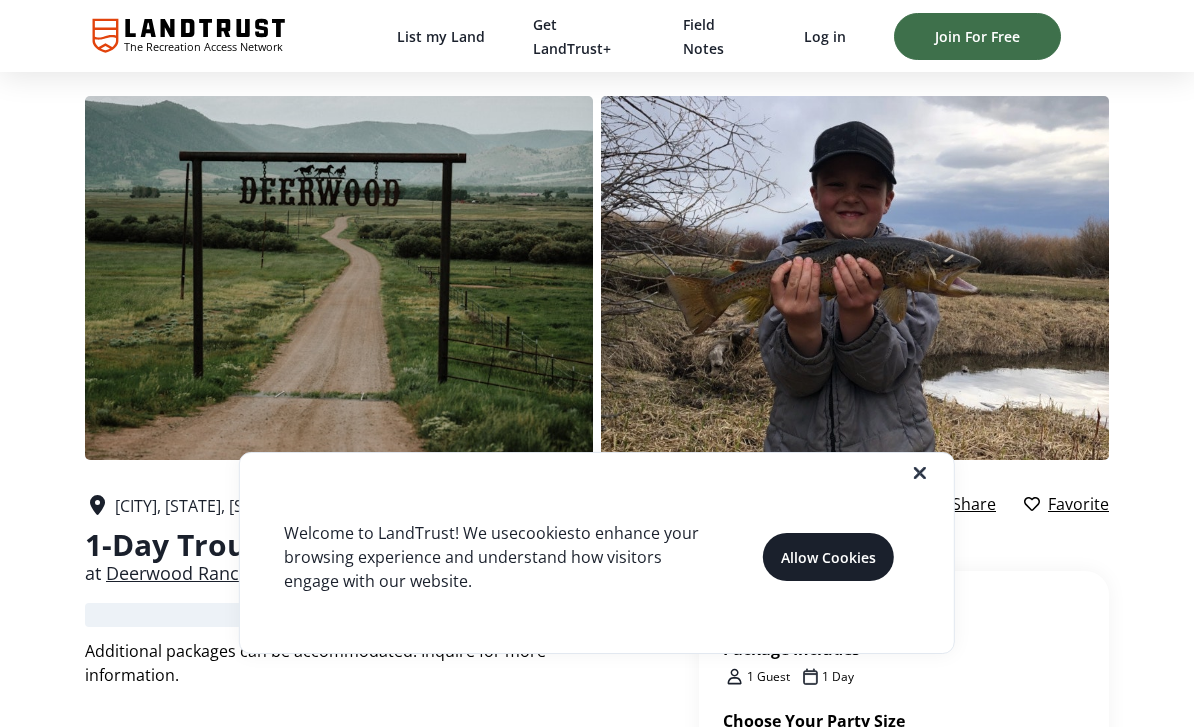 scroll, scrollTop: 0, scrollLeft: 0, axis: both 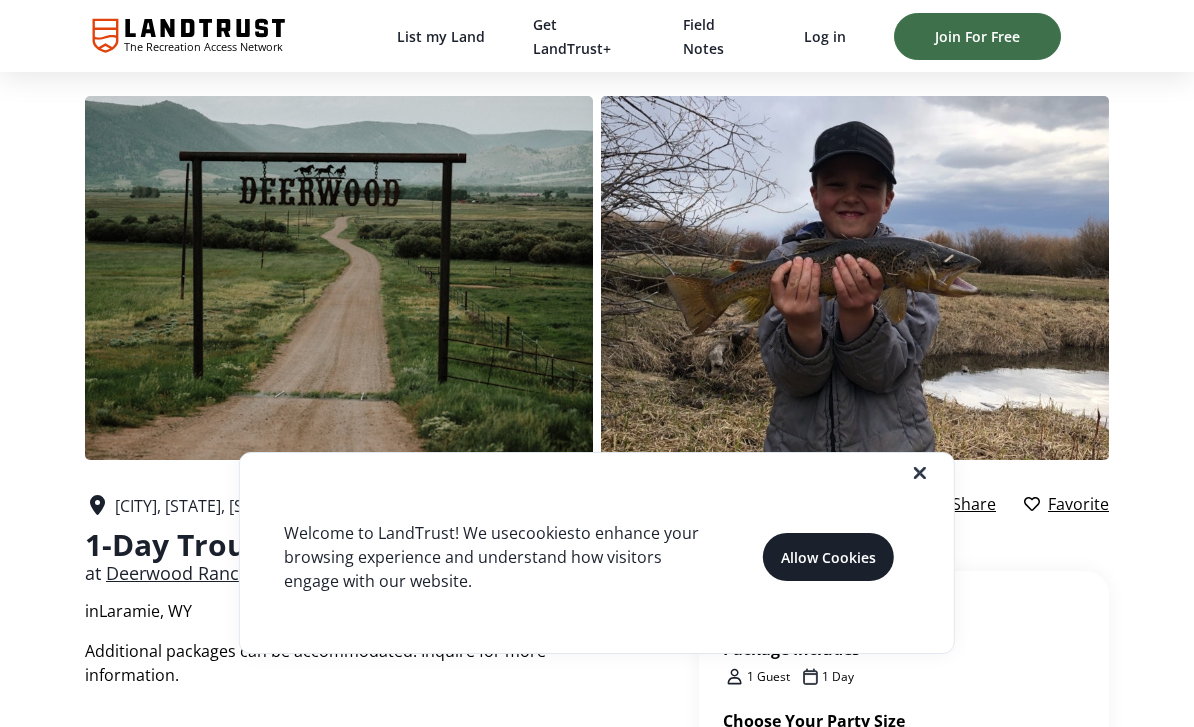 click at bounding box center [613, 473] 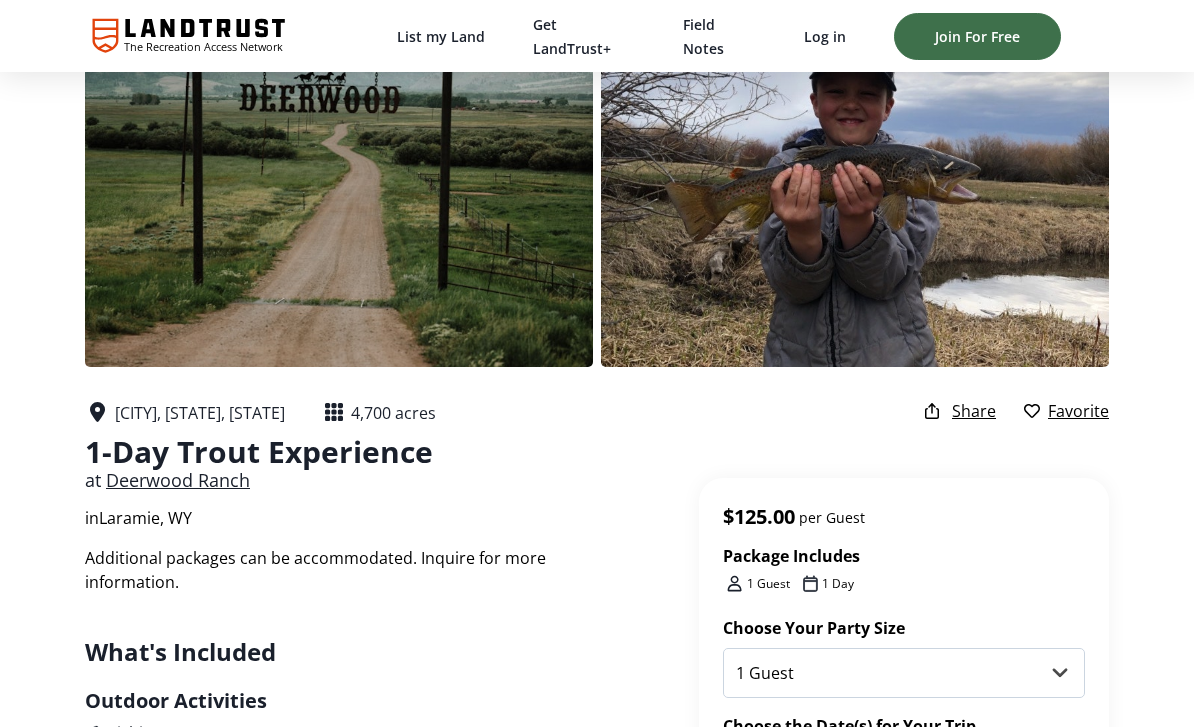 scroll, scrollTop: 0, scrollLeft: 0, axis: both 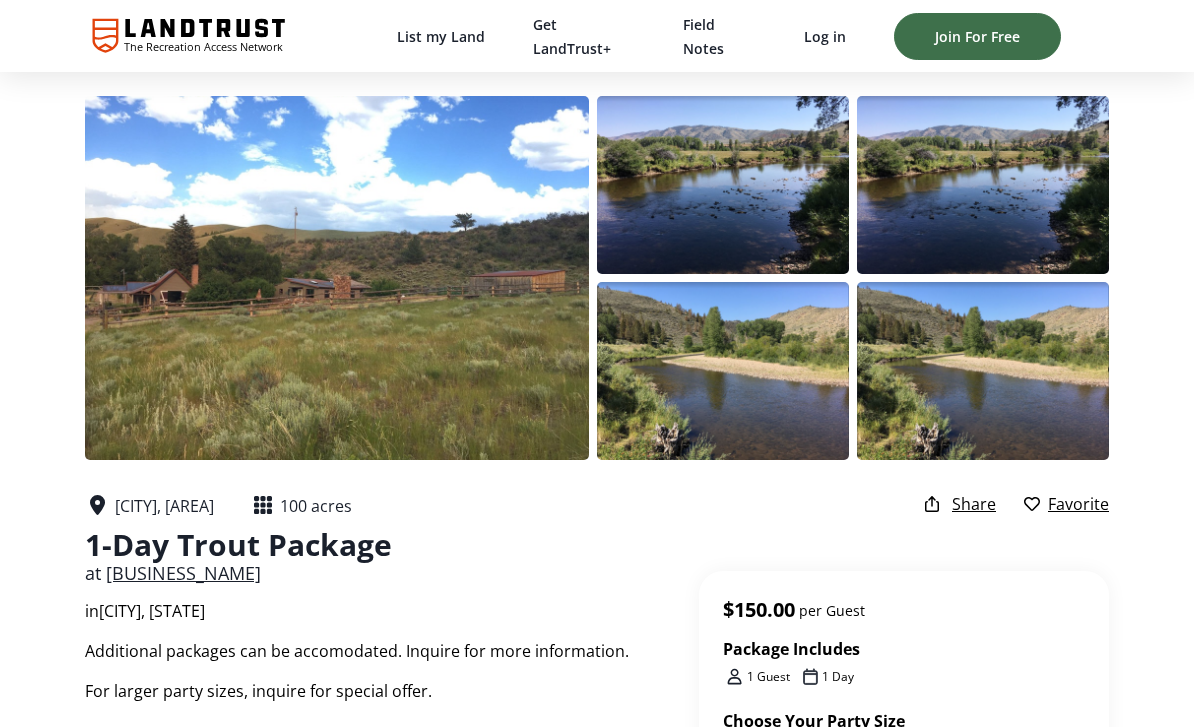 click at bounding box center (337, 278) 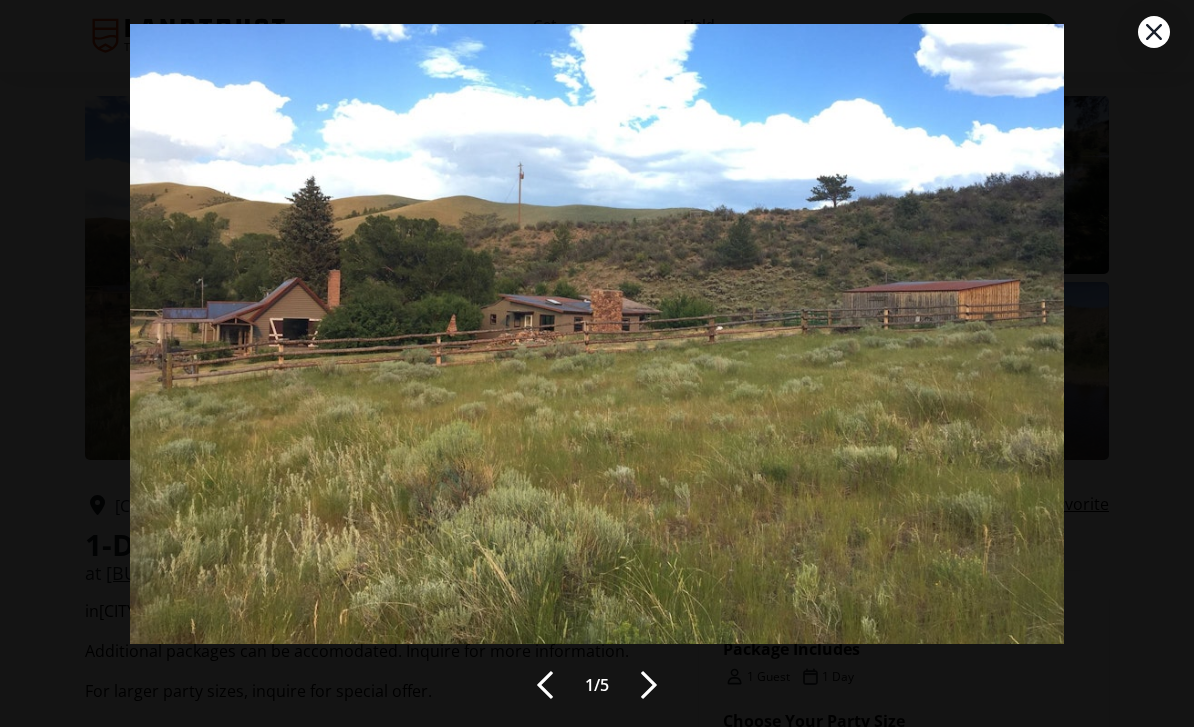 scroll, scrollTop: 23, scrollLeft: 0, axis: vertical 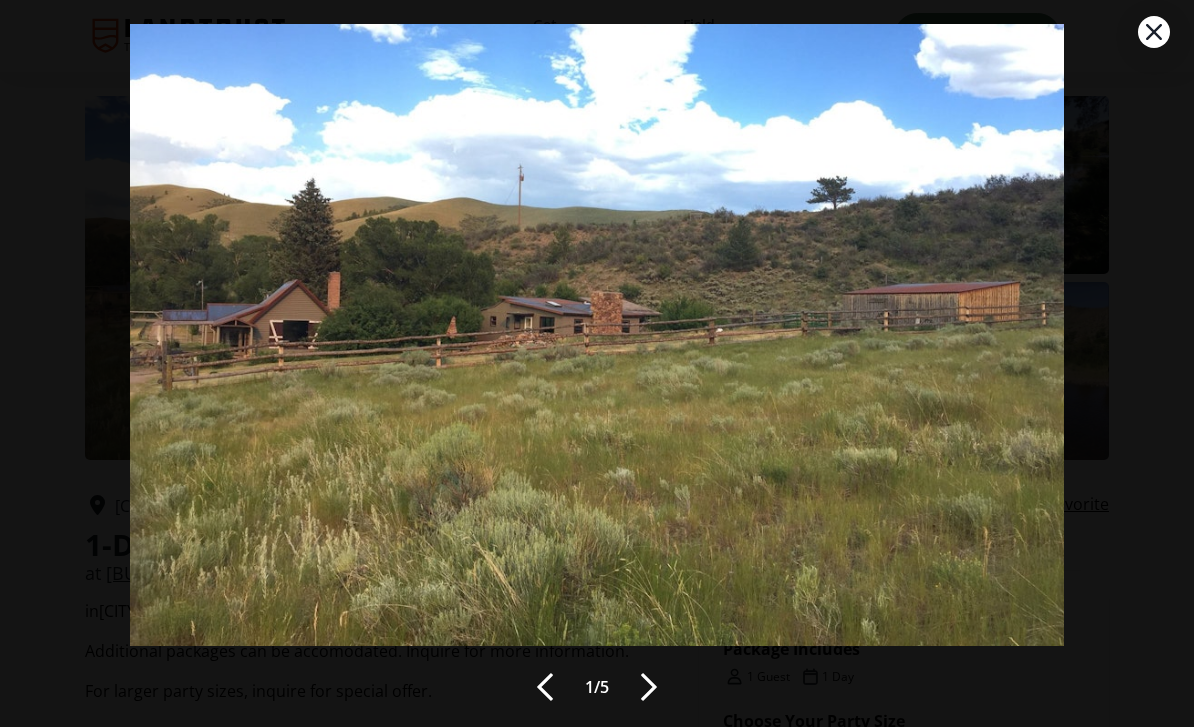 click at bounding box center [649, 687] 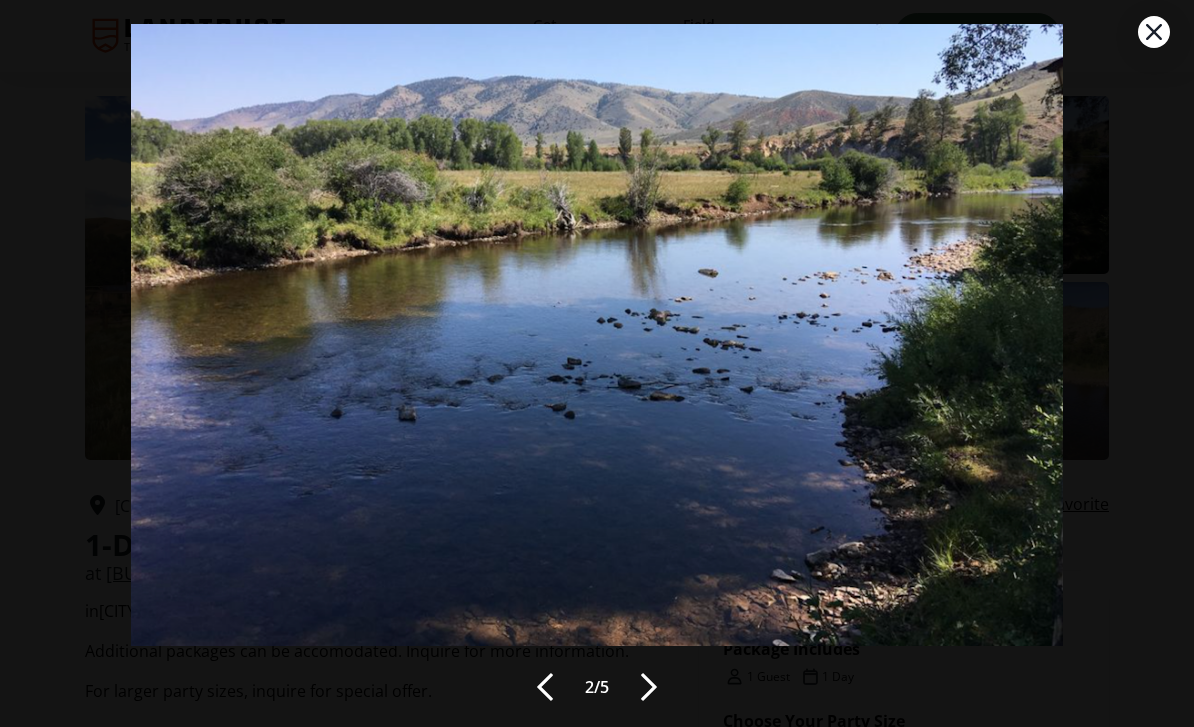 click at bounding box center [649, 687] 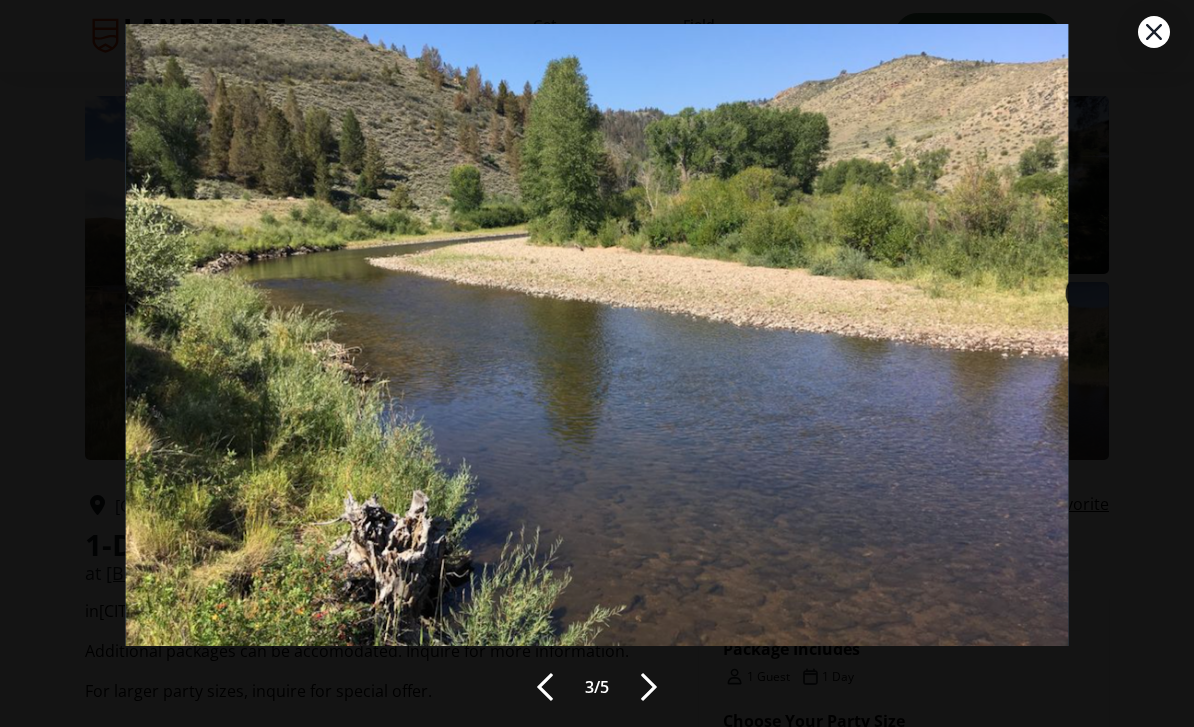 click at bounding box center [649, 687] 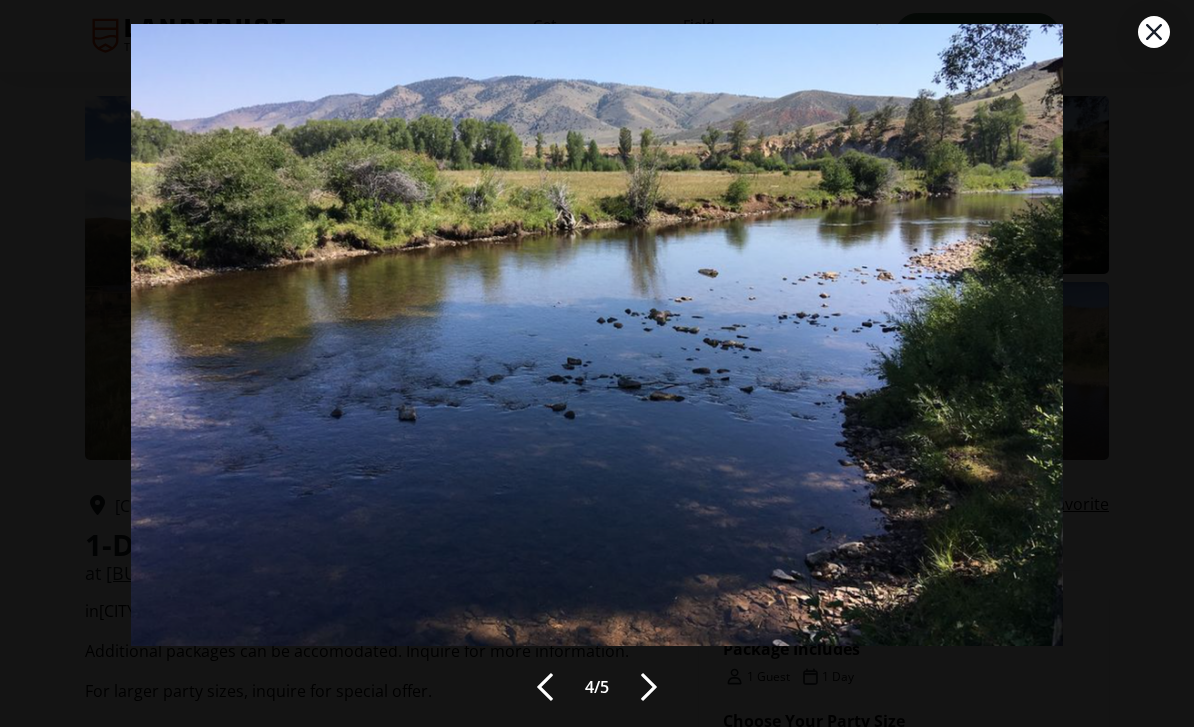 click at bounding box center [649, 687] 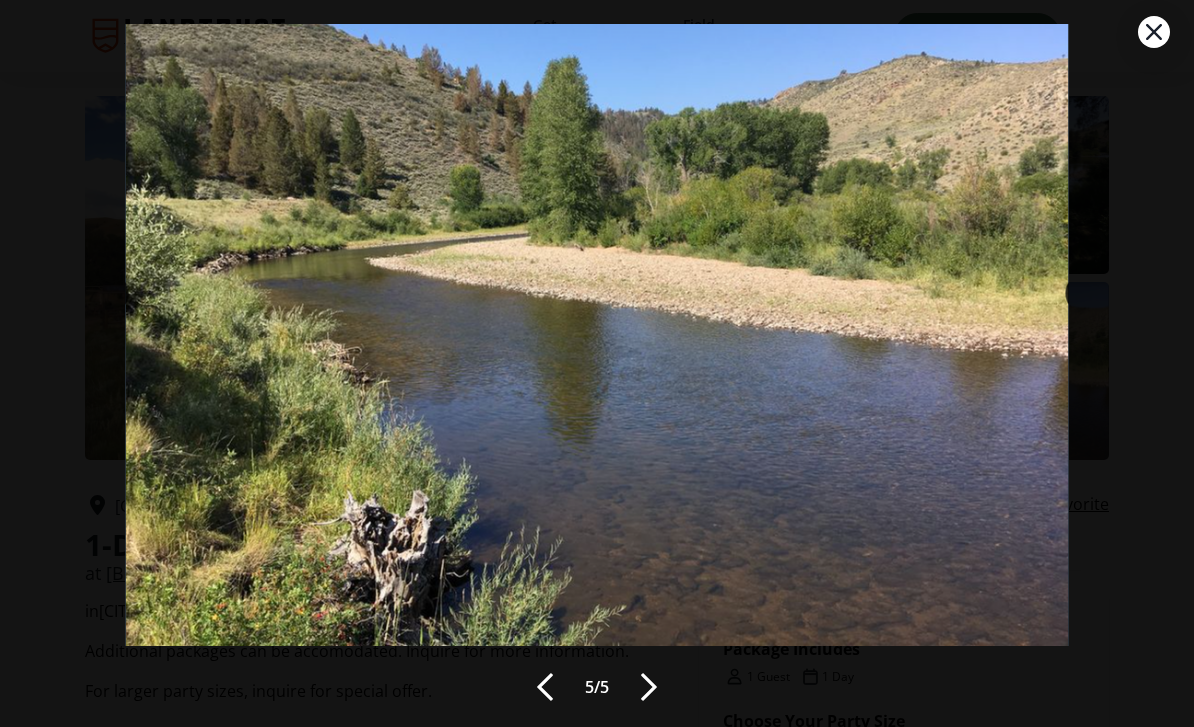 click 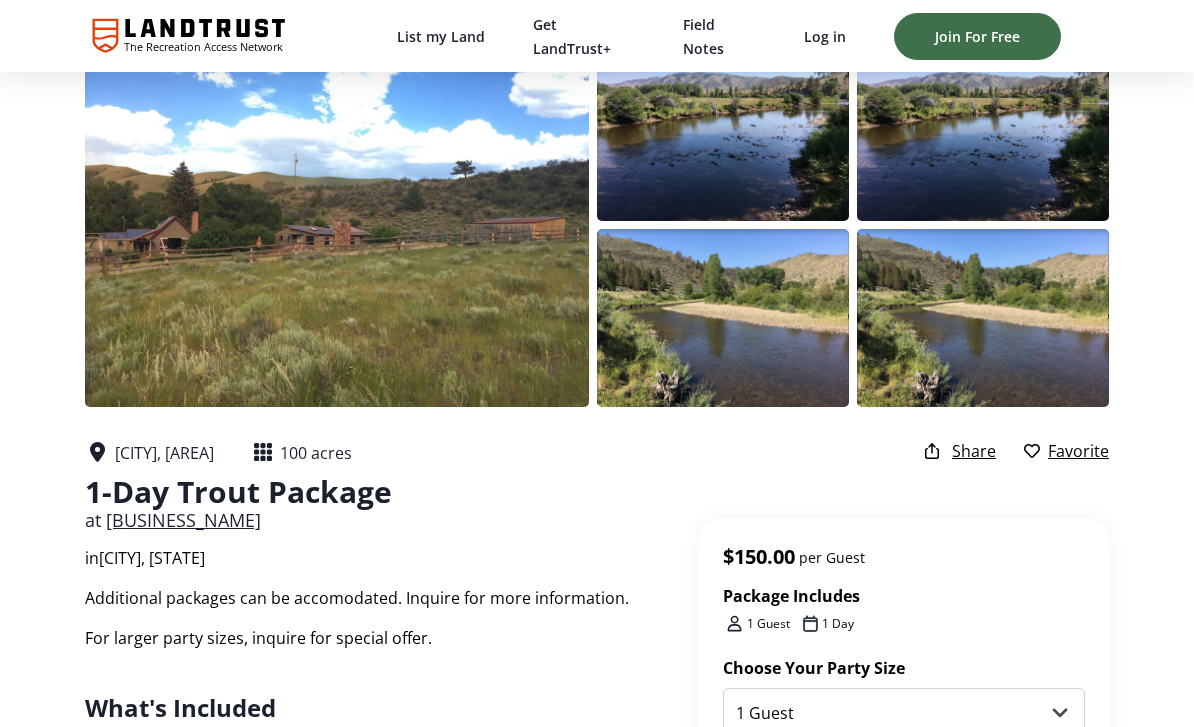 scroll, scrollTop: 0, scrollLeft: 0, axis: both 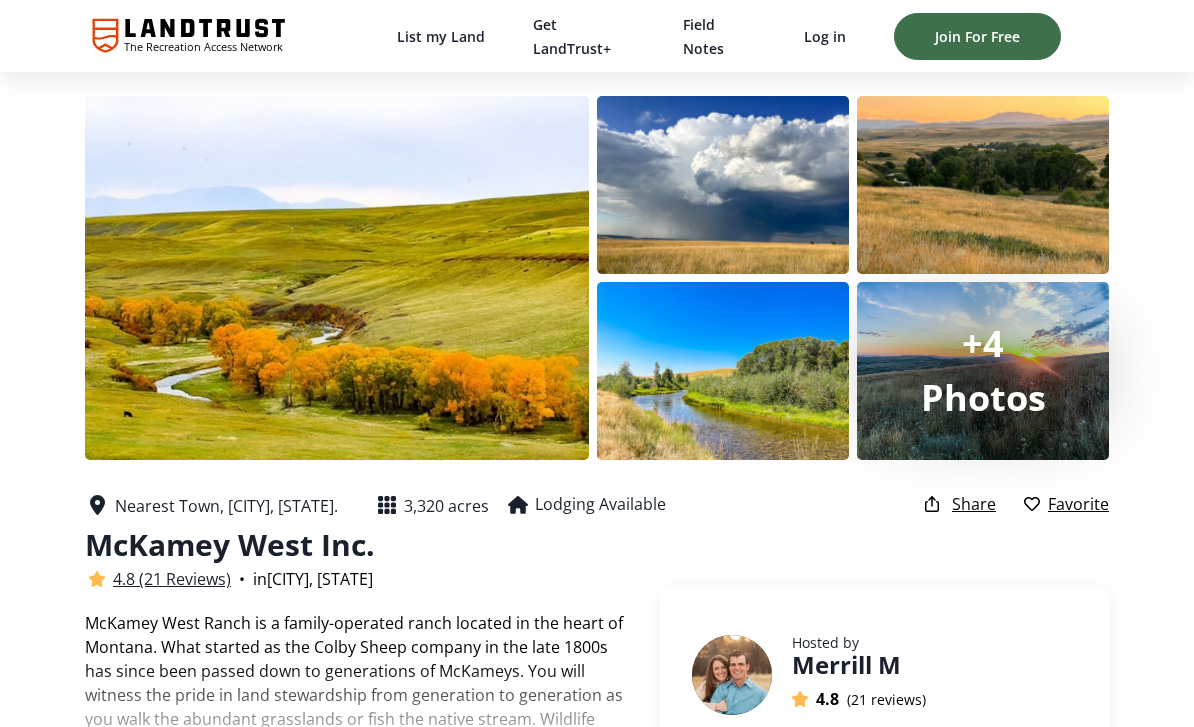 click at bounding box center (337, 278) 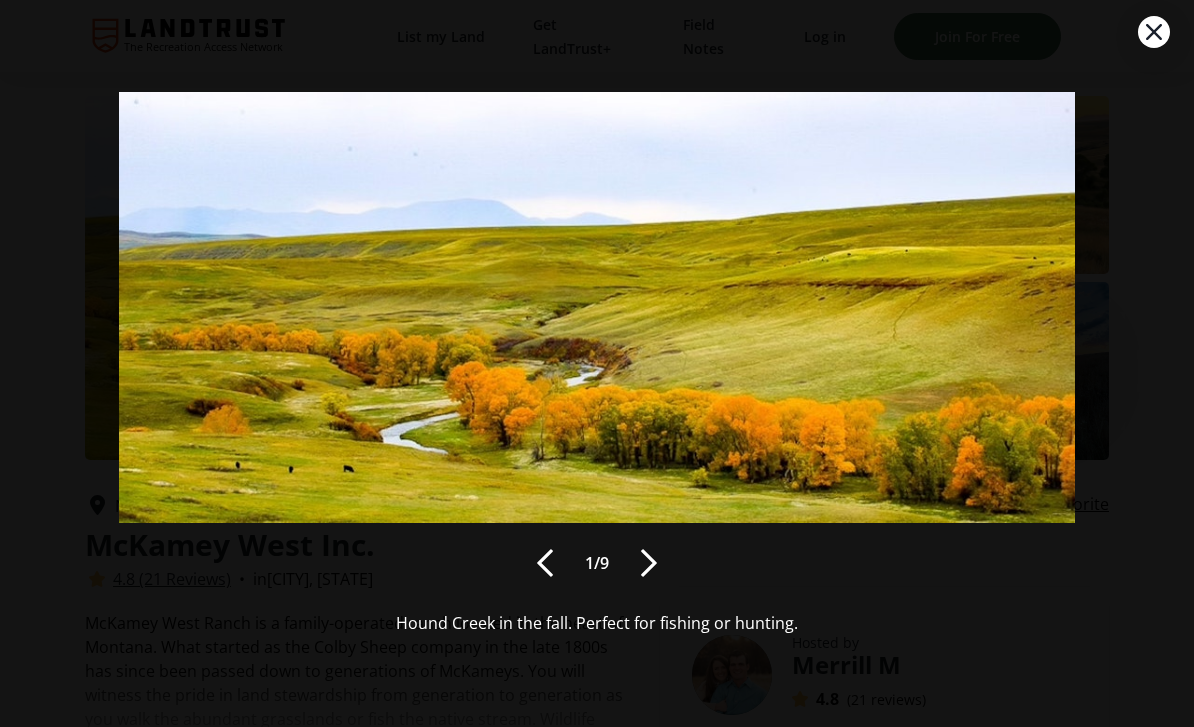 click at bounding box center [649, 563] 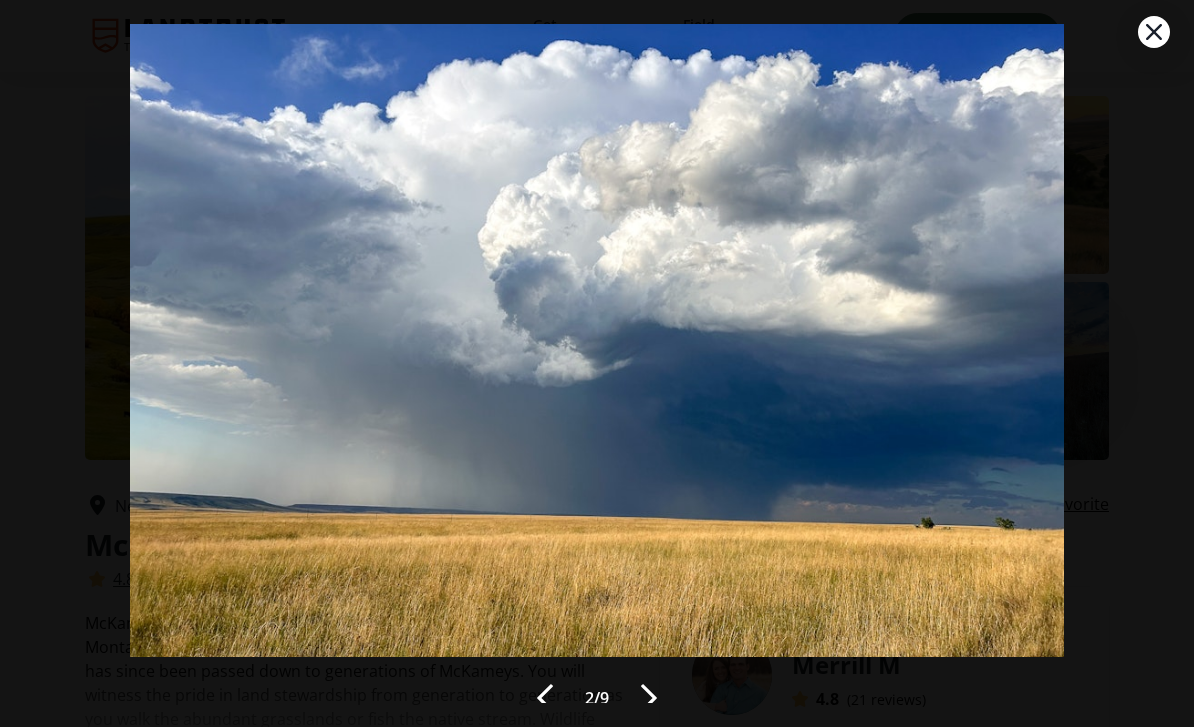 click at bounding box center (596, 308) 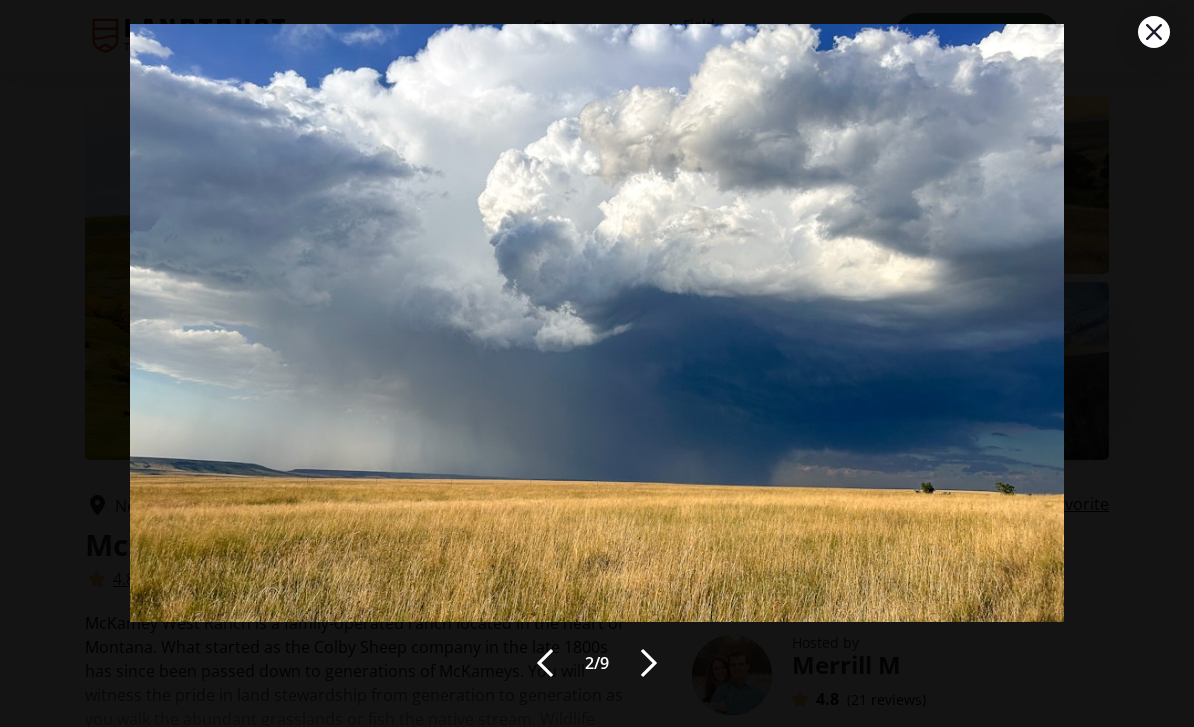 click at bounding box center [649, 663] 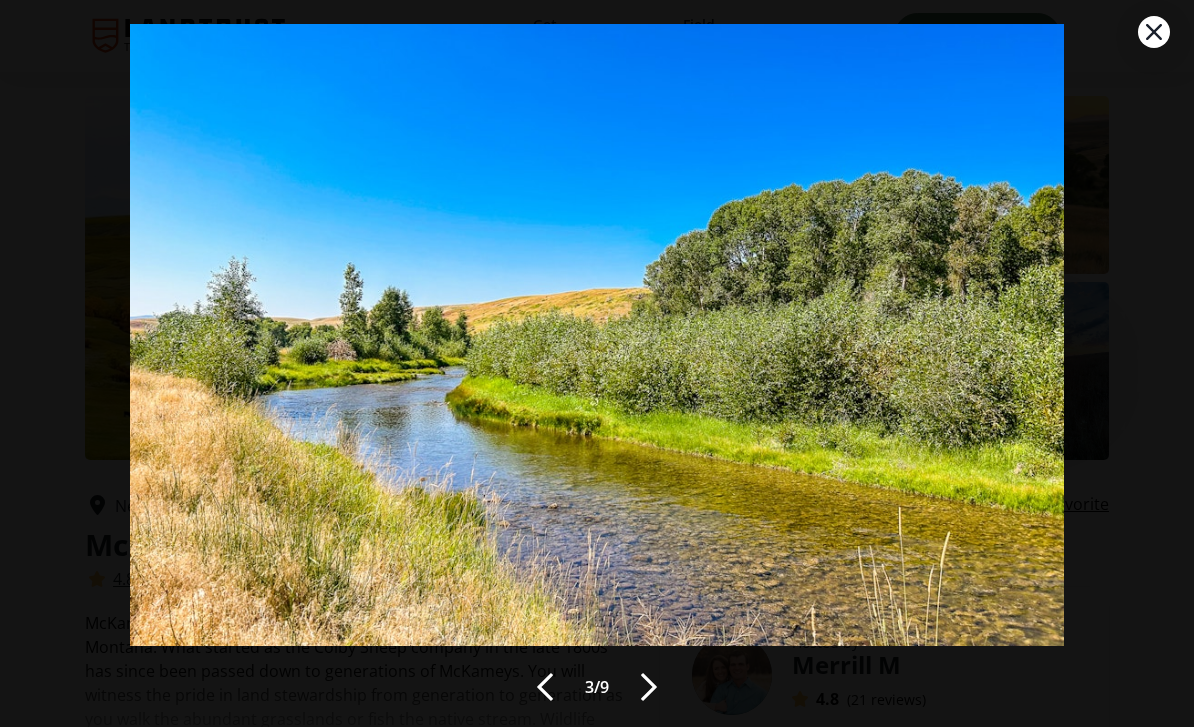 click at bounding box center (649, 687) 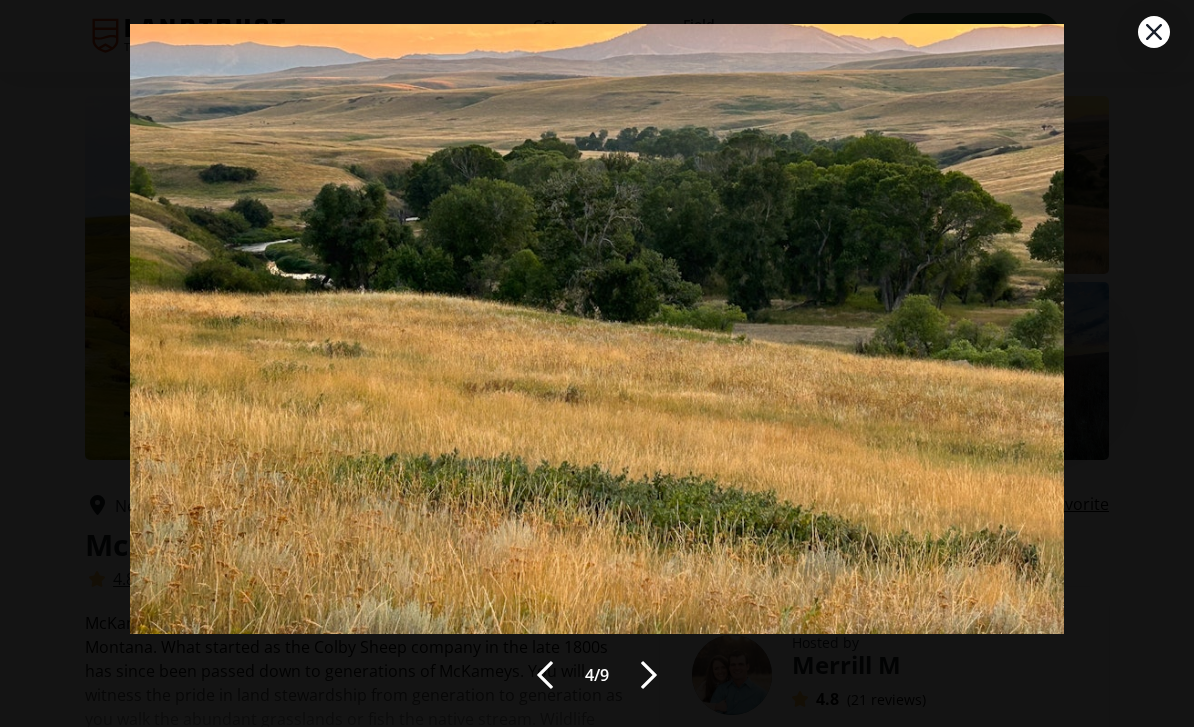 click at bounding box center [649, 675] 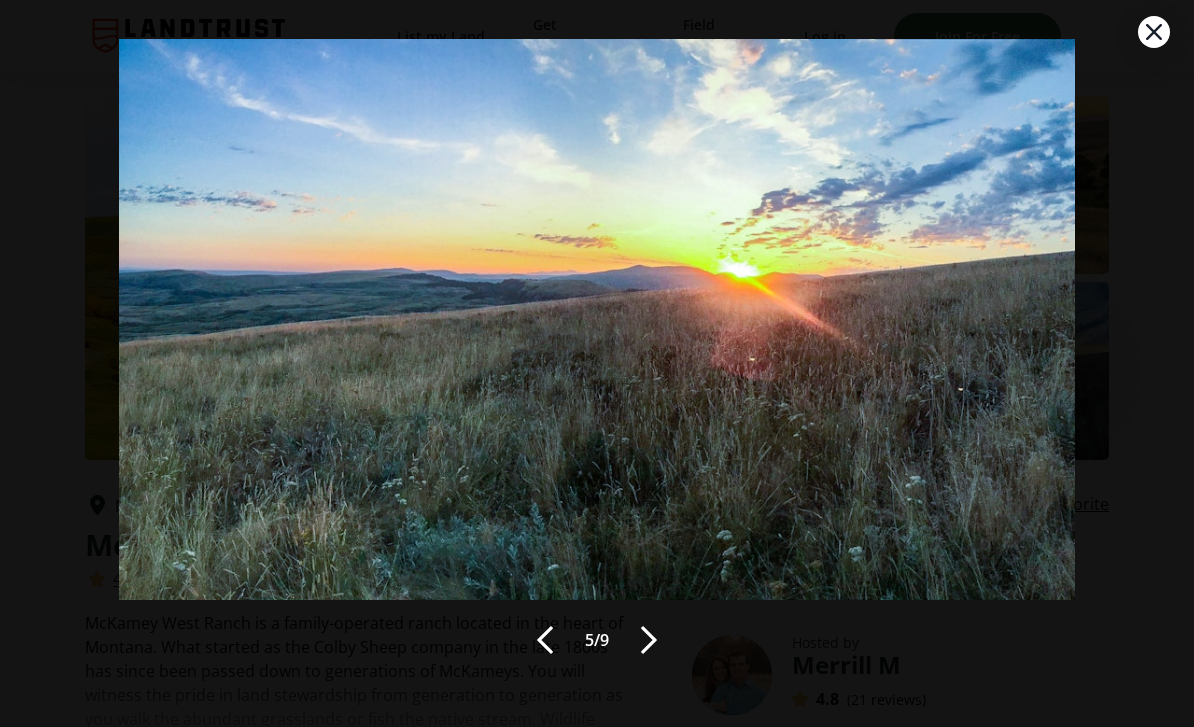 click at bounding box center (649, 640) 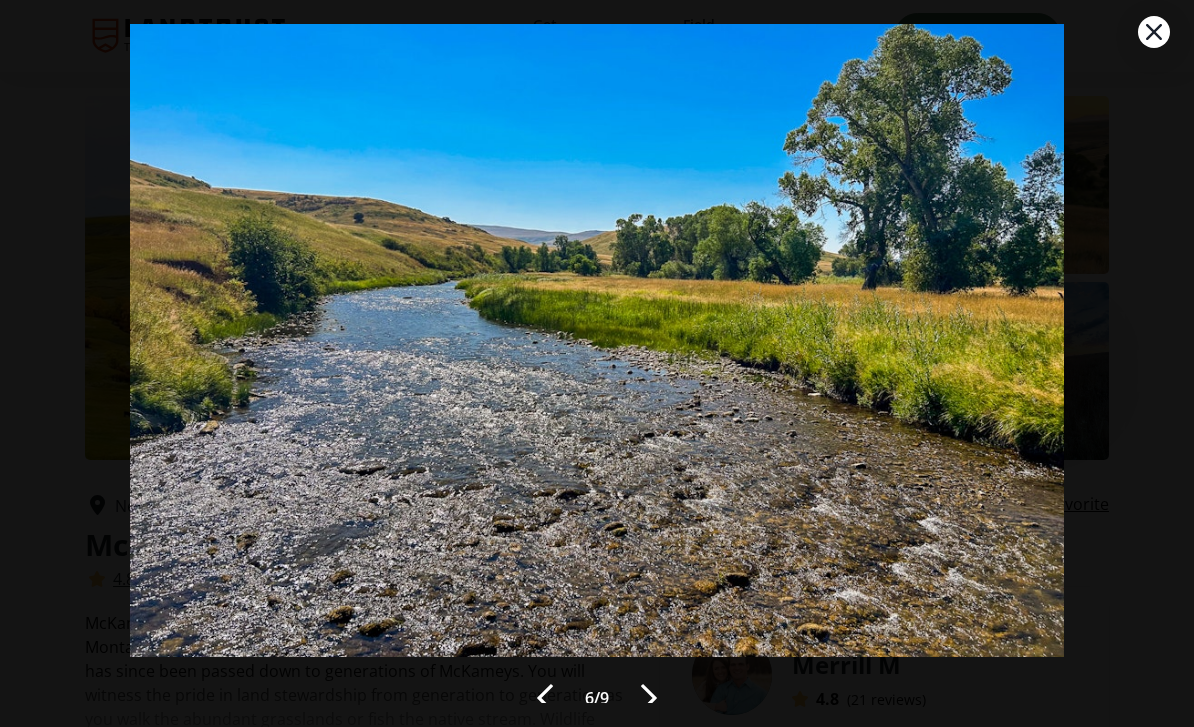 click on "6 / 9 Stream Fishing" at bounding box center (596, 364) 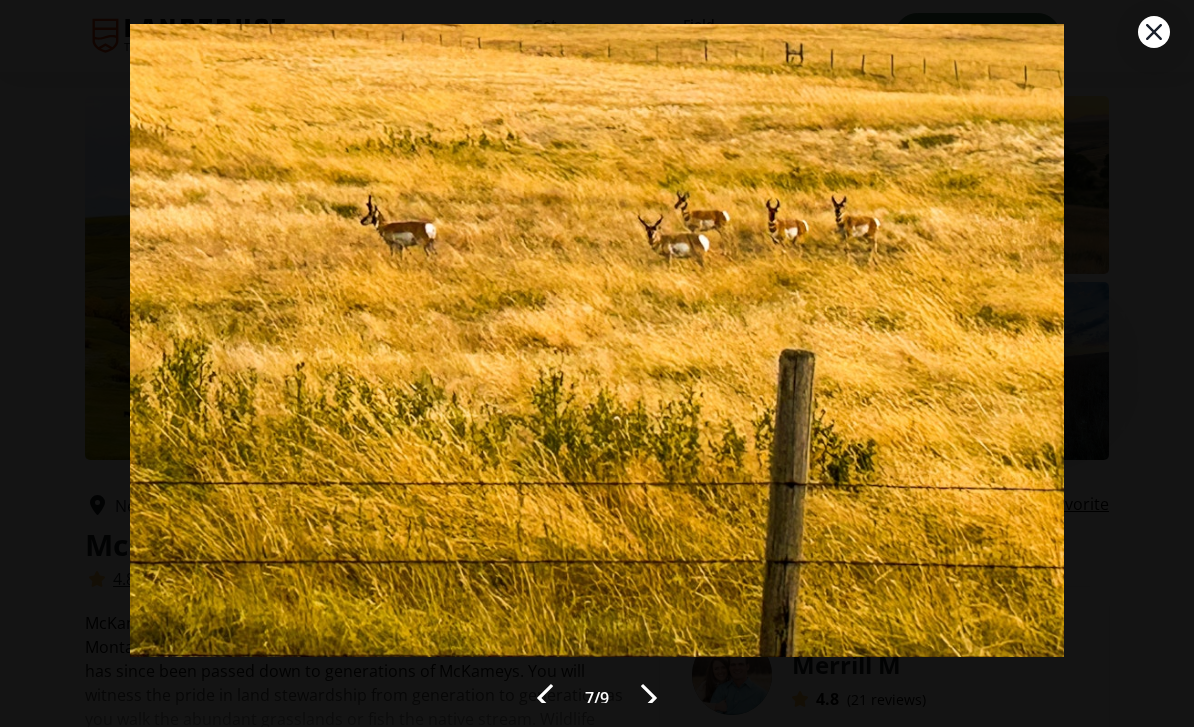 click at bounding box center [649, 698] 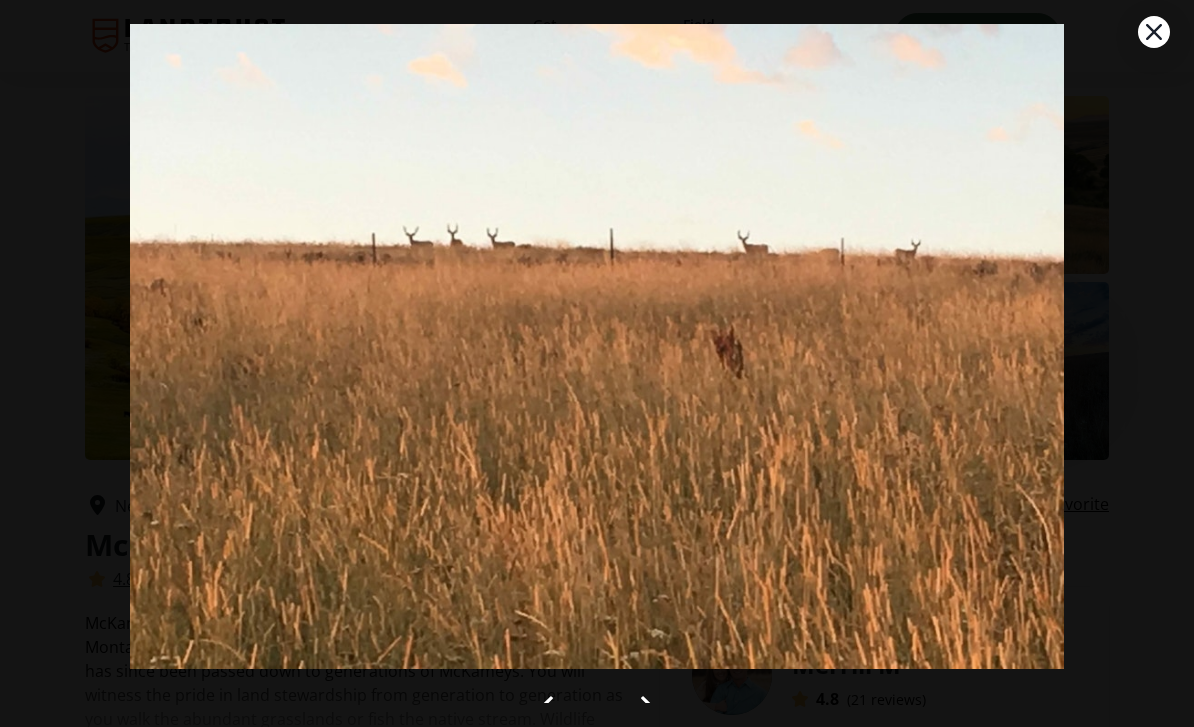 click 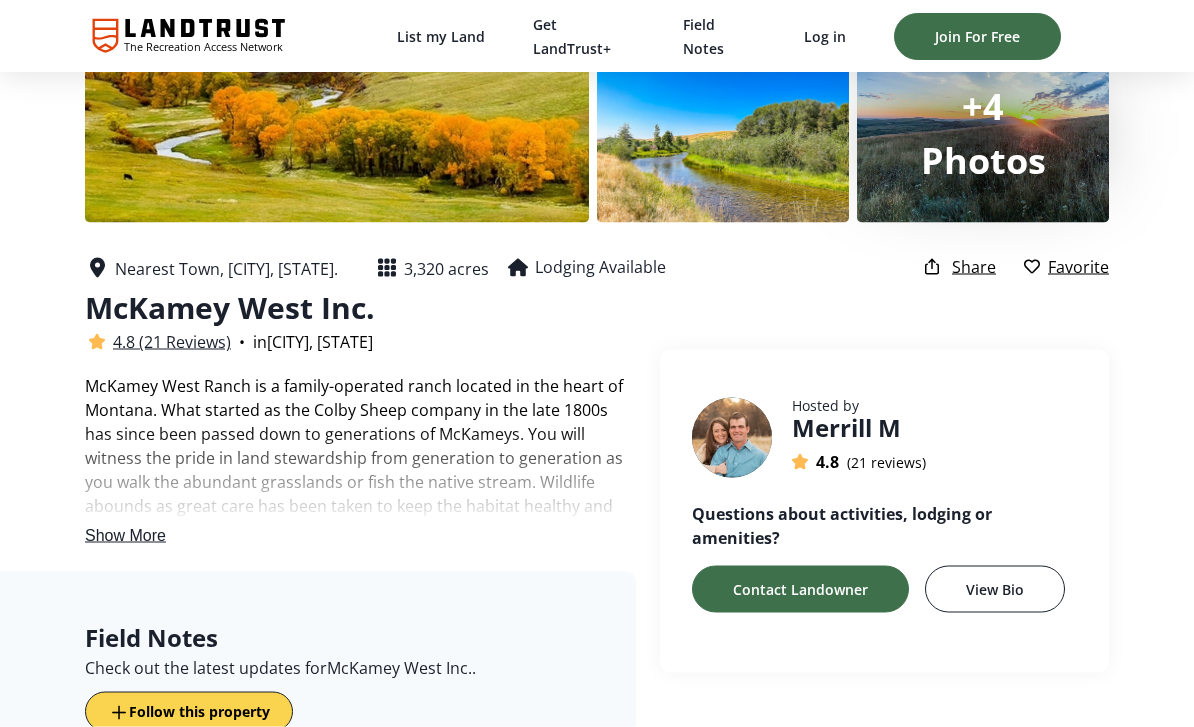 scroll, scrollTop: 238, scrollLeft: 0, axis: vertical 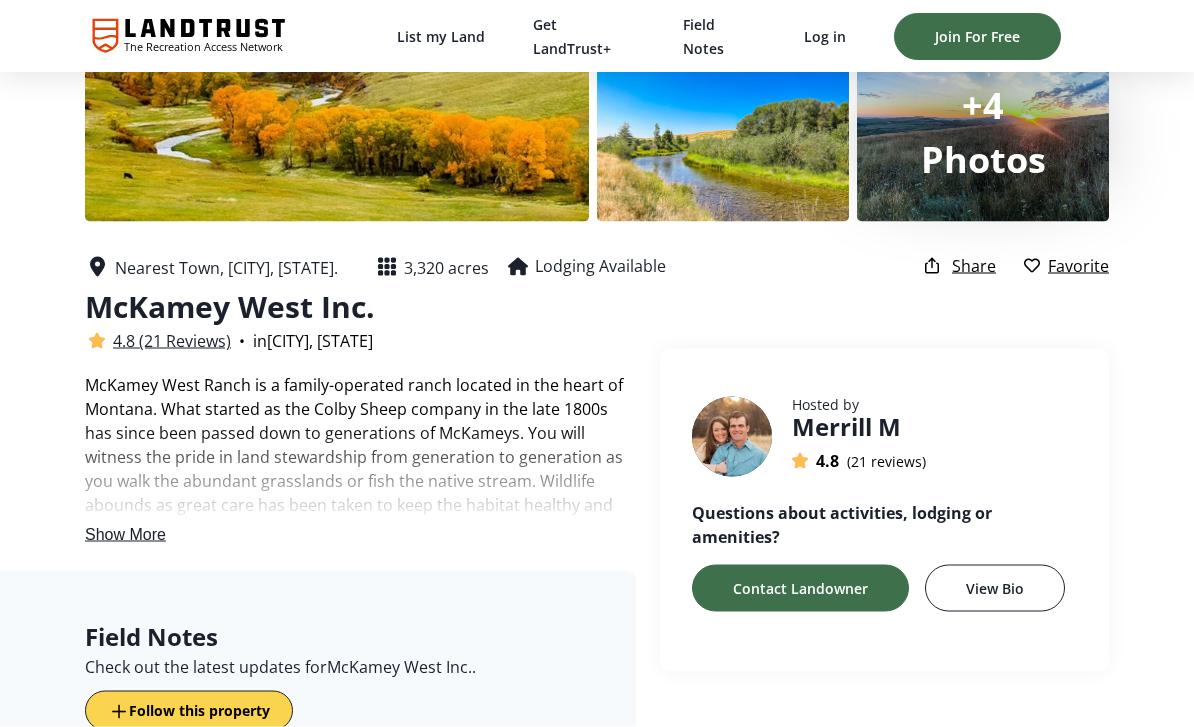 click on "Show More" at bounding box center (125, 534) 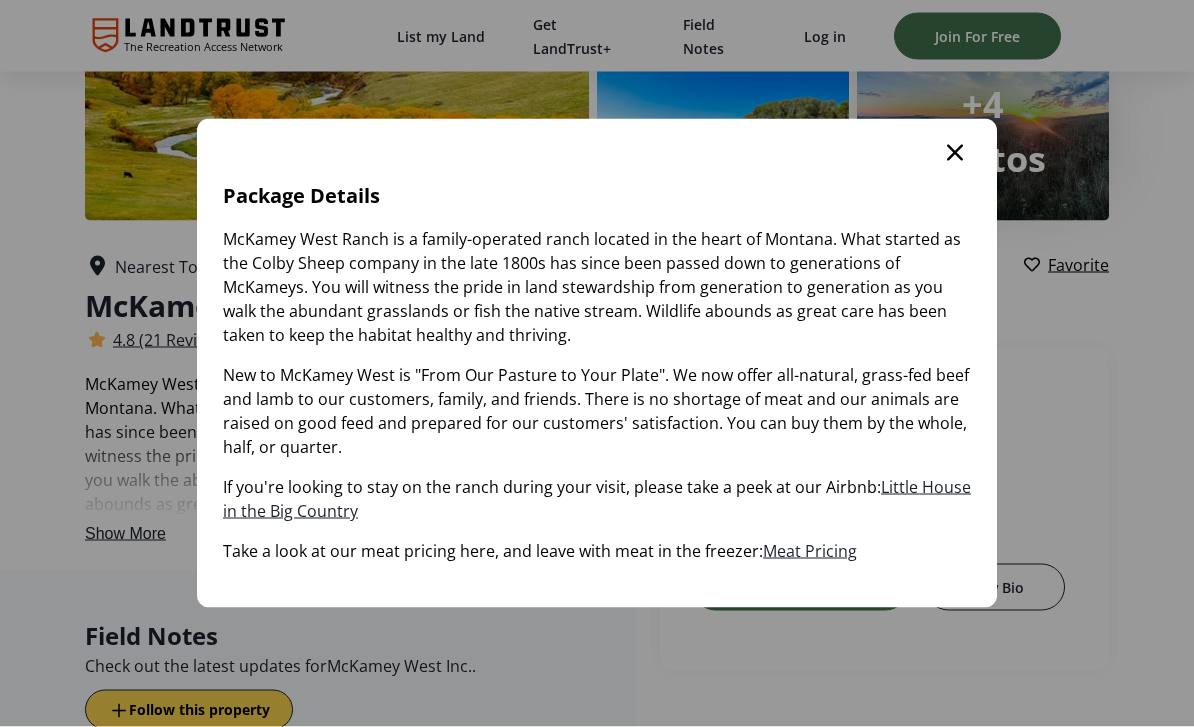 scroll, scrollTop: 0, scrollLeft: 0, axis: both 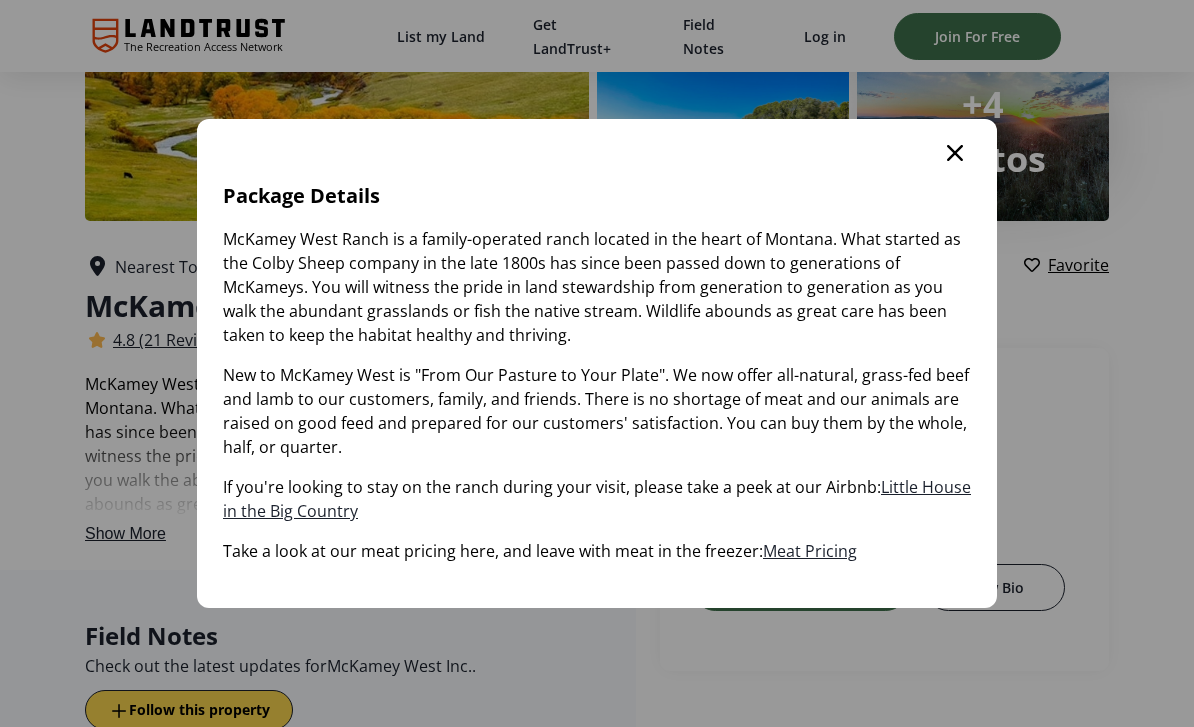 click on "Little House in the Big Country" at bounding box center (597, 499) 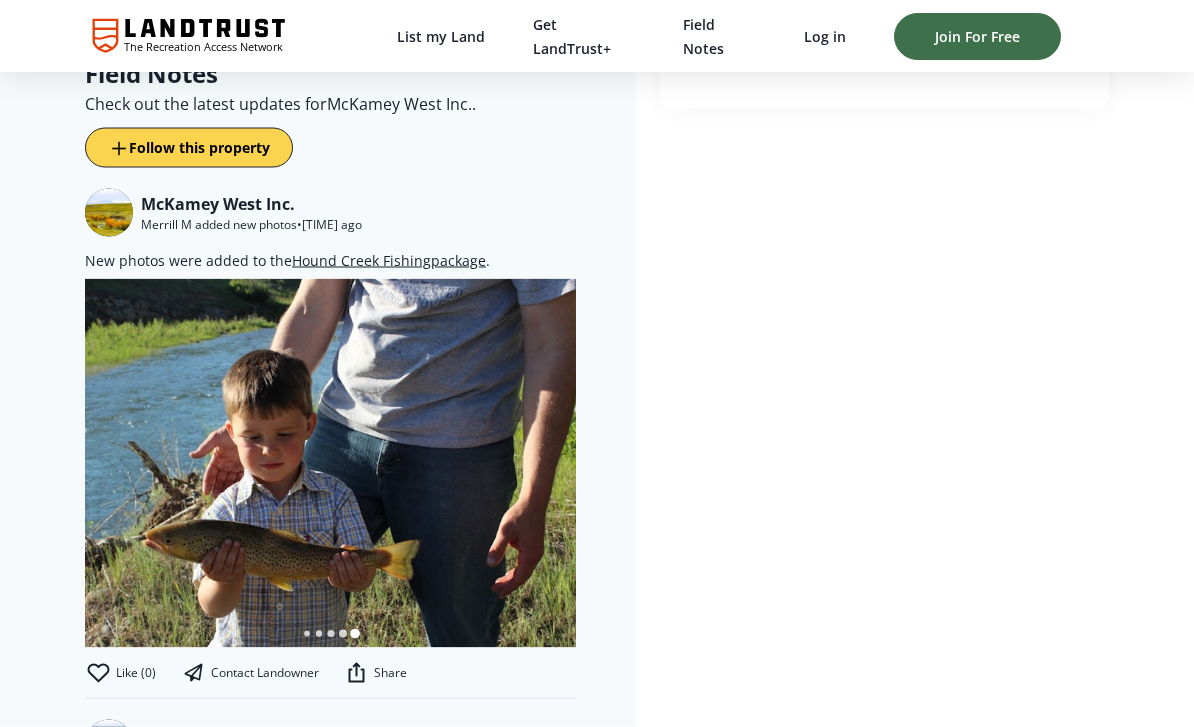 scroll, scrollTop: 802, scrollLeft: 0, axis: vertical 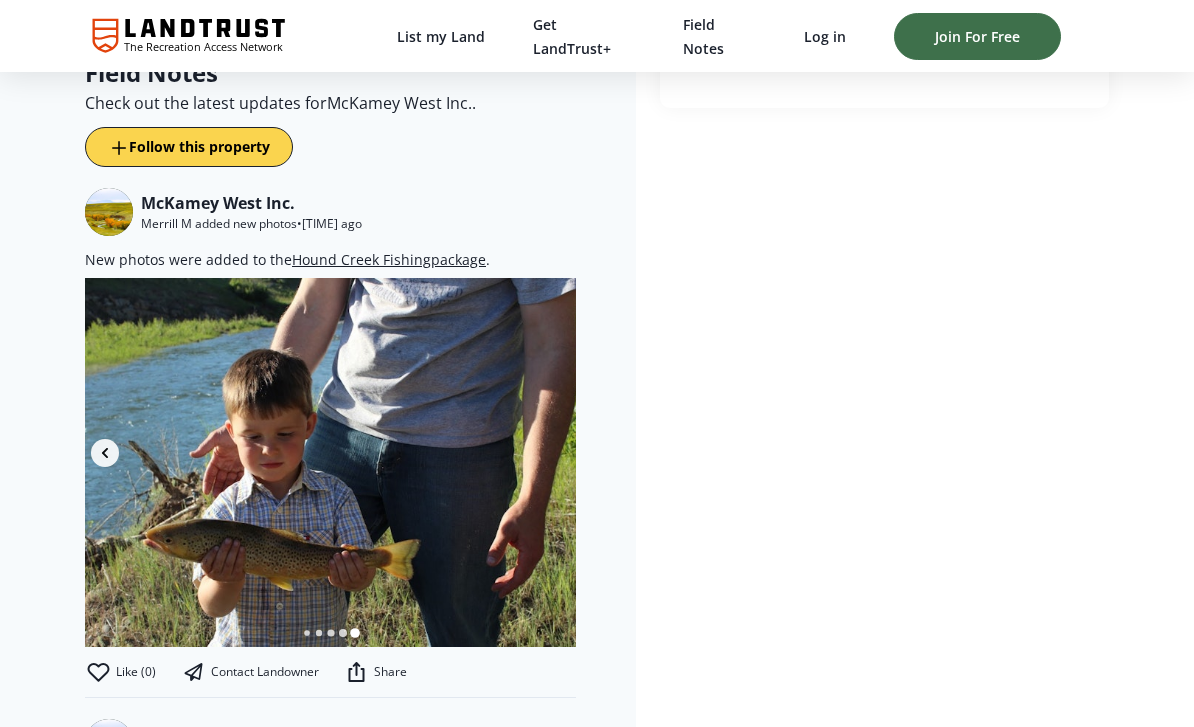 click at bounding box center (330, 462) 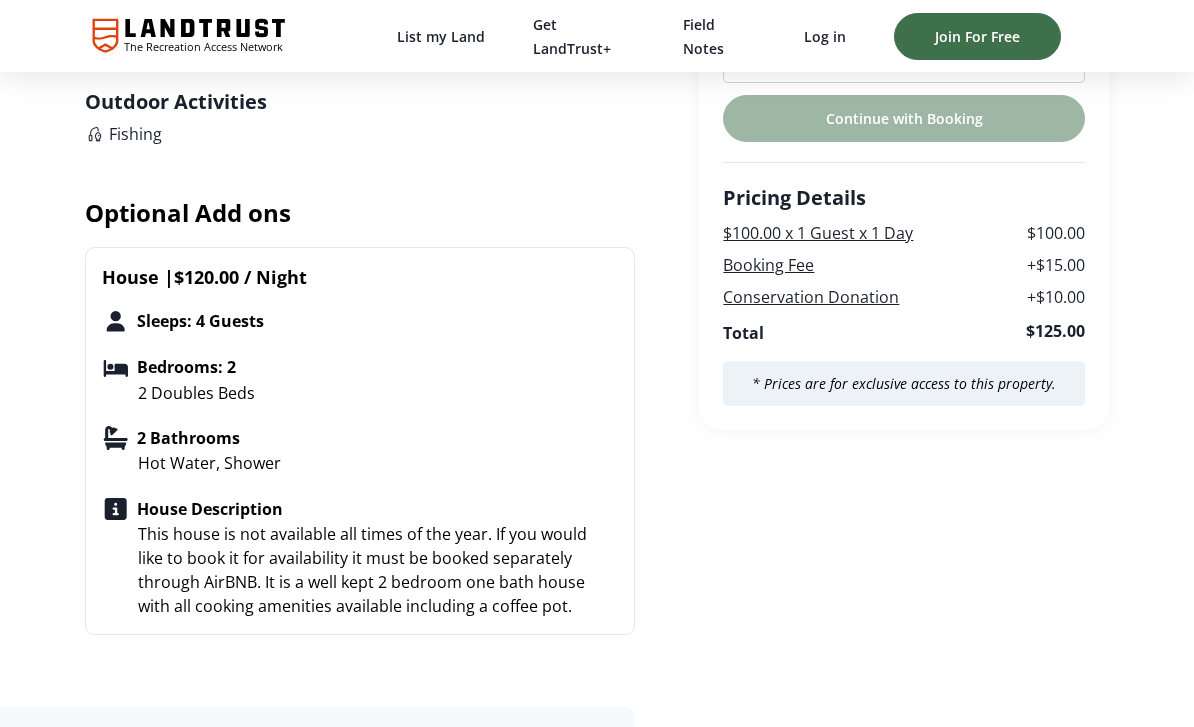 scroll, scrollTop: 0, scrollLeft: 0, axis: both 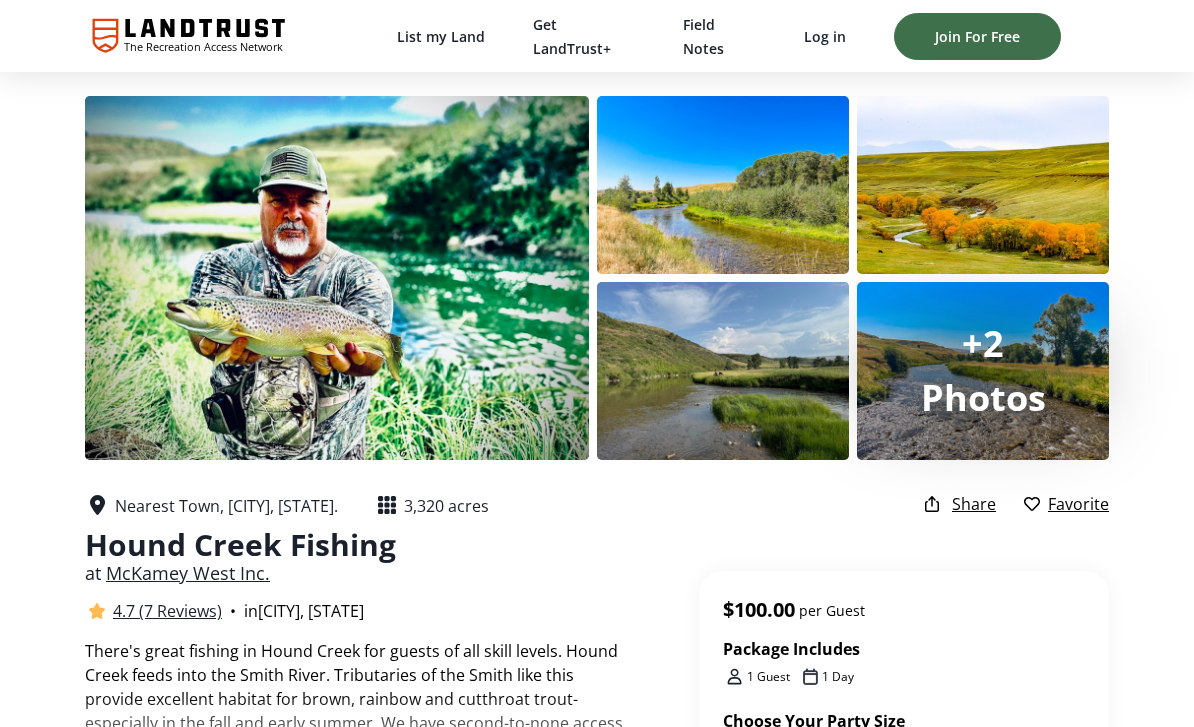 click at bounding box center [337, 278] 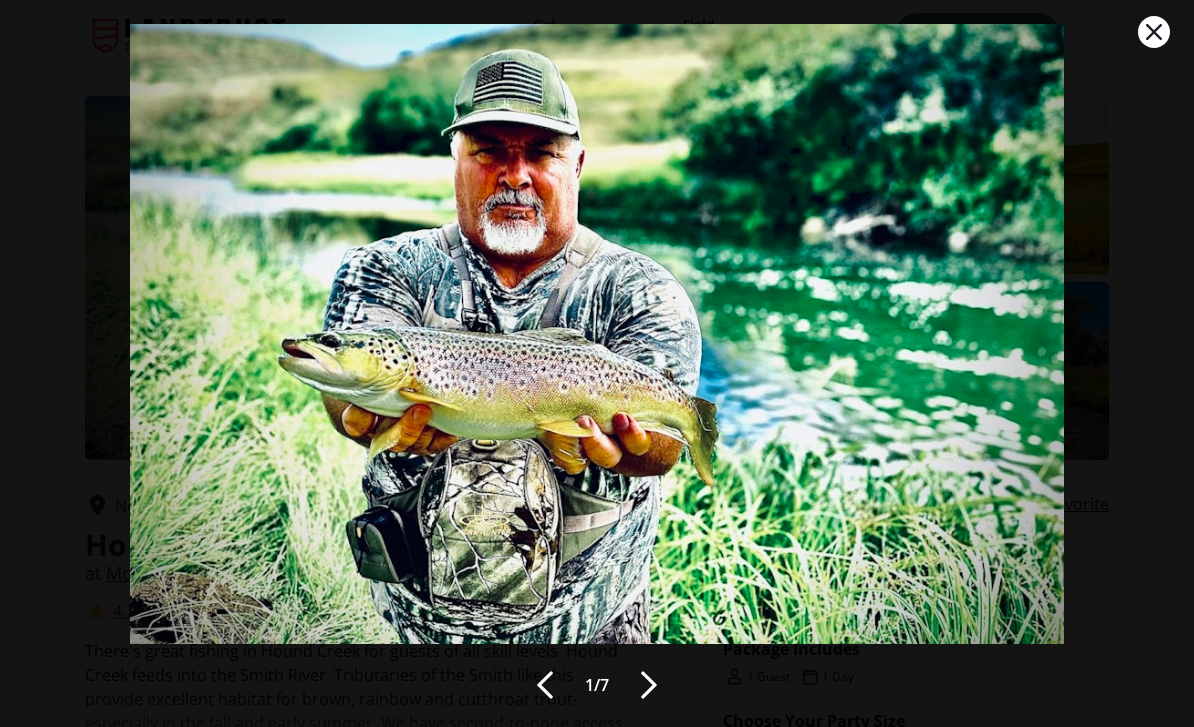 scroll, scrollTop: 23, scrollLeft: 0, axis: vertical 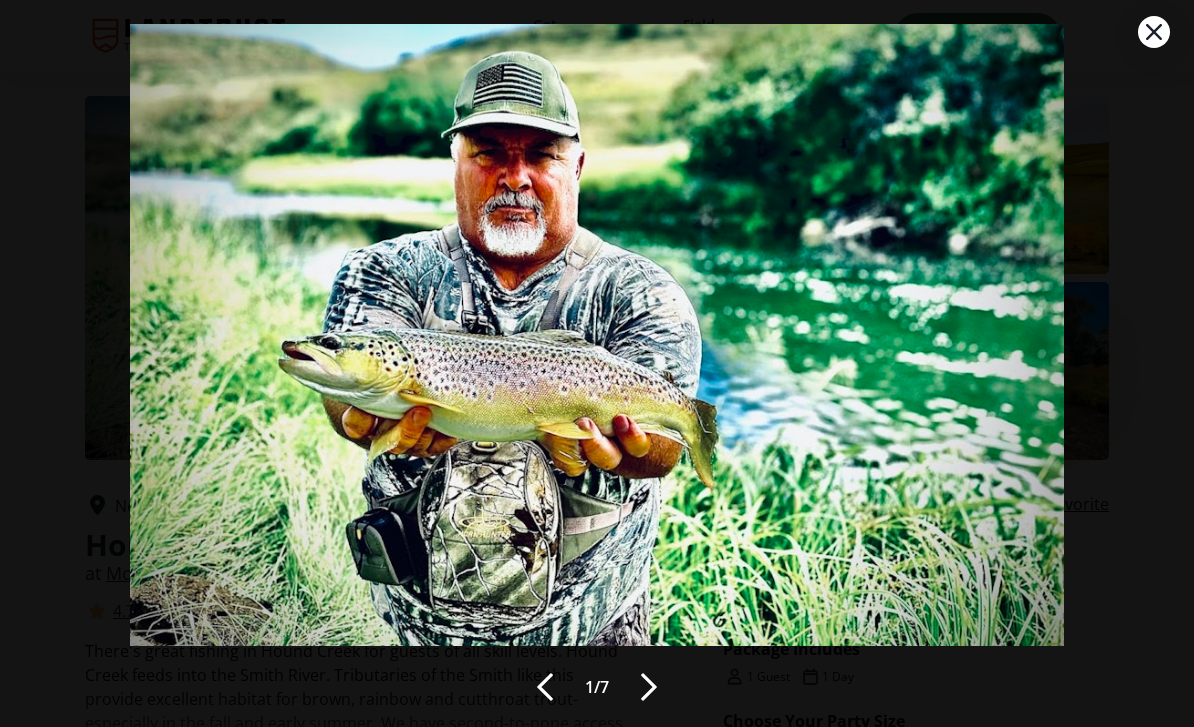 click at bounding box center (649, 687) 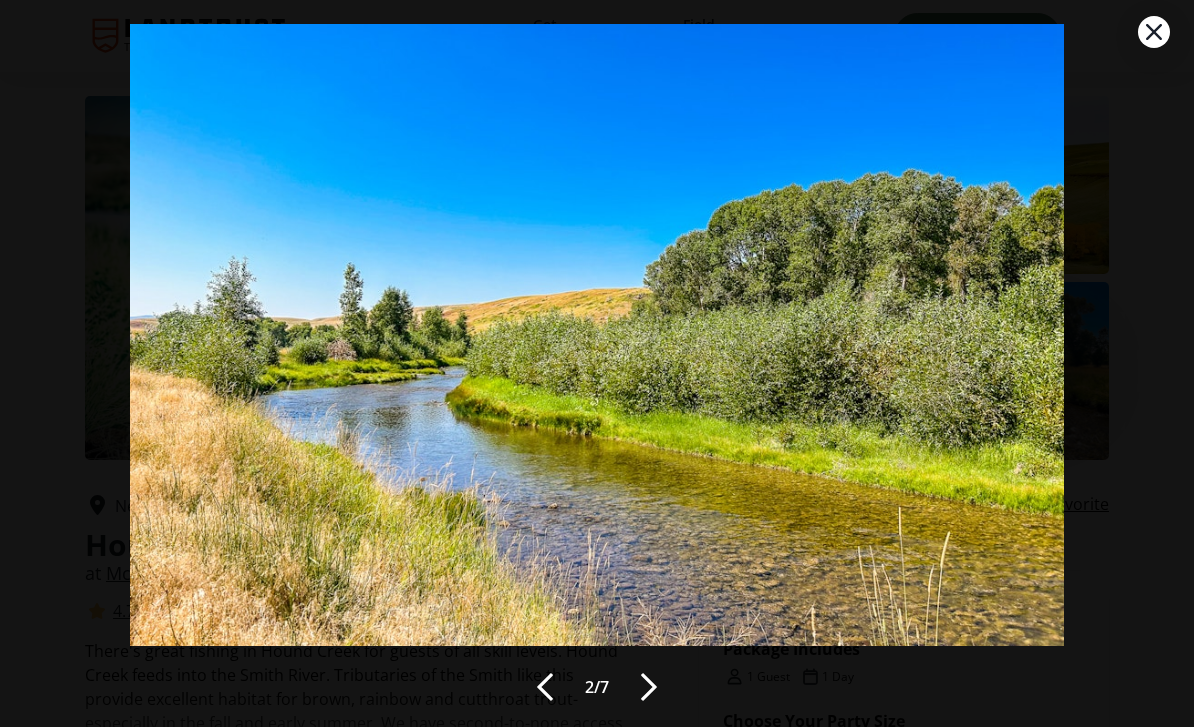 click at bounding box center [649, 687] 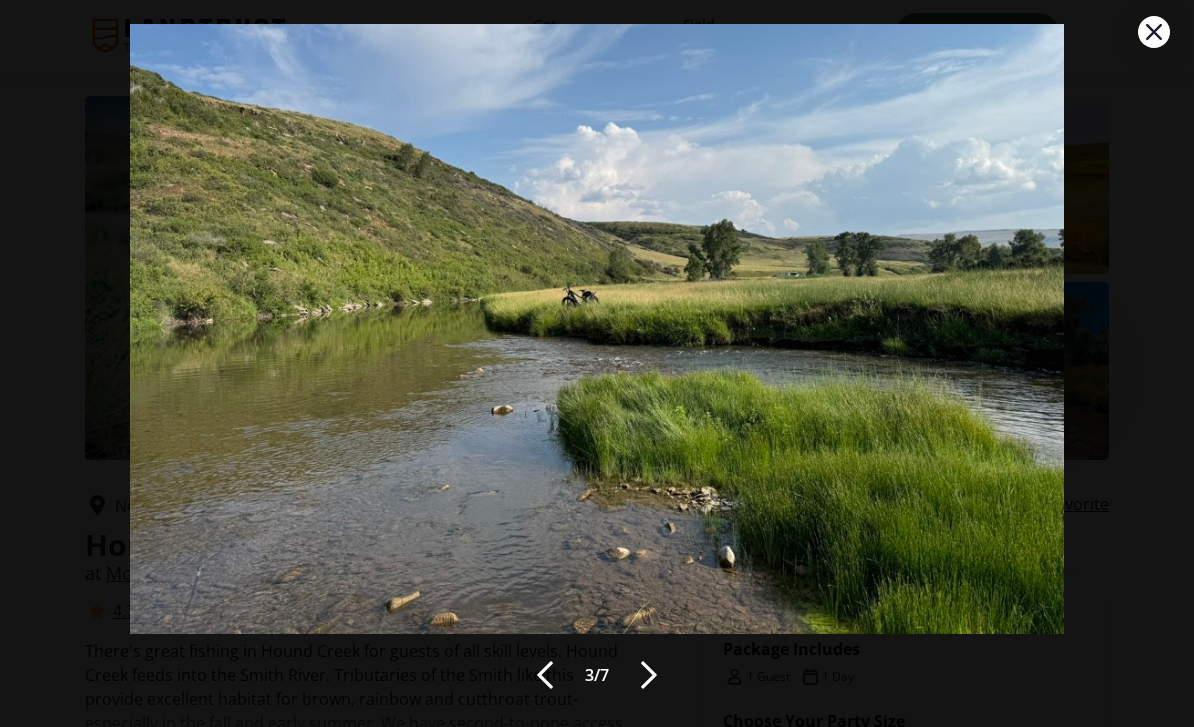 click at bounding box center (649, 675) 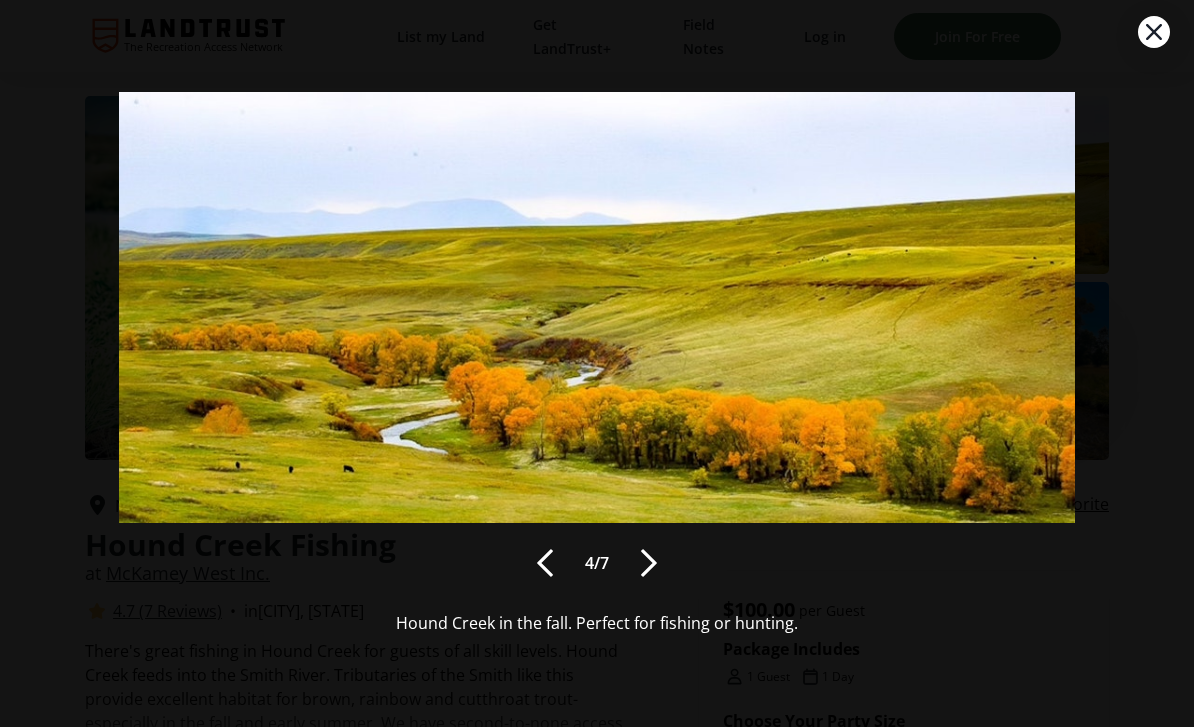 scroll, scrollTop: 0, scrollLeft: 0, axis: both 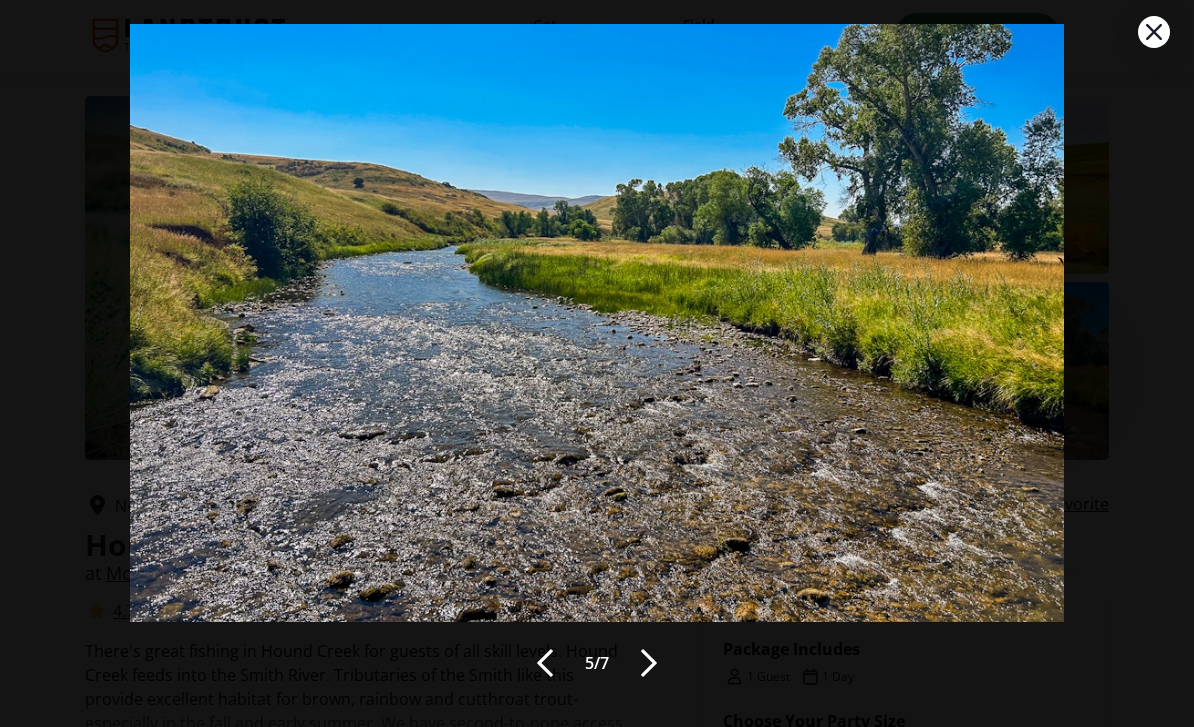 click at bounding box center (545, 663) 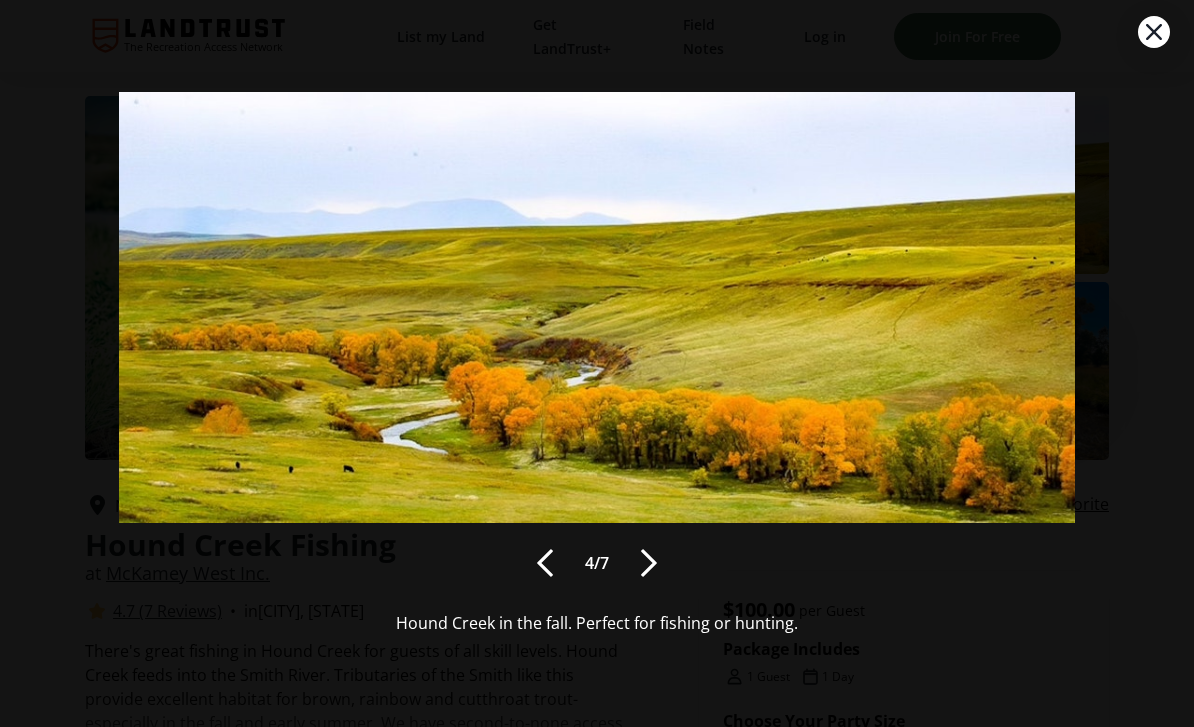 scroll, scrollTop: 0, scrollLeft: 0, axis: both 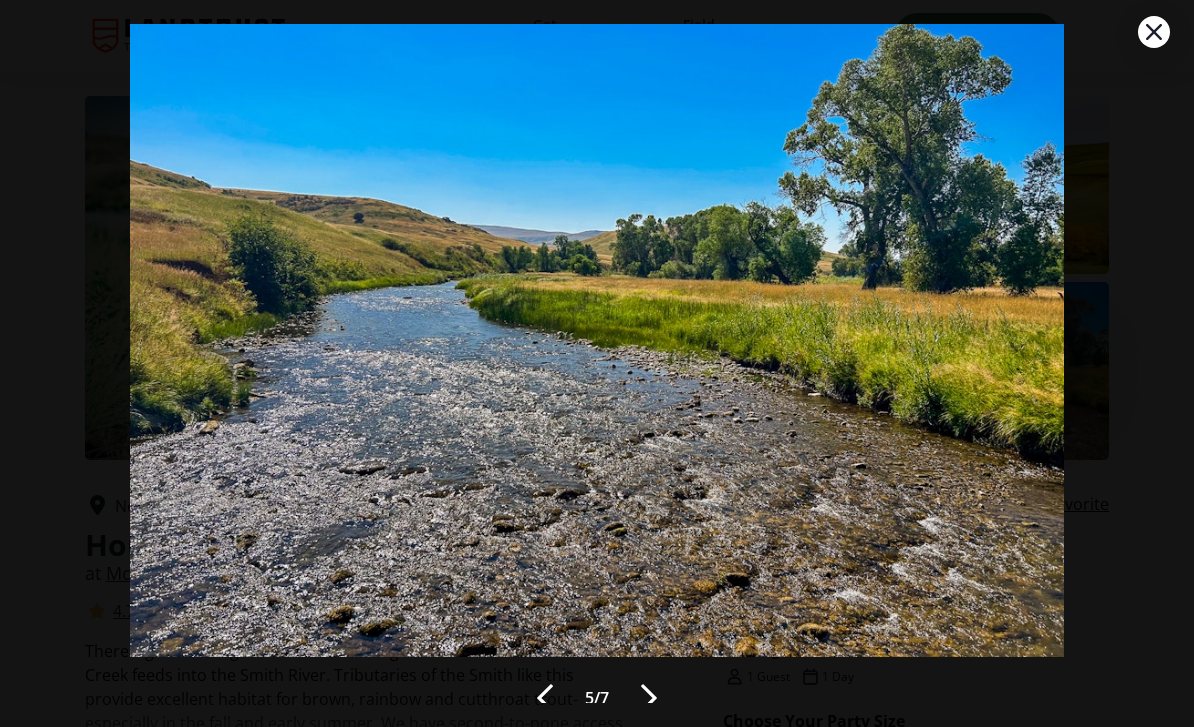 click at bounding box center (596, 308) 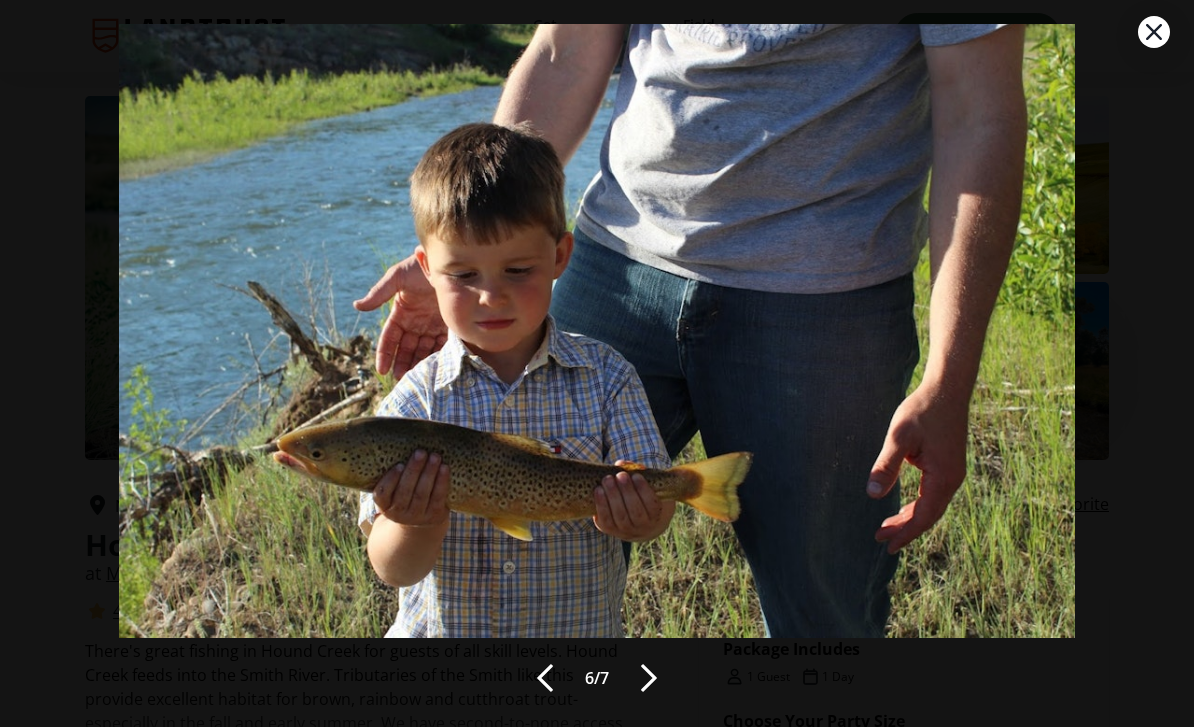 click at bounding box center [649, 678] 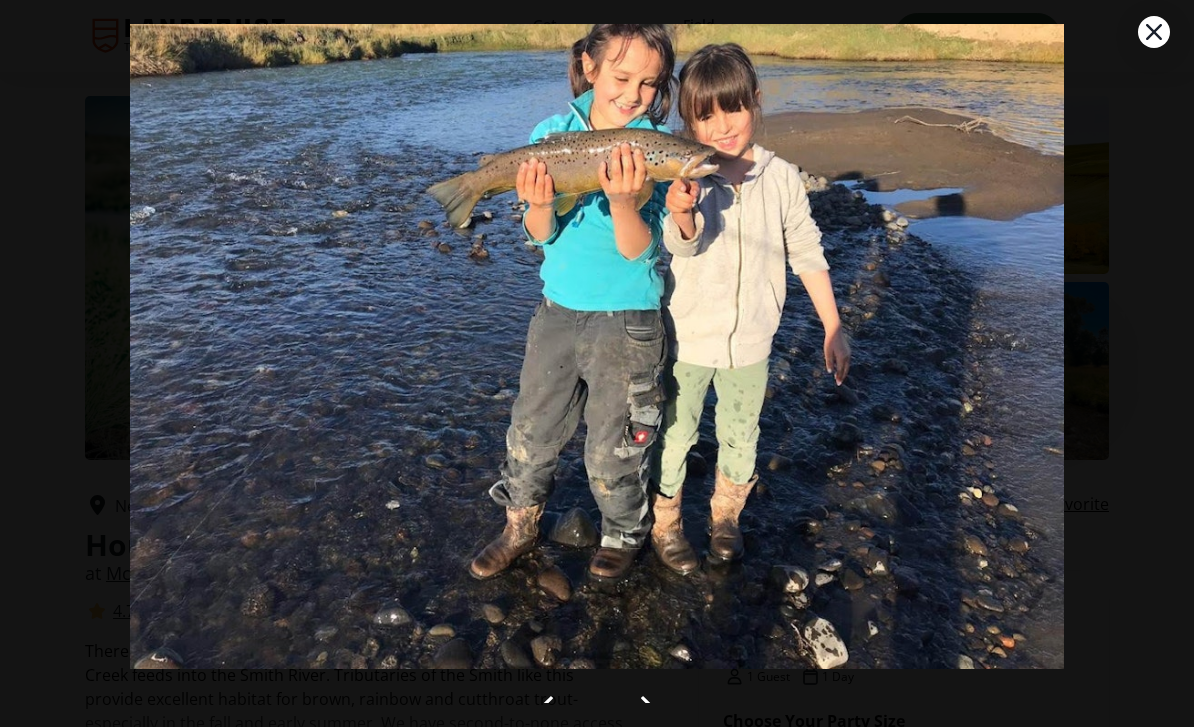click 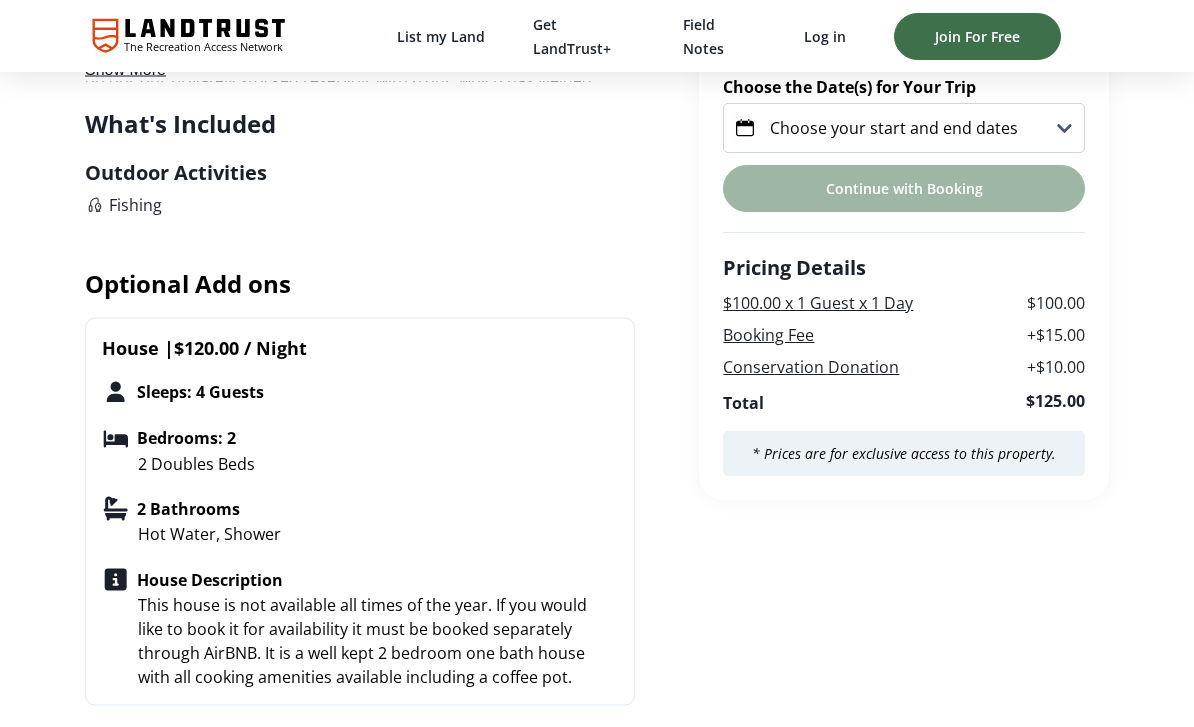 scroll, scrollTop: 760, scrollLeft: 0, axis: vertical 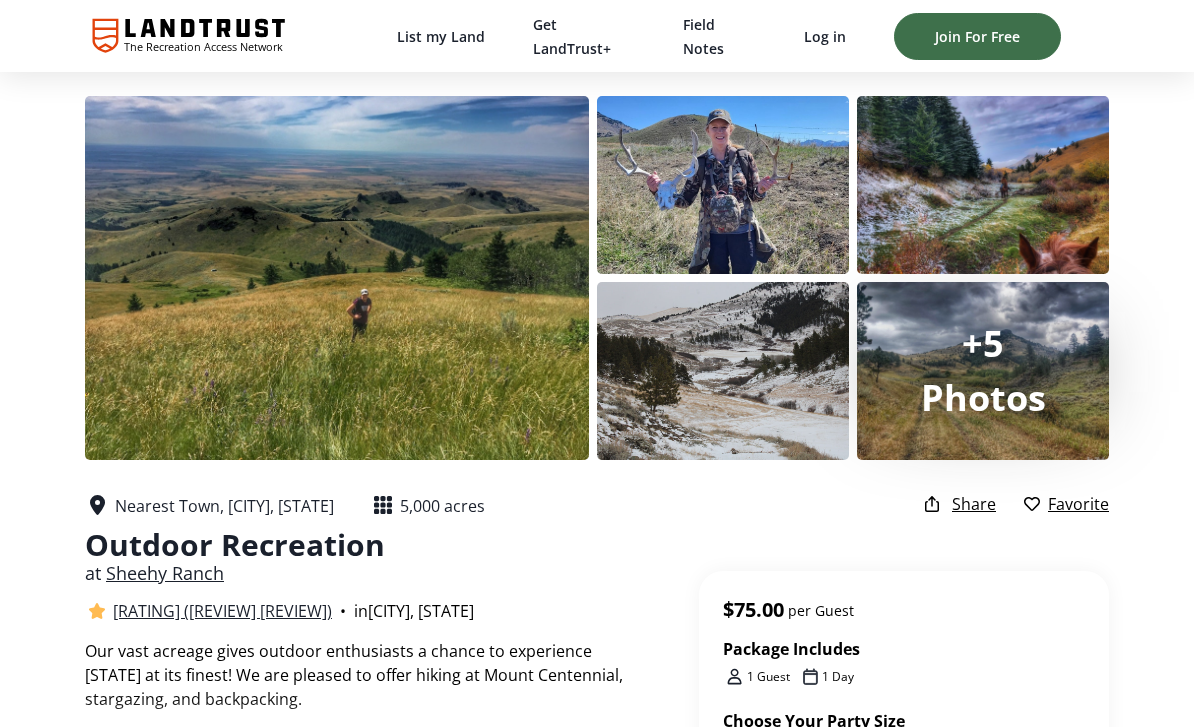 click on "Photos" at bounding box center [983, 397] 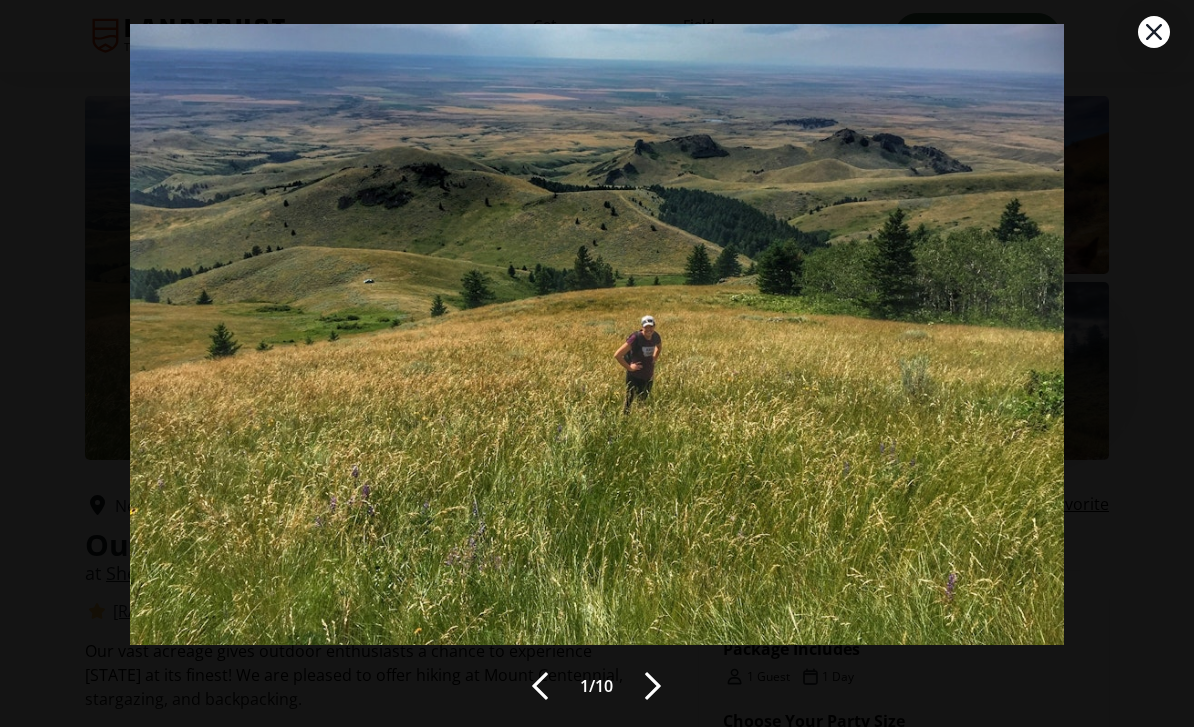 scroll, scrollTop: 23, scrollLeft: 0, axis: vertical 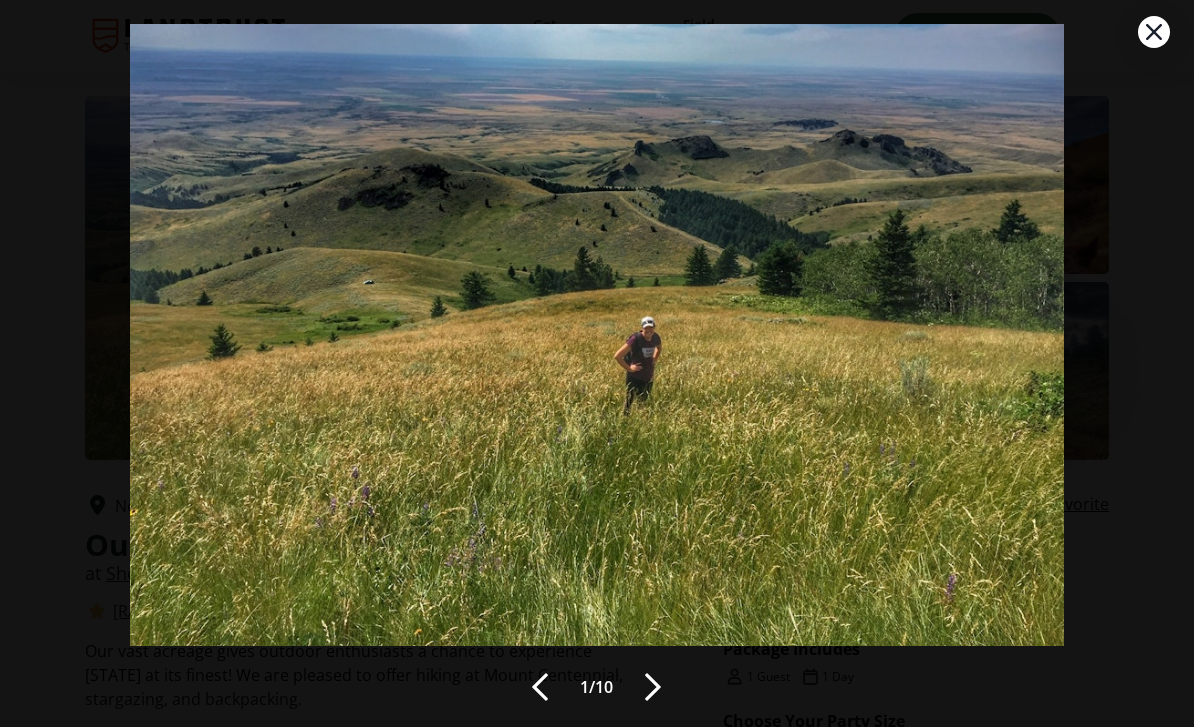 click at bounding box center (653, 687) 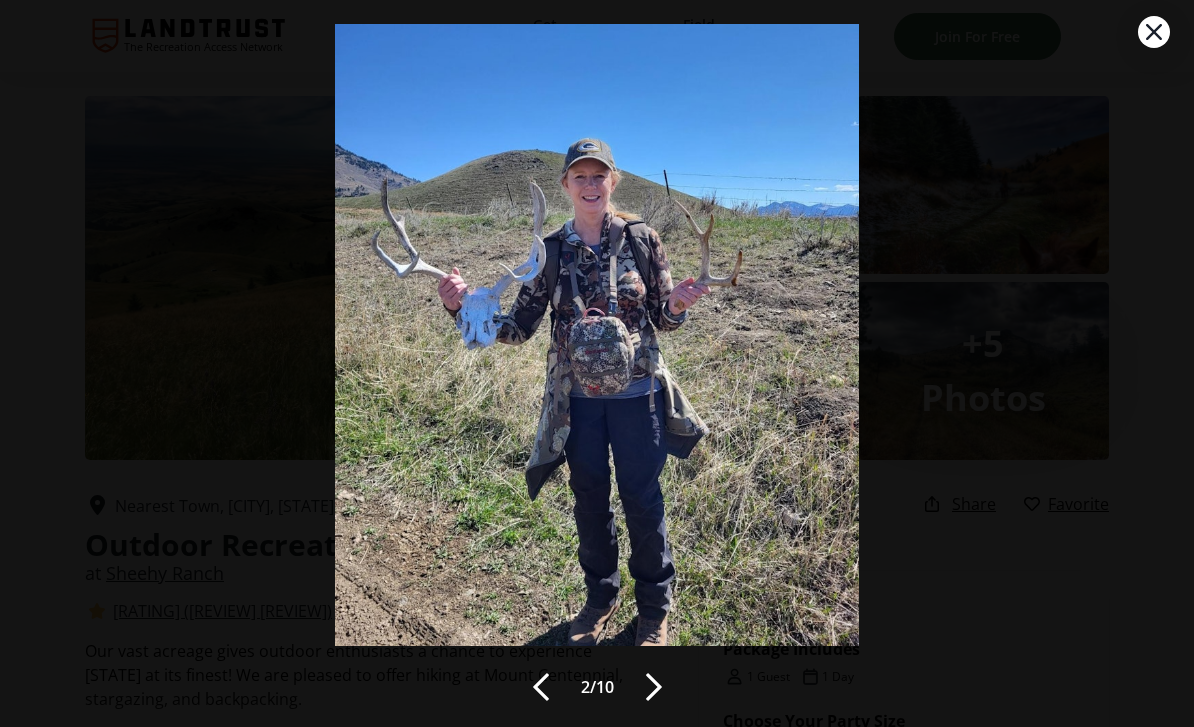 click at bounding box center (654, 687) 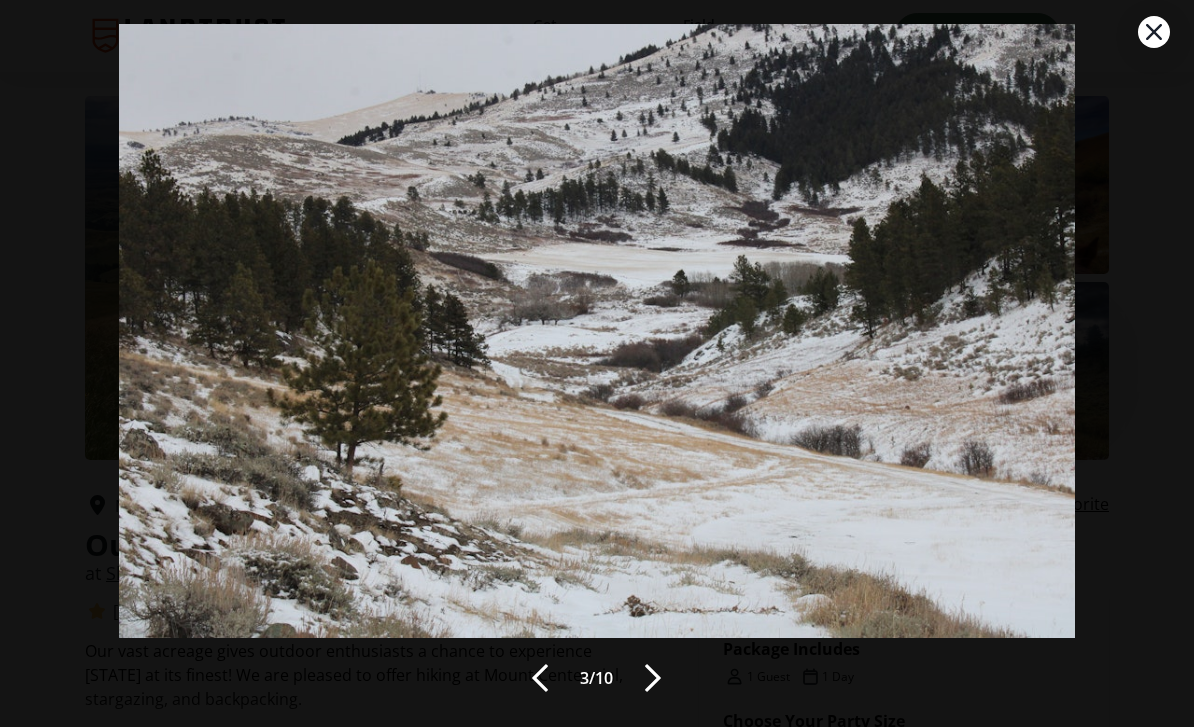 click at bounding box center (653, 678) 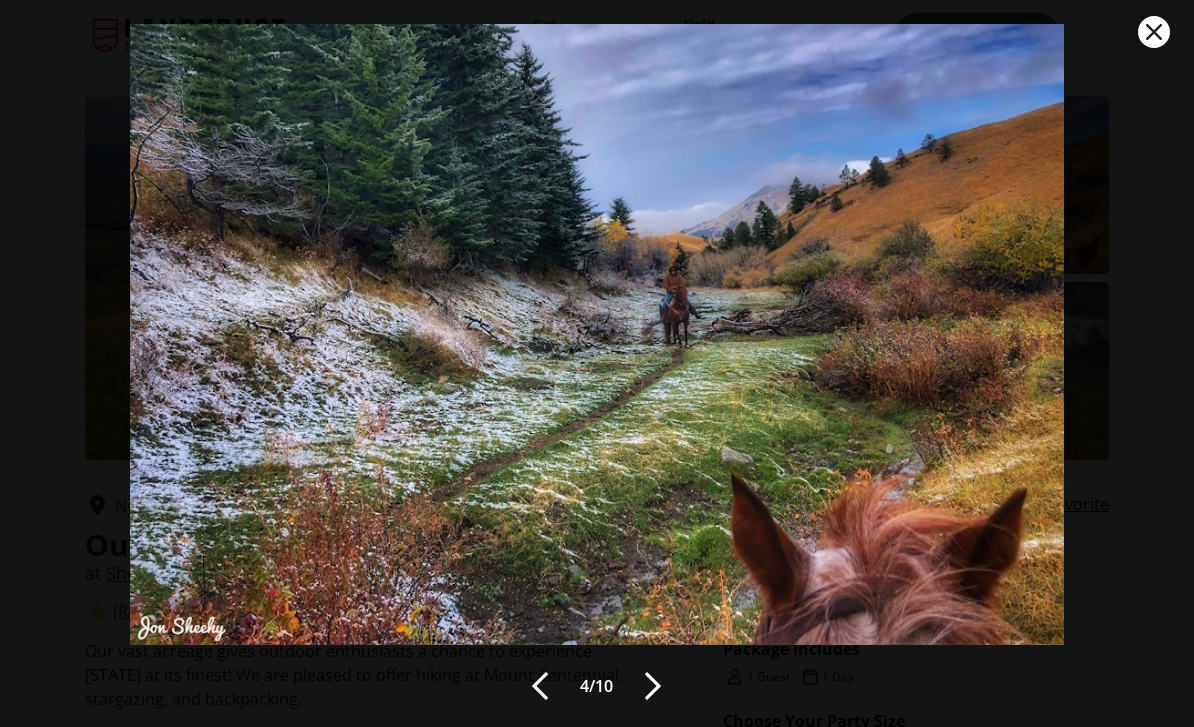 scroll, scrollTop: 23, scrollLeft: 0, axis: vertical 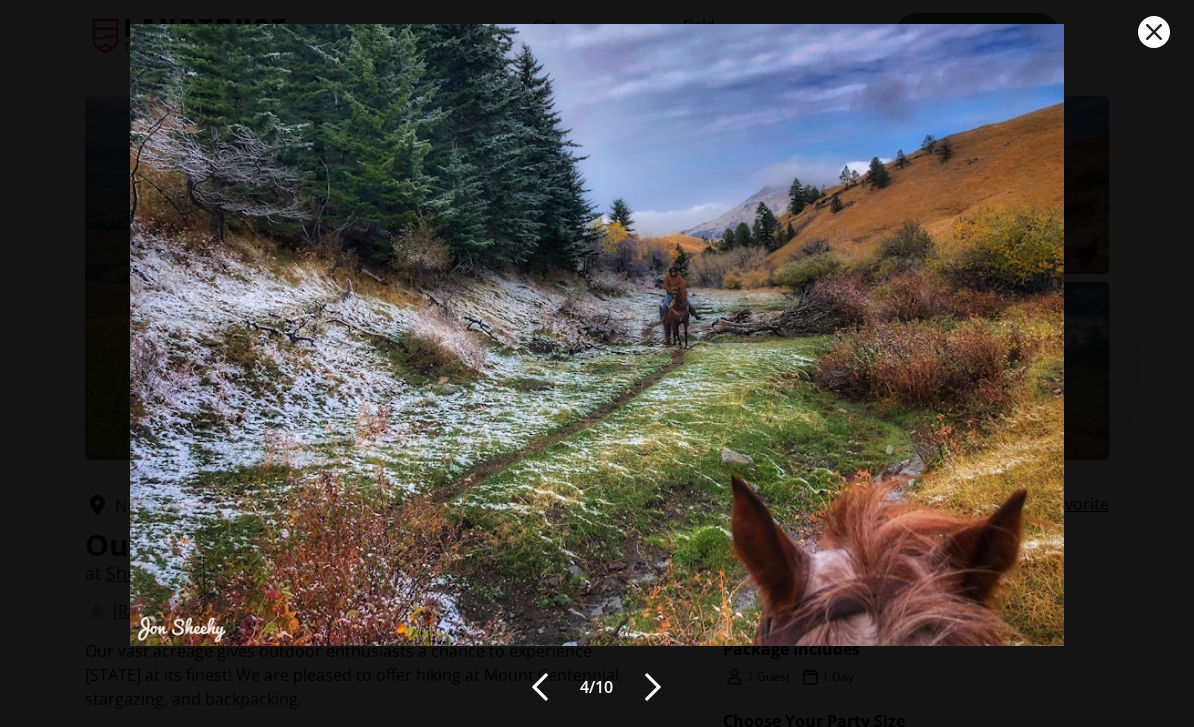 click at bounding box center [653, 687] 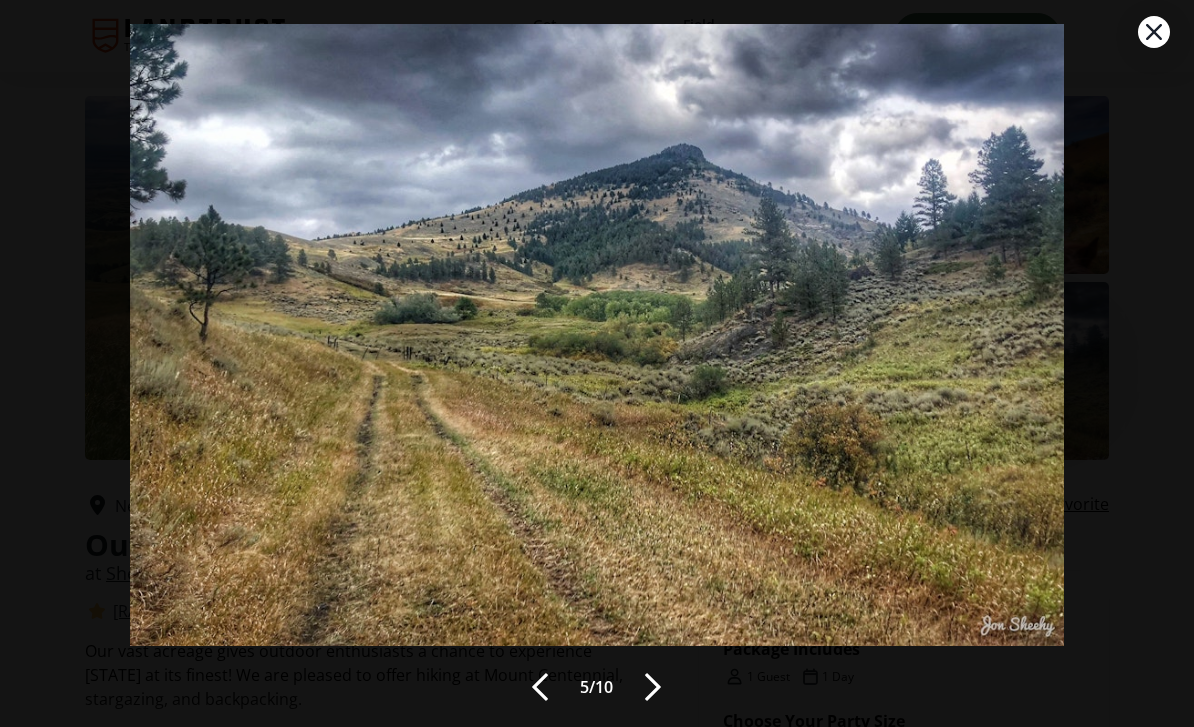 click at bounding box center [653, 687] 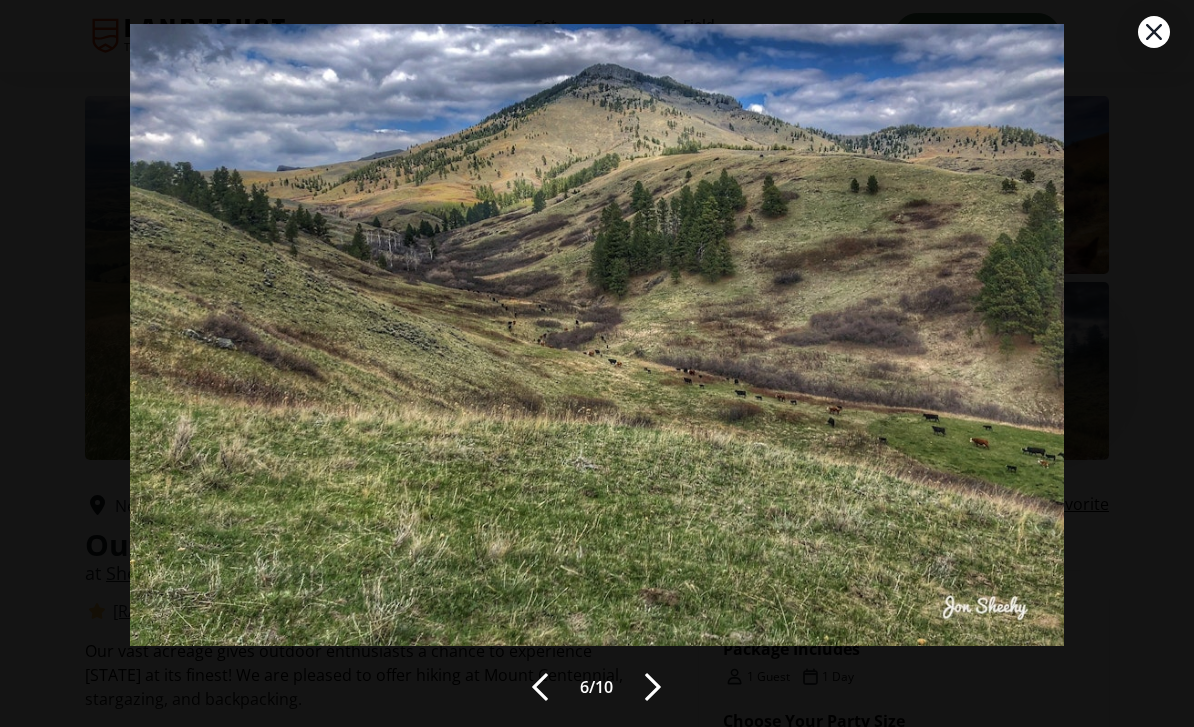 click at bounding box center (653, 687) 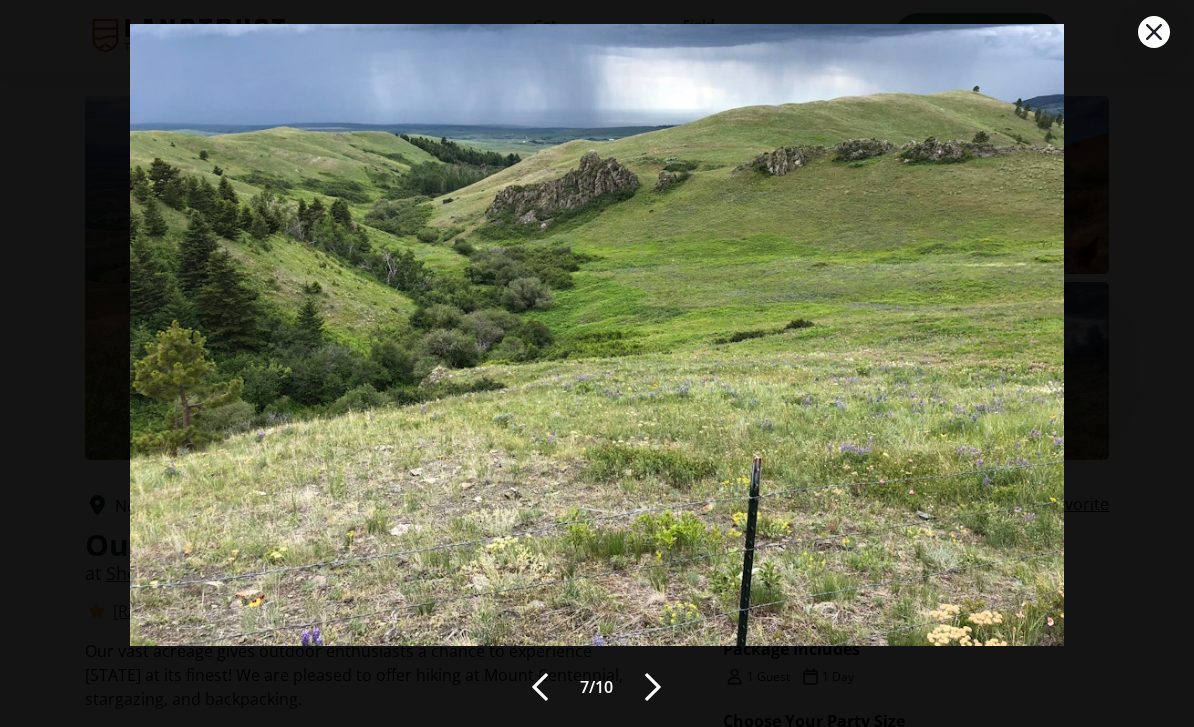click at bounding box center [653, 687] 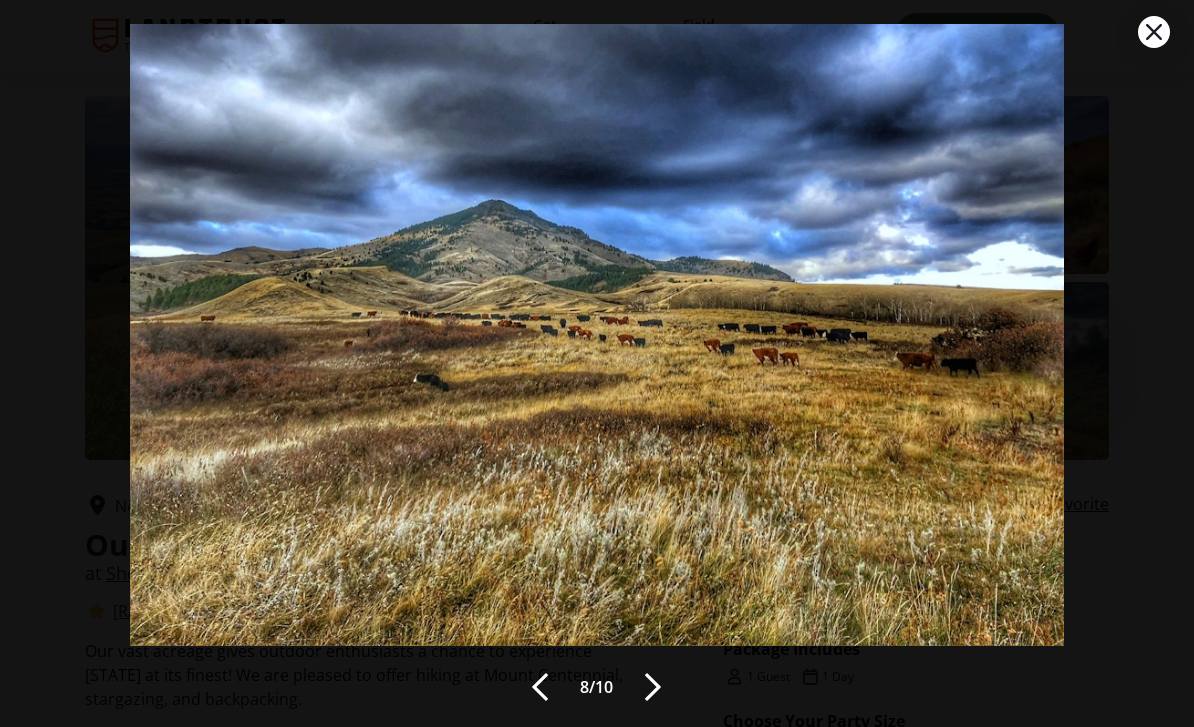 click at bounding box center [653, 687] 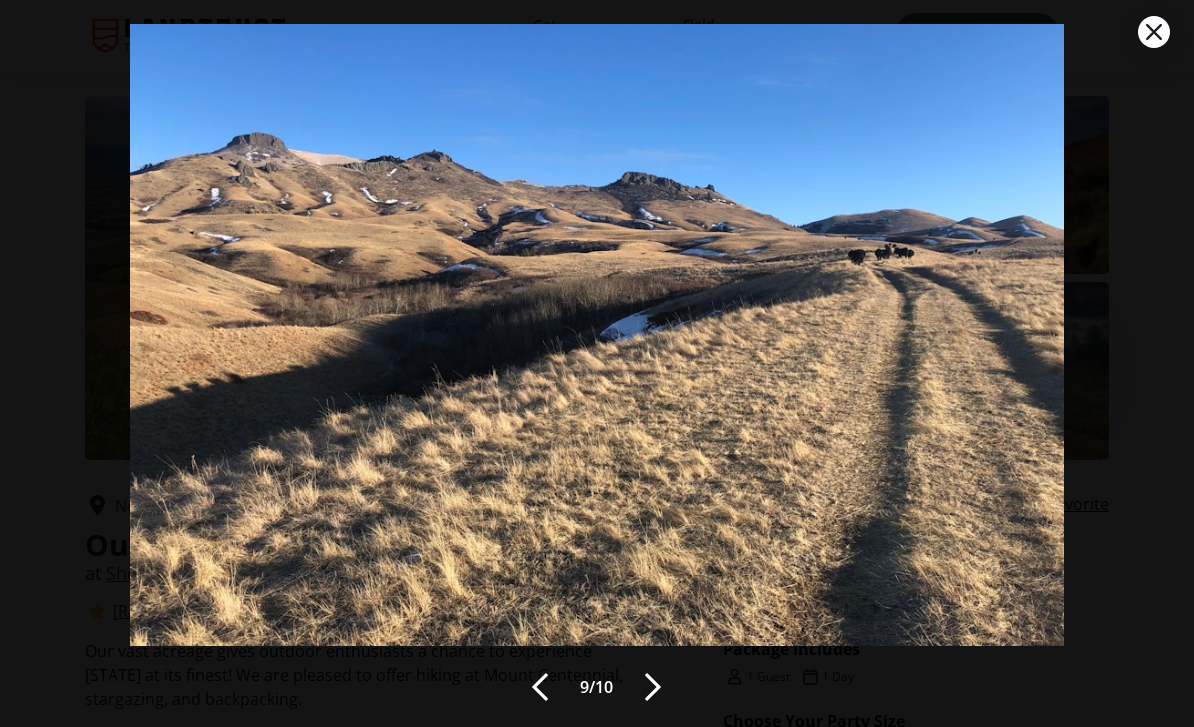click at bounding box center (653, 687) 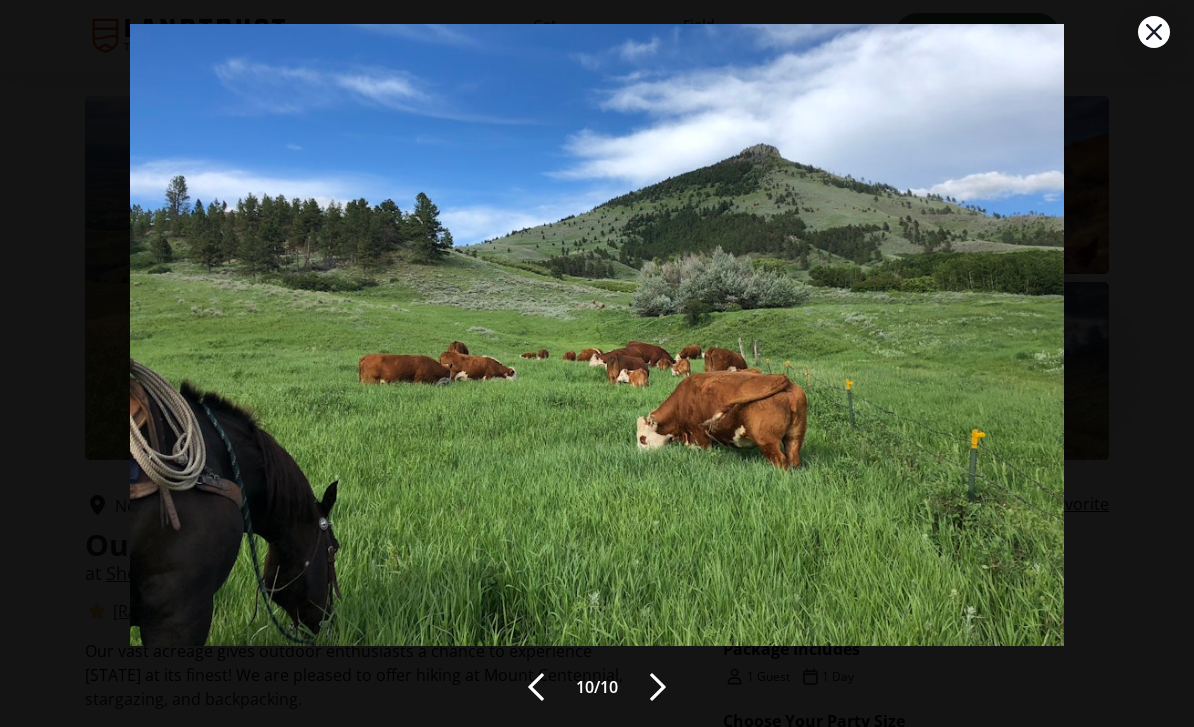 click at bounding box center [658, 687] 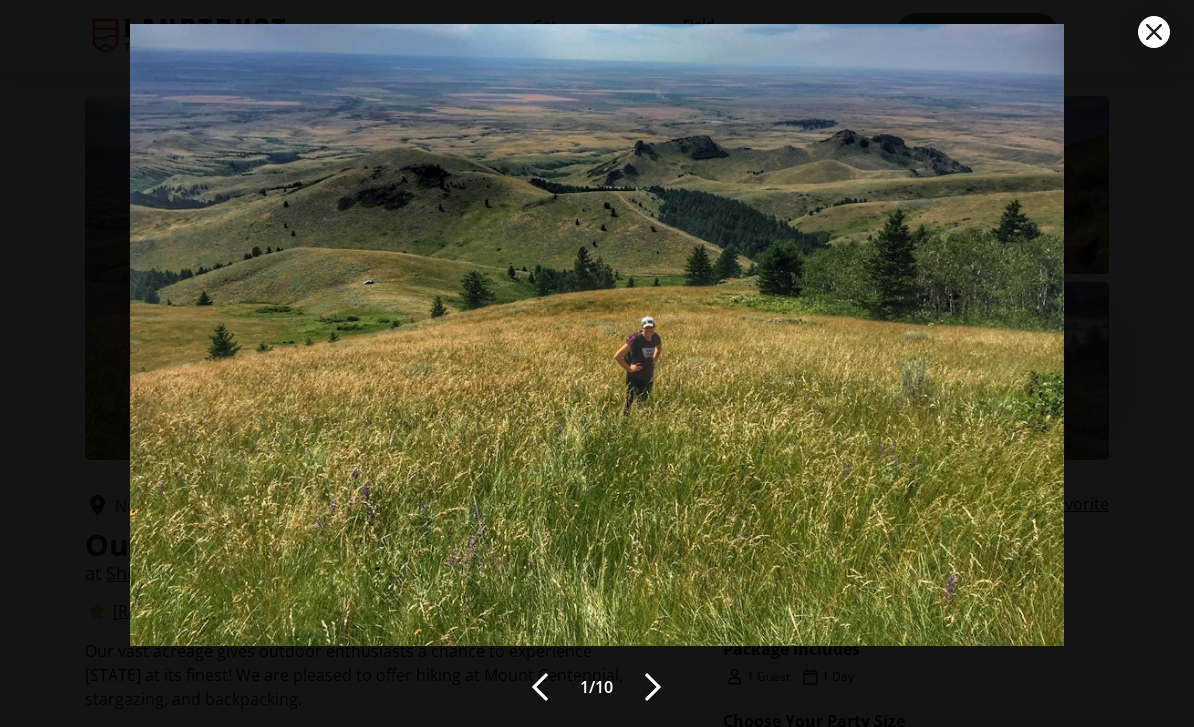 click at bounding box center (1154, 32) 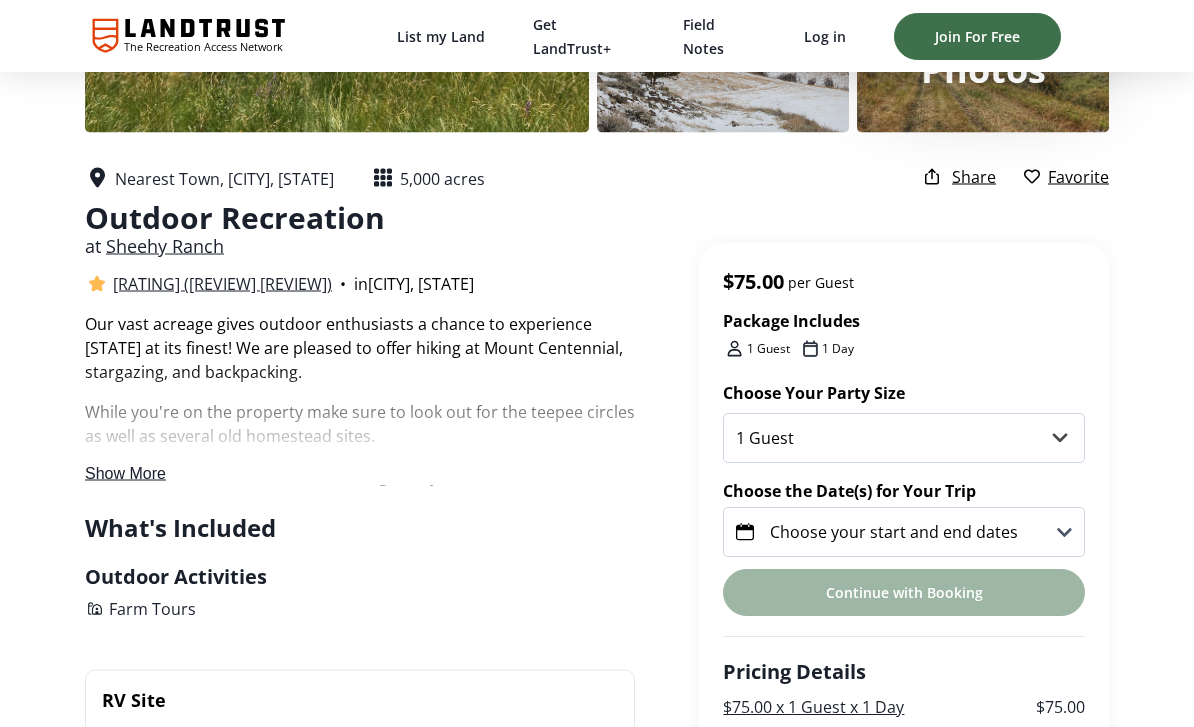 scroll, scrollTop: 328, scrollLeft: 0, axis: vertical 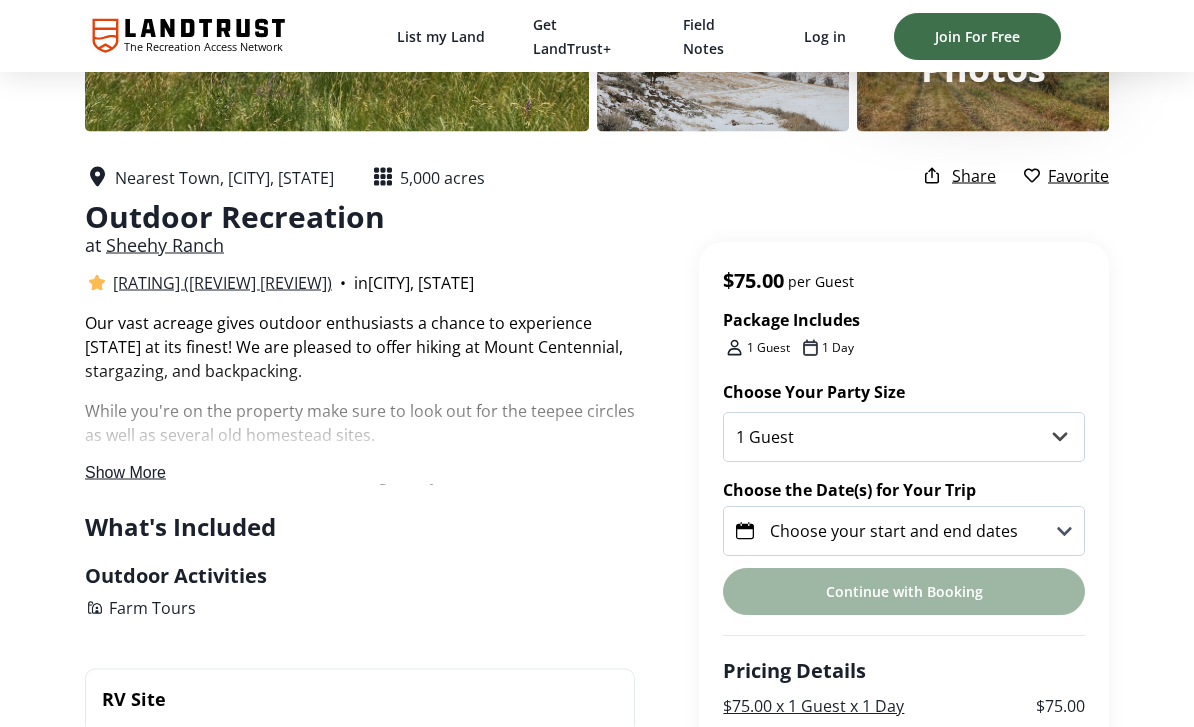 click on "Show More" at bounding box center (125, 473) 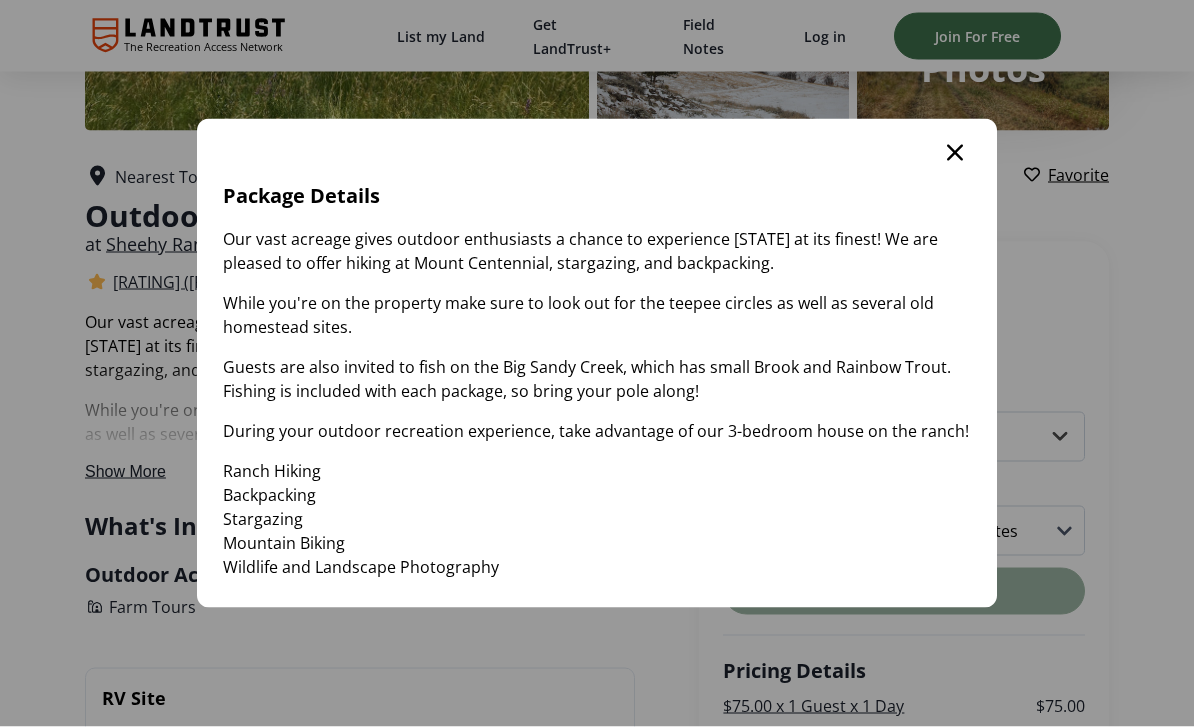 scroll, scrollTop: 0, scrollLeft: 0, axis: both 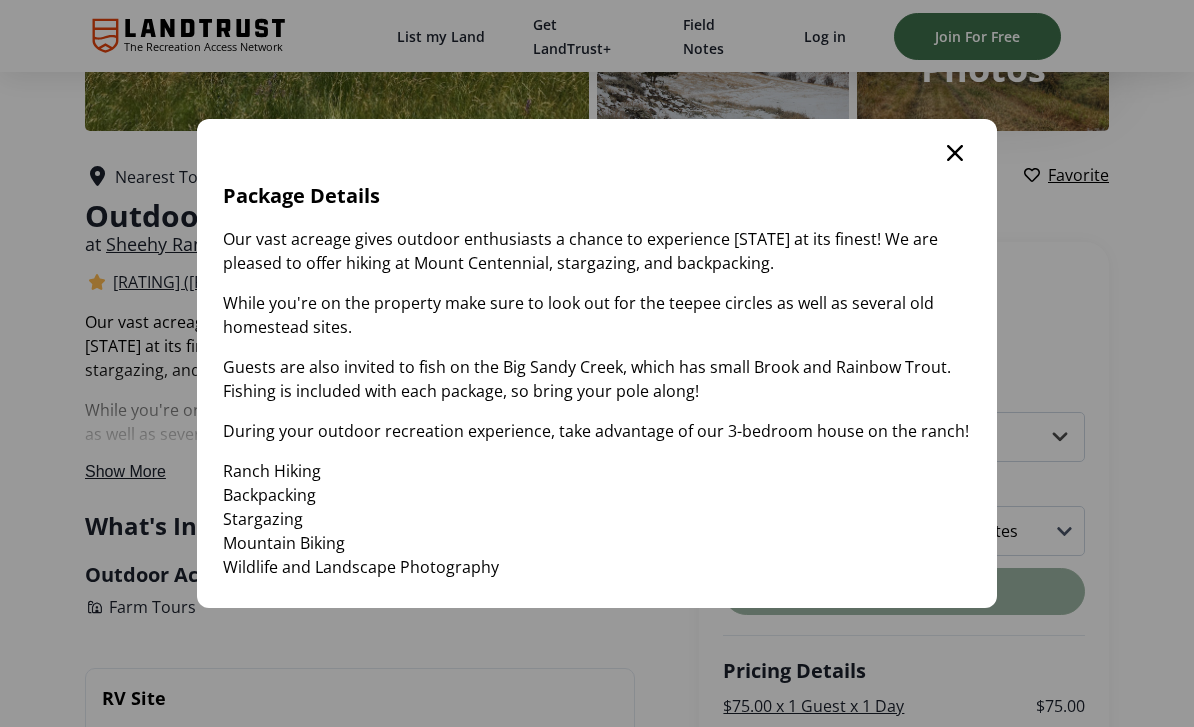 click 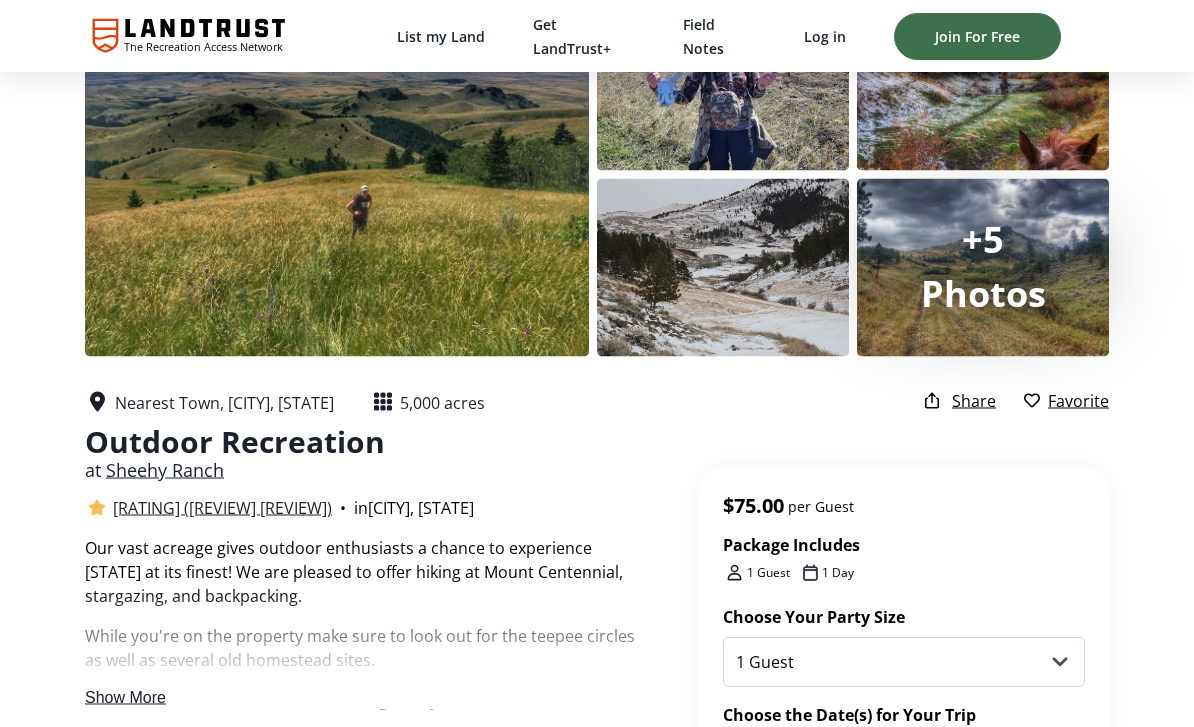 scroll, scrollTop: 0, scrollLeft: 0, axis: both 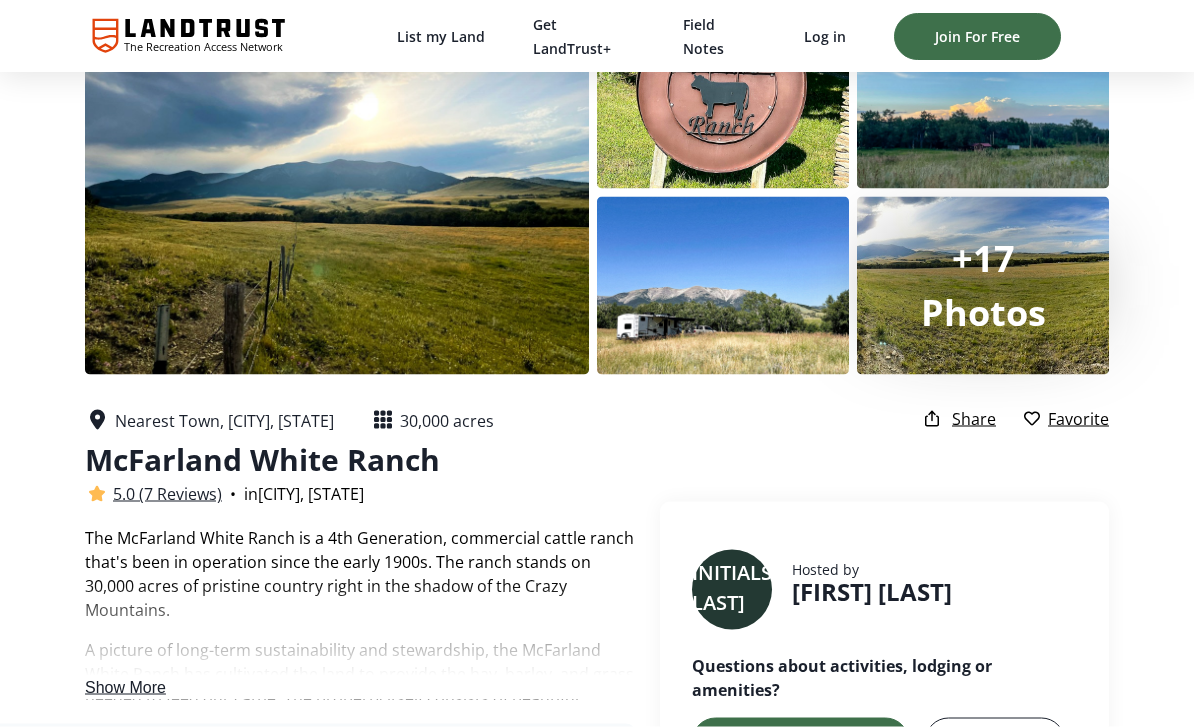 click on "Show More" at bounding box center [125, 688] 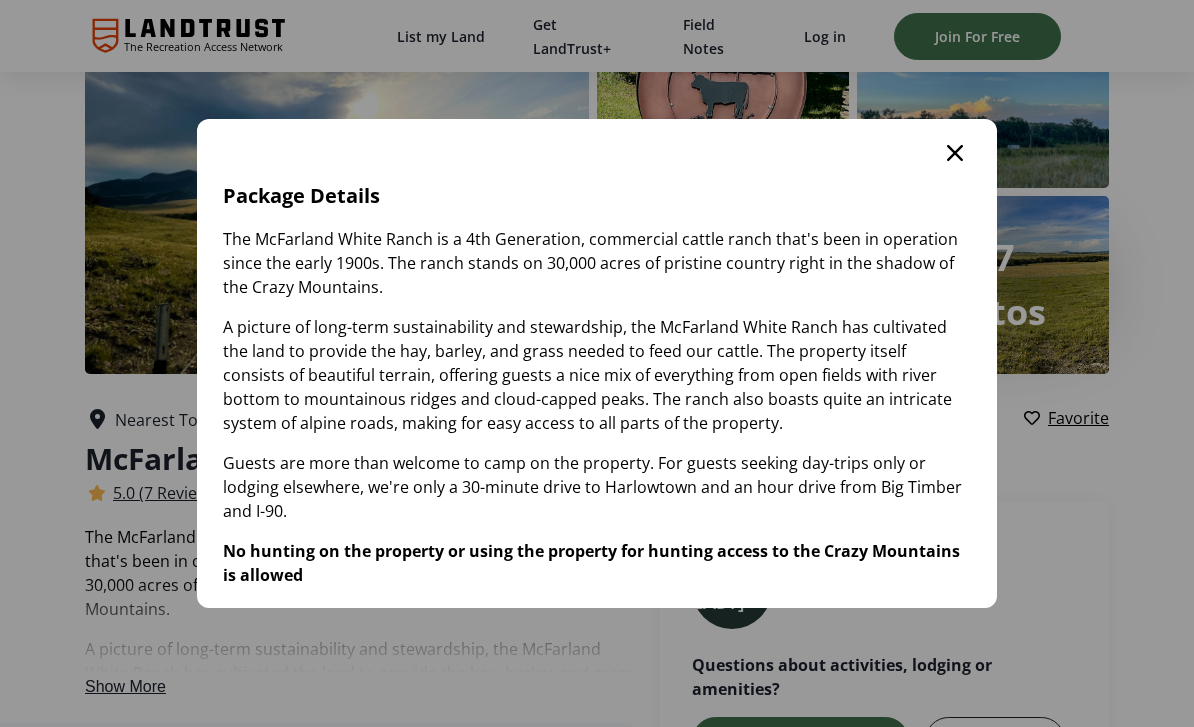 click on "Package Details The McFarland White Ranch is a 4th Generation, commercial cattle ranch that's been in operation since the early 1900s. The ranch stands on 30,000 acres of pristine country right in the shadow of the Crazy Mountains.
A picture of long-term sustainability and stewardship, the McFarland White Ranch has cultivated the land to provide the hay, barley, and grass needed to feed our cattle. The property itself consists of beautiful terrain, offering guests a nice mix of everything from open fields with river bottom to mountainous ridges and cloud-capped peaks. The ranch also boasts quite an intricate system of alpine roads, making for easy access to all parts of the property.
Guests are more than welcome to camp on the property. For guests seeking day-trips only or lodging elsewhere, we're only a 30-minute drive to Harlowtown and an hour drive from Big Timber and I-90.
No hunting on the property or using the property for hunting access to the Crazy Mountains is allowed" at bounding box center (597, 386) 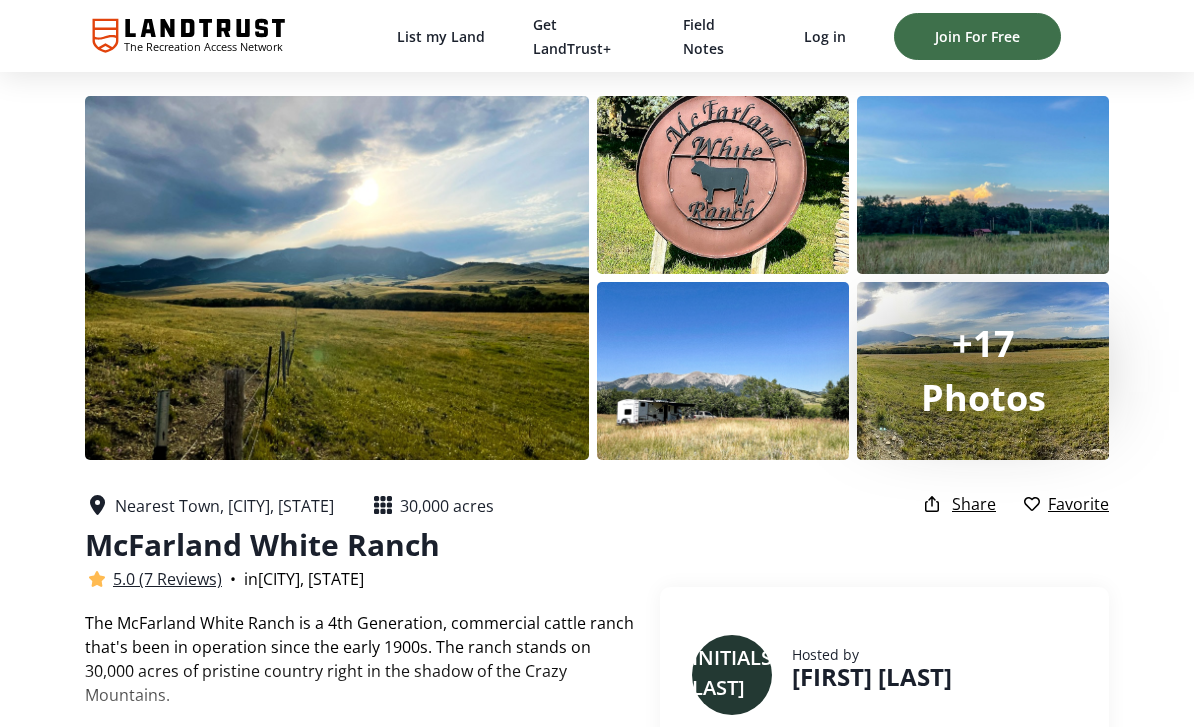 scroll, scrollTop: 86, scrollLeft: 0, axis: vertical 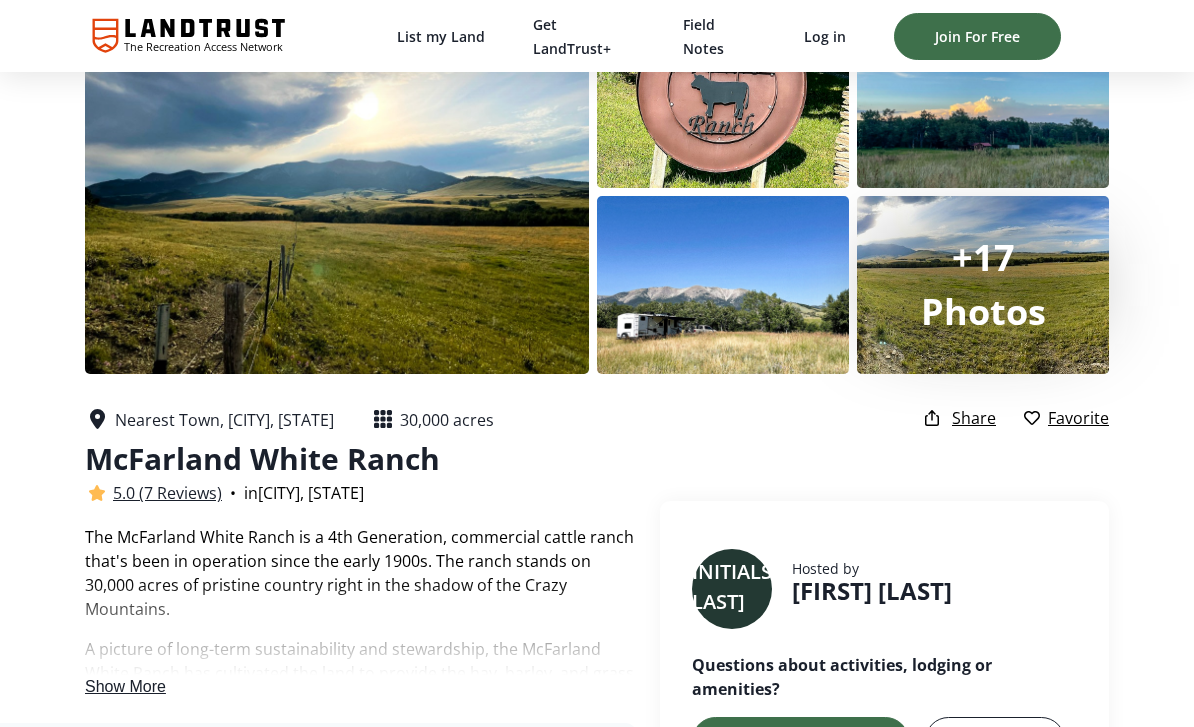 click on "+17" at bounding box center (983, 257) 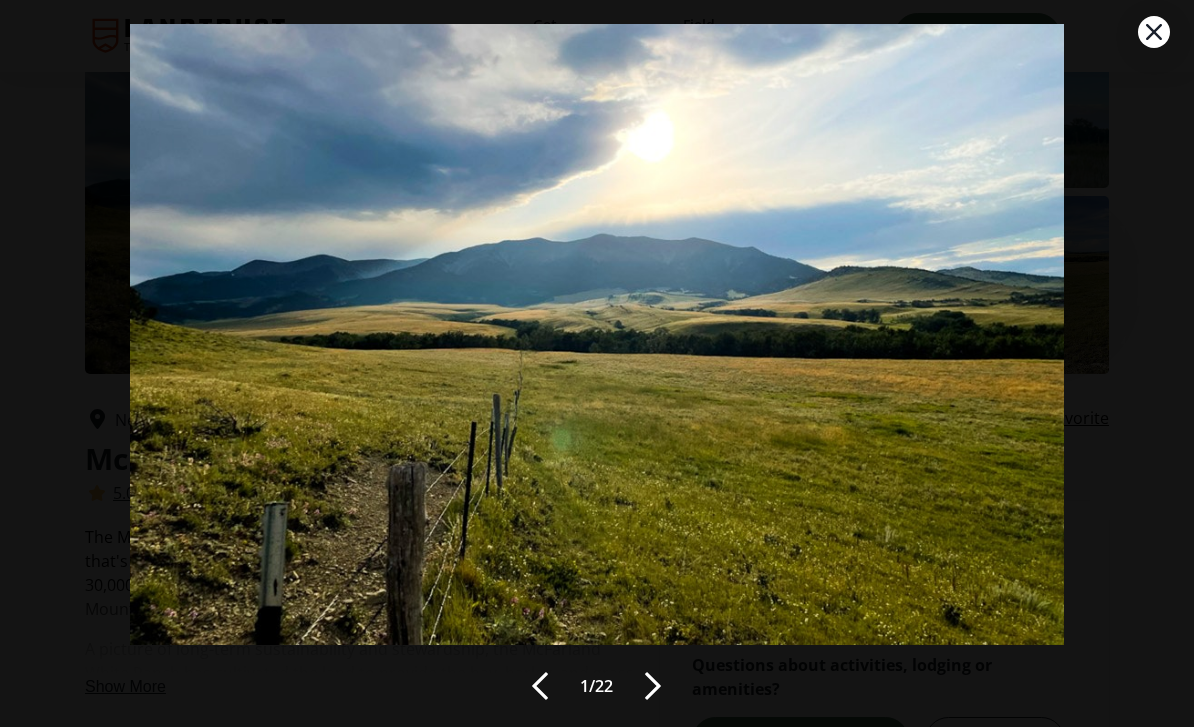 scroll, scrollTop: 23, scrollLeft: 0, axis: vertical 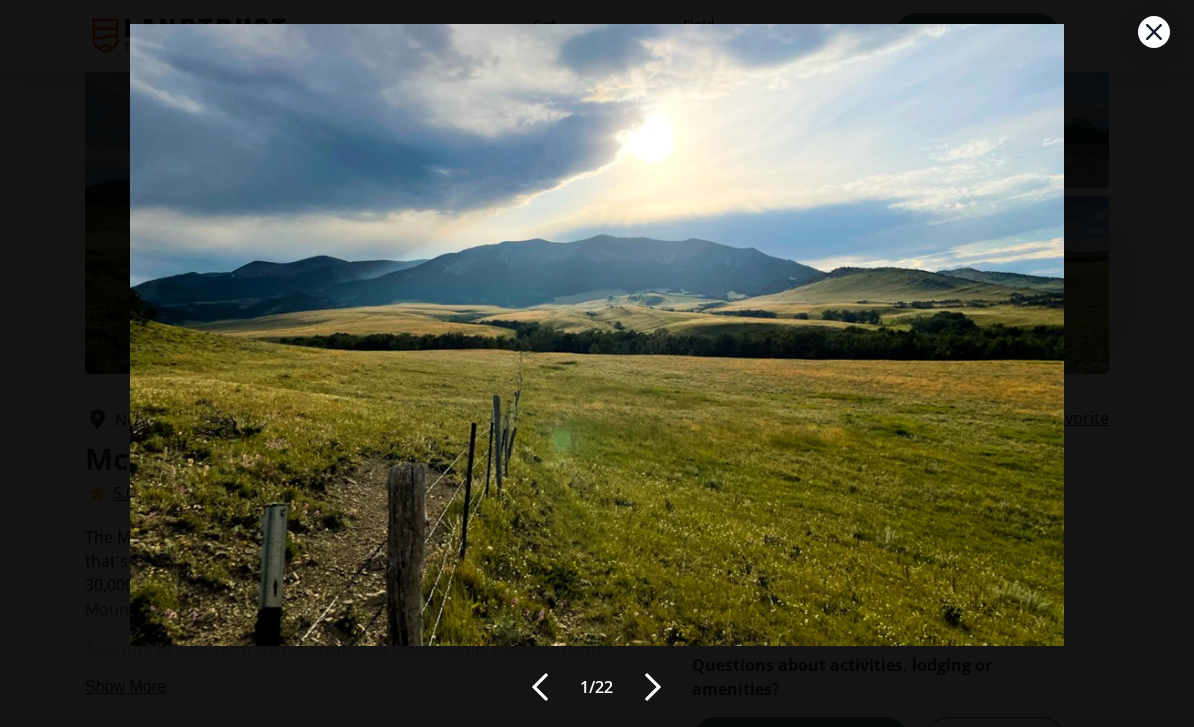 click at bounding box center (596, 297) 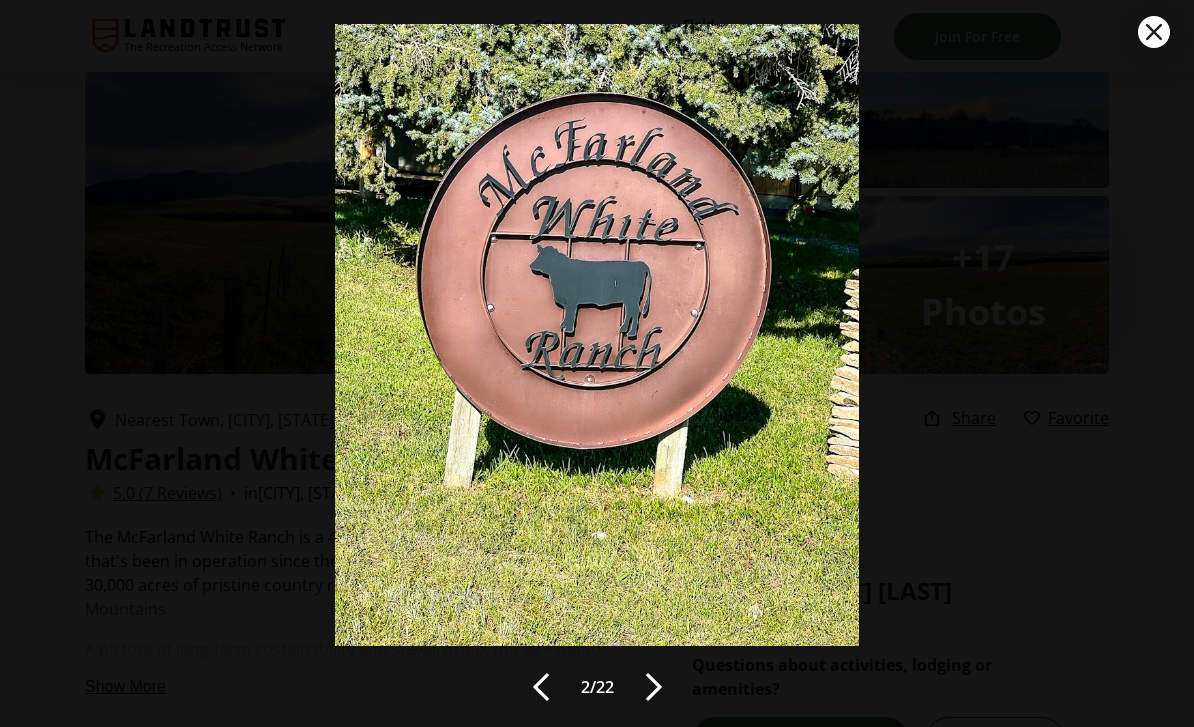 click at bounding box center [654, 687] 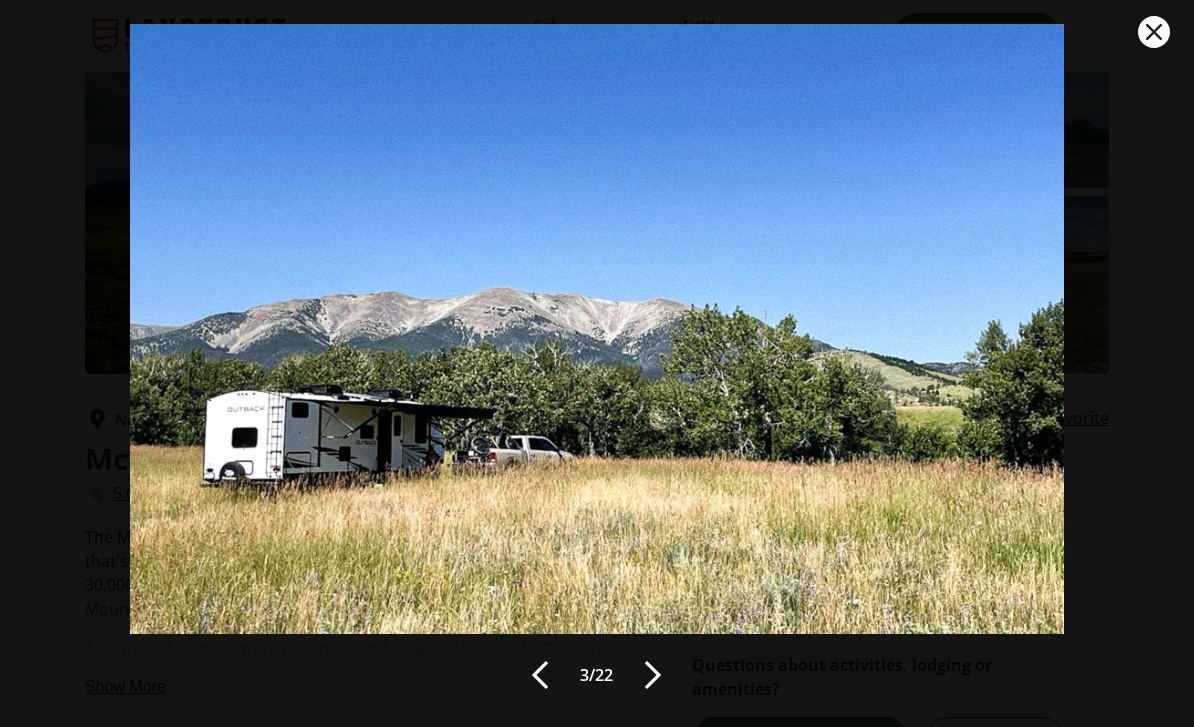 click at bounding box center [653, 675] 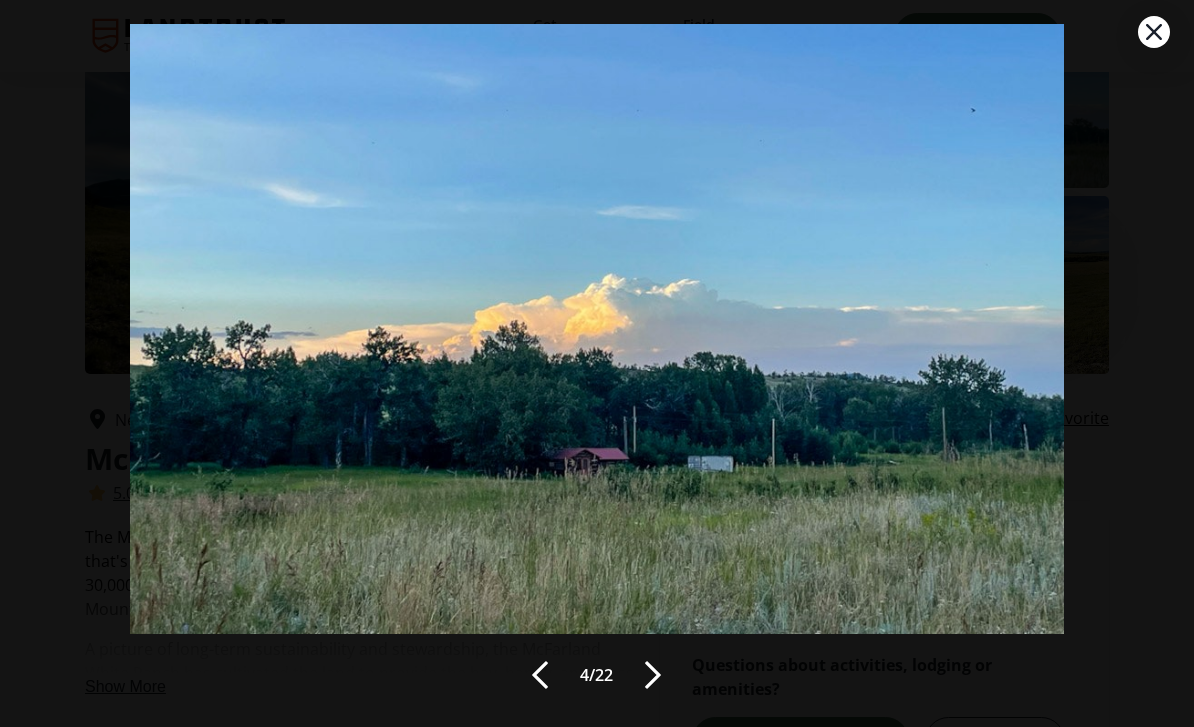 click at bounding box center [653, 675] 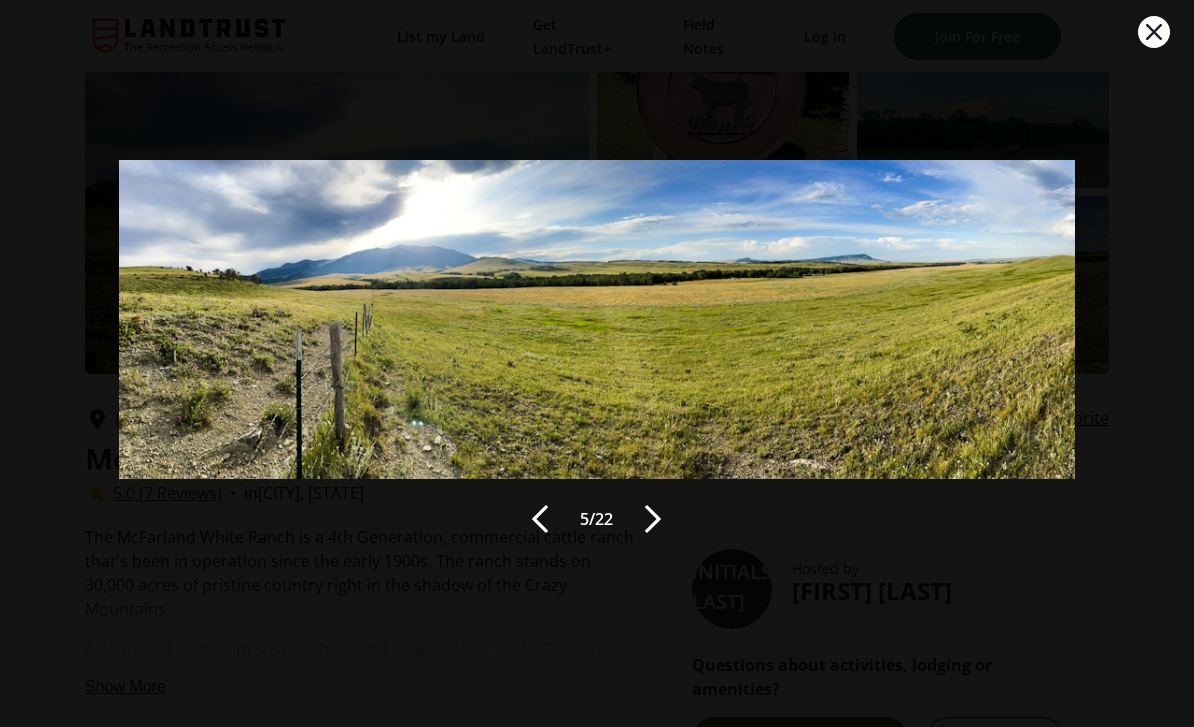 click at bounding box center [653, 519] 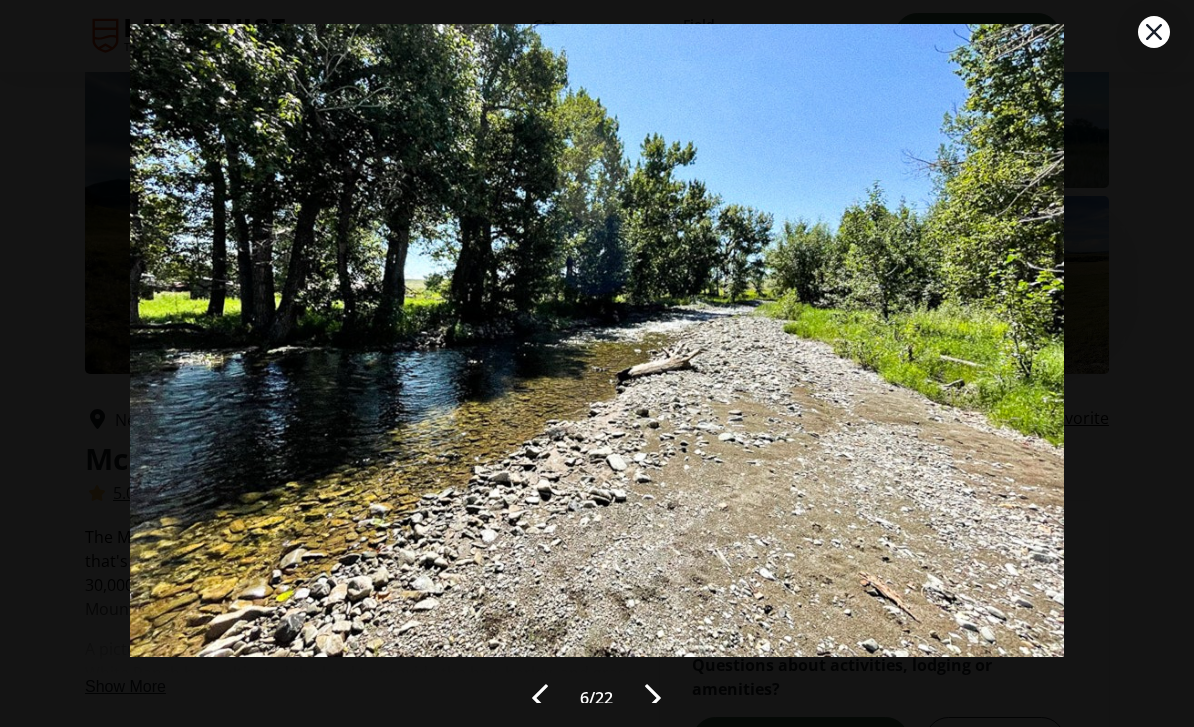 click at bounding box center (653, 698) 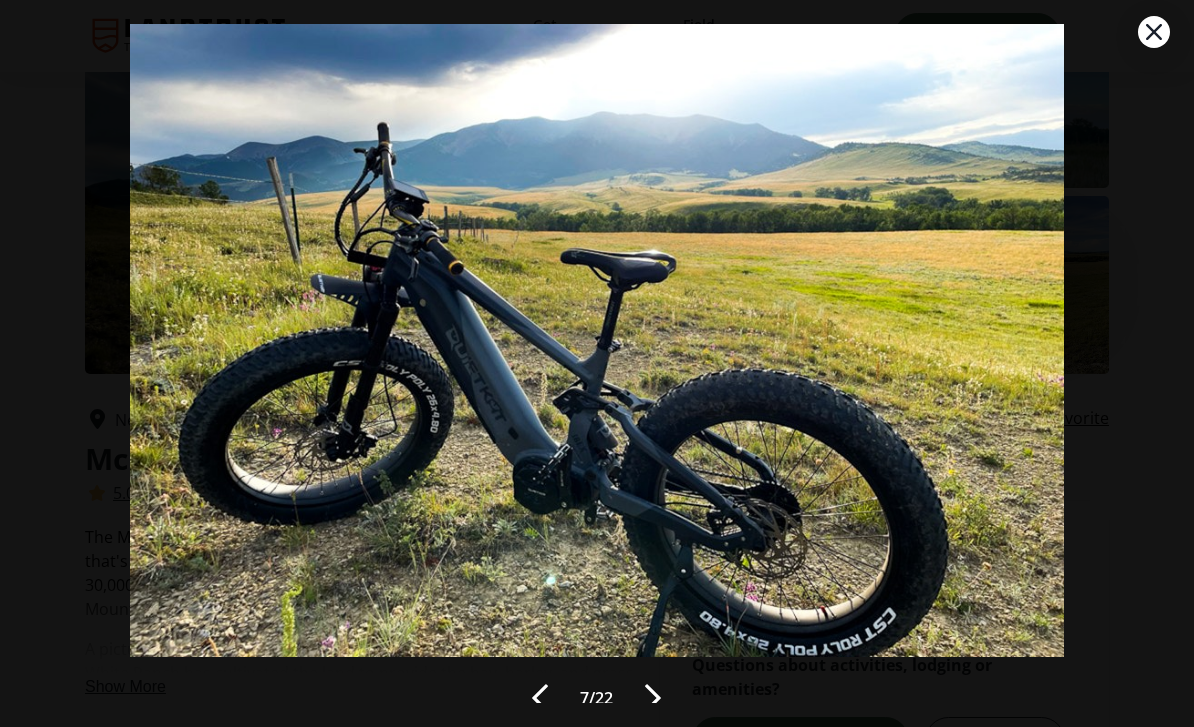 click at bounding box center (653, 698) 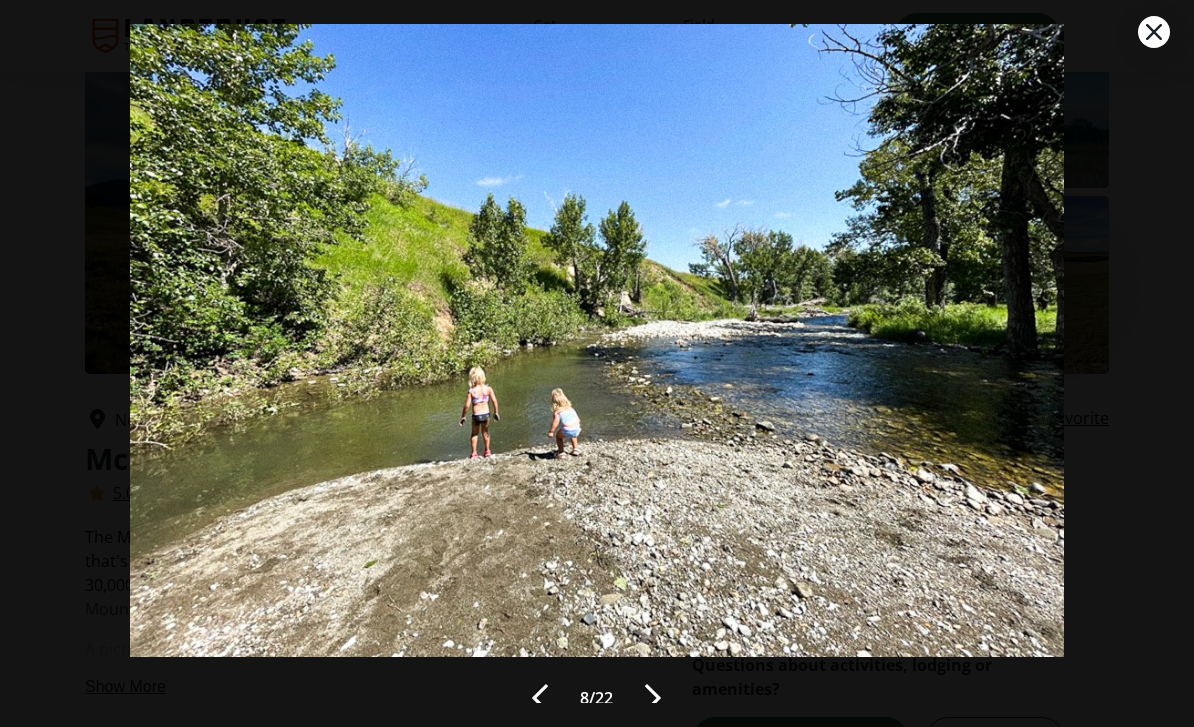 click at bounding box center [653, 698] 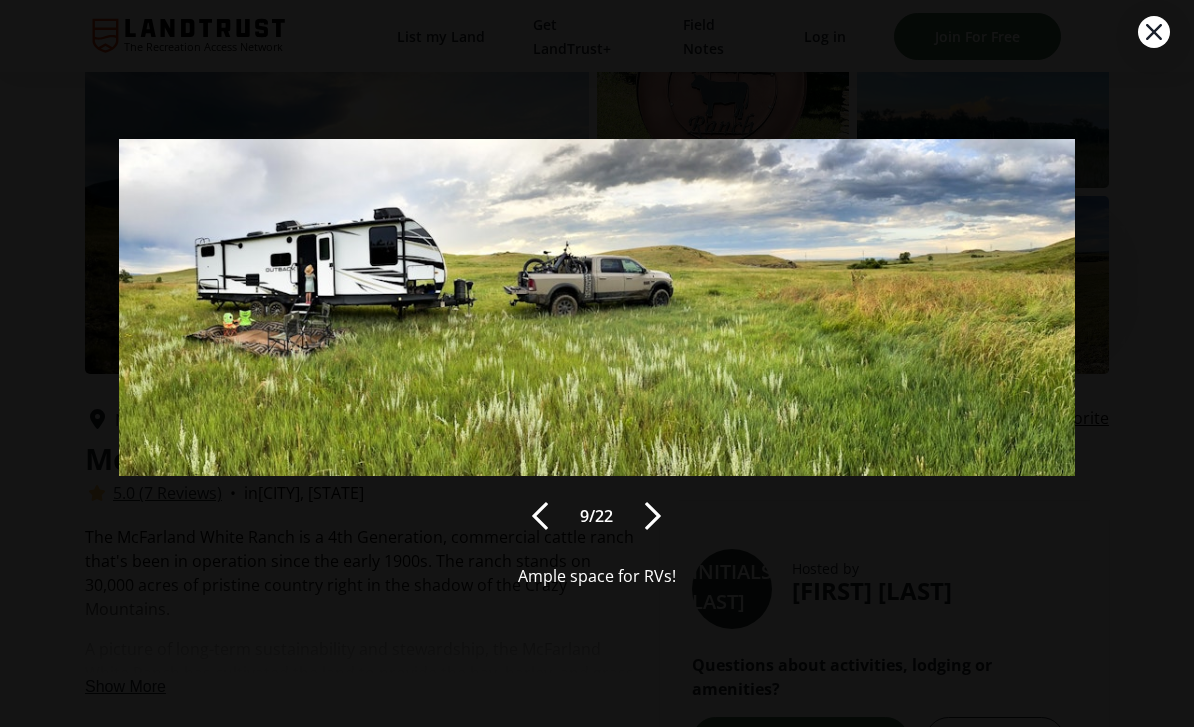 click at bounding box center [653, 516] 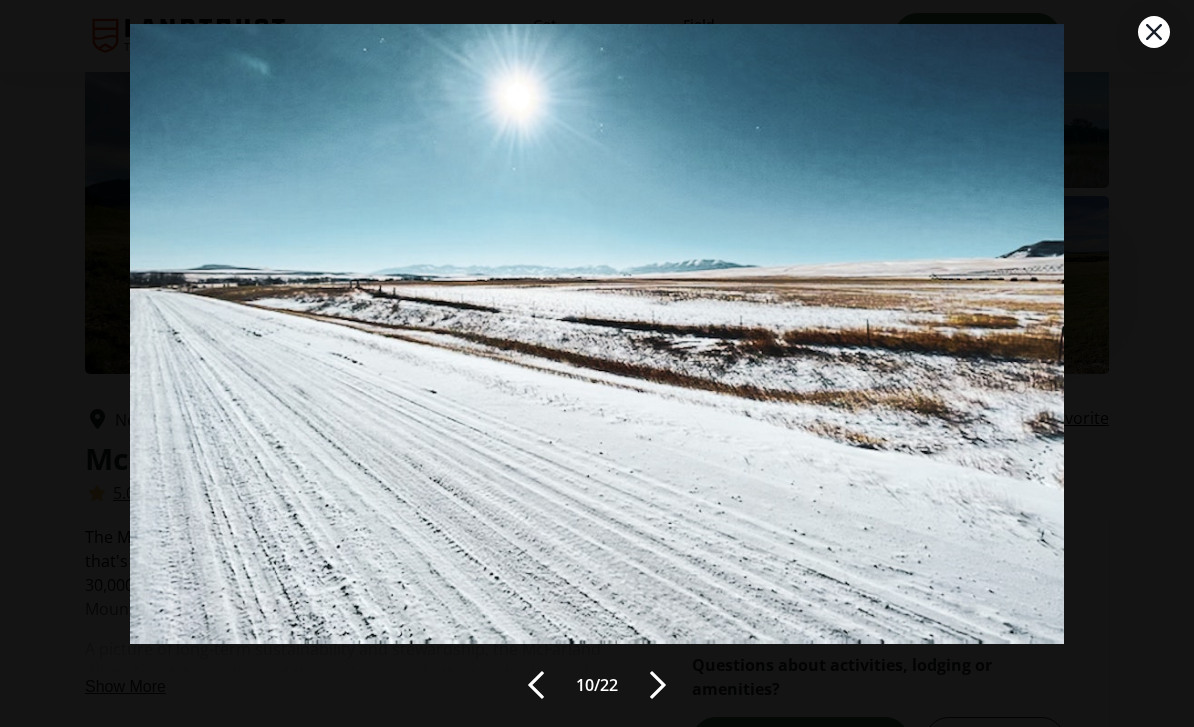 scroll, scrollTop: 23, scrollLeft: 0, axis: vertical 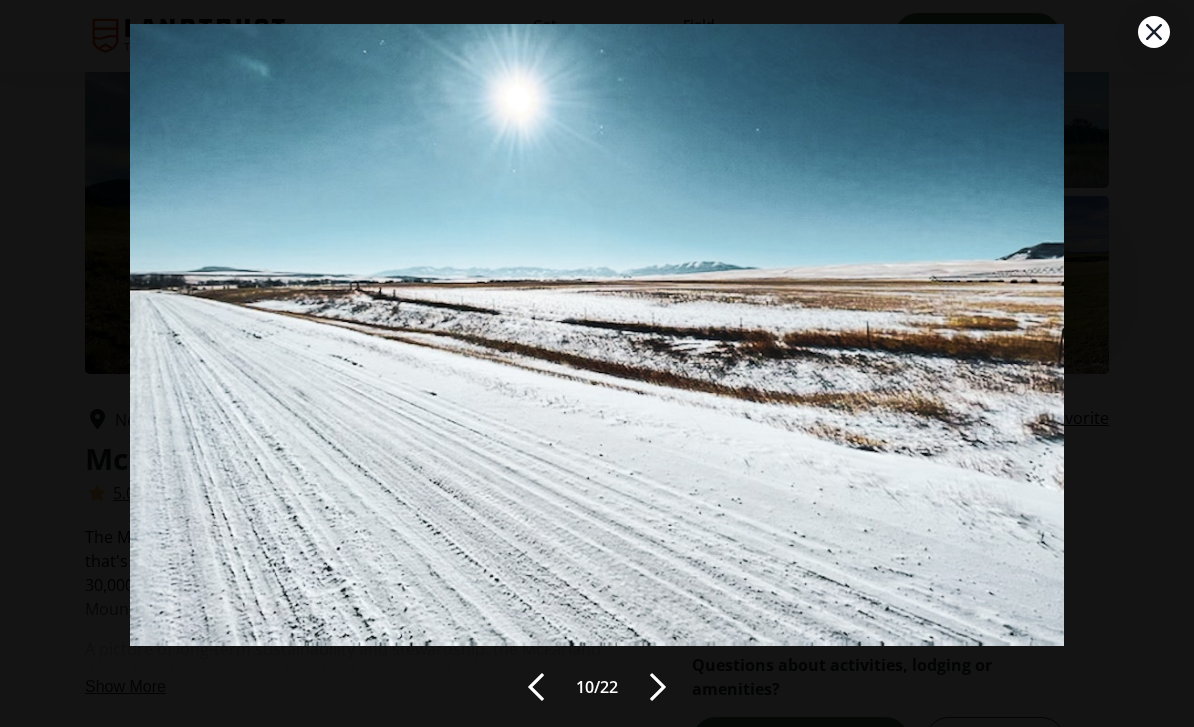 click at bounding box center (658, 687) 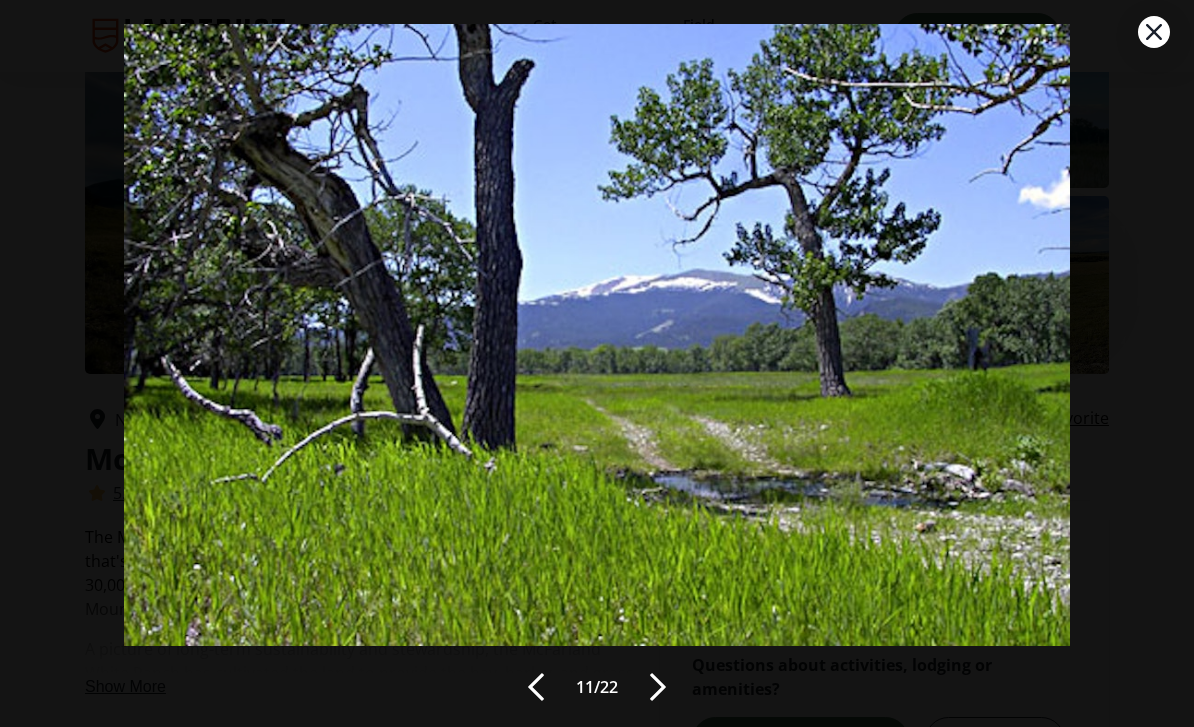 click at bounding box center (658, 687) 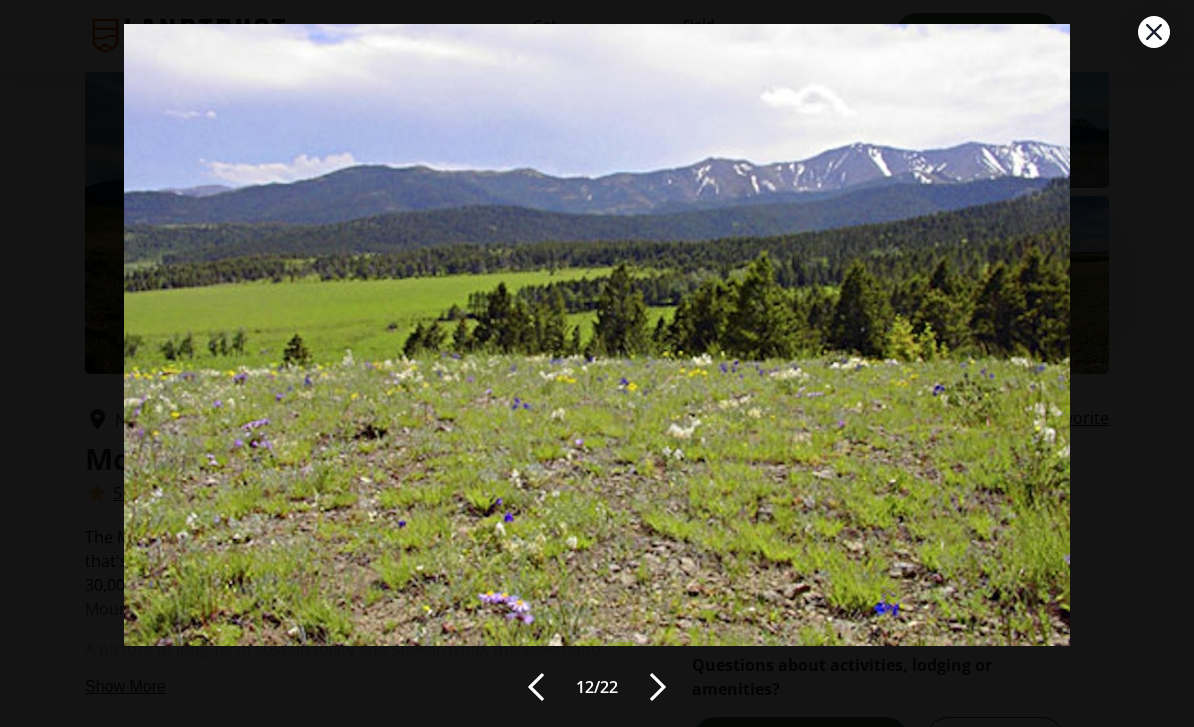 click at bounding box center (658, 687) 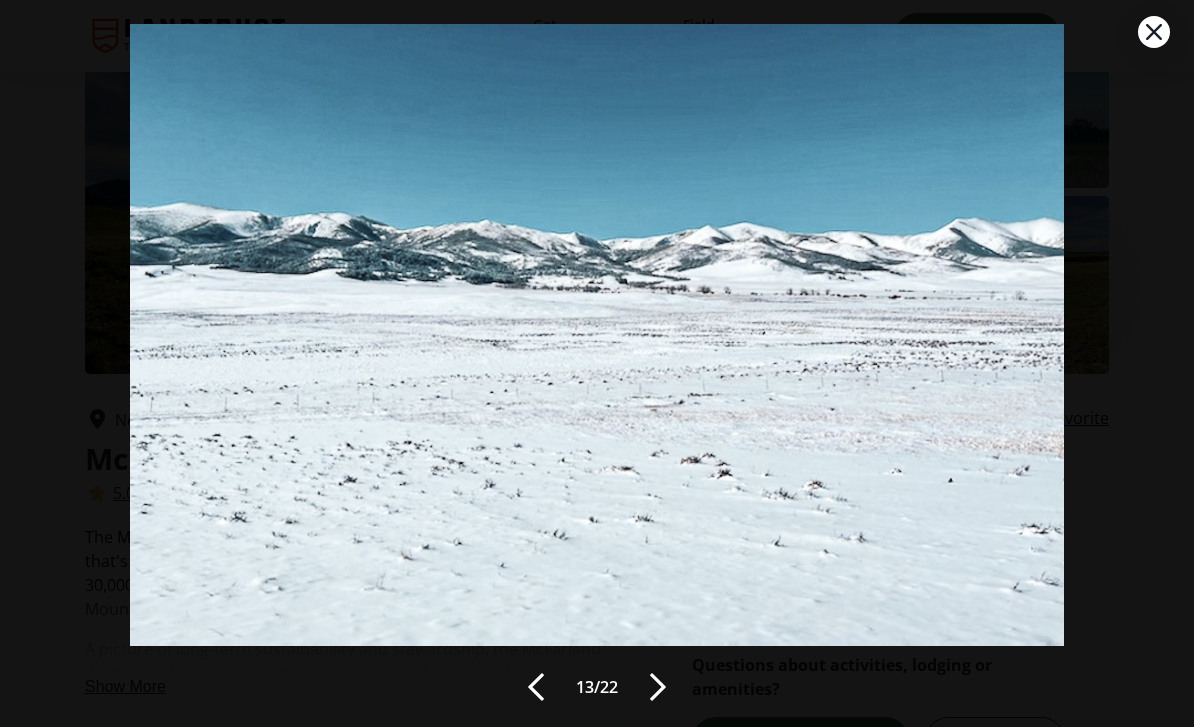 click at bounding box center [658, 687] 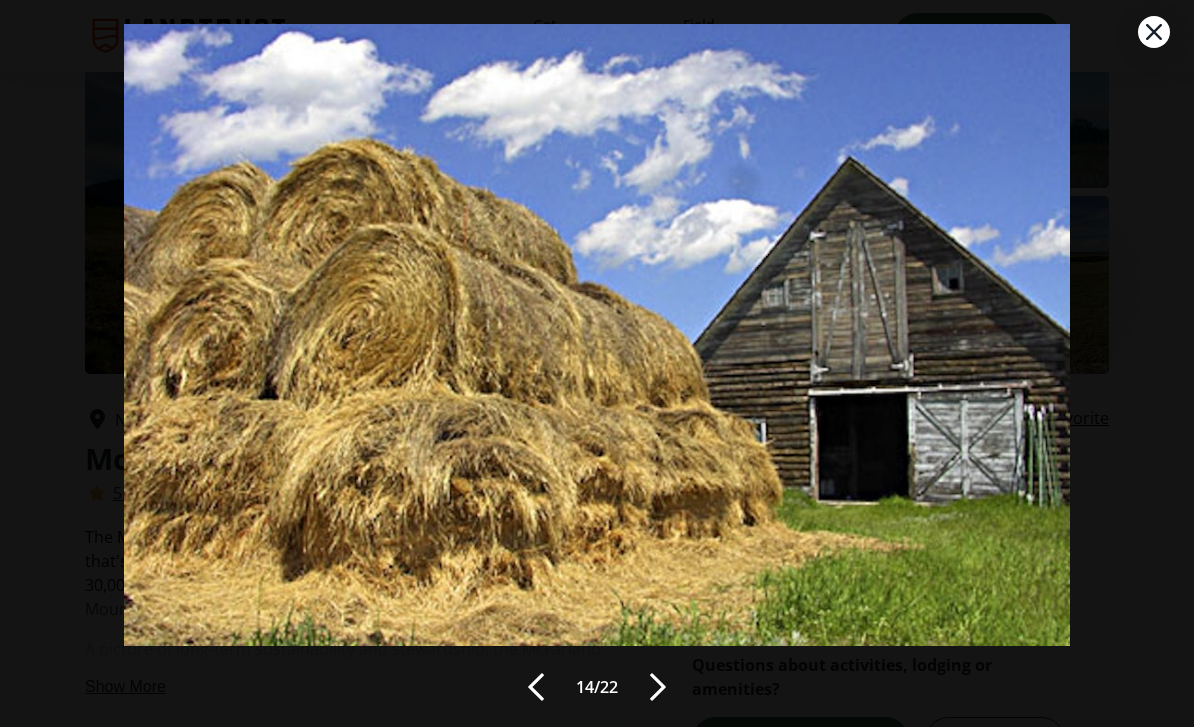click at bounding box center (658, 687) 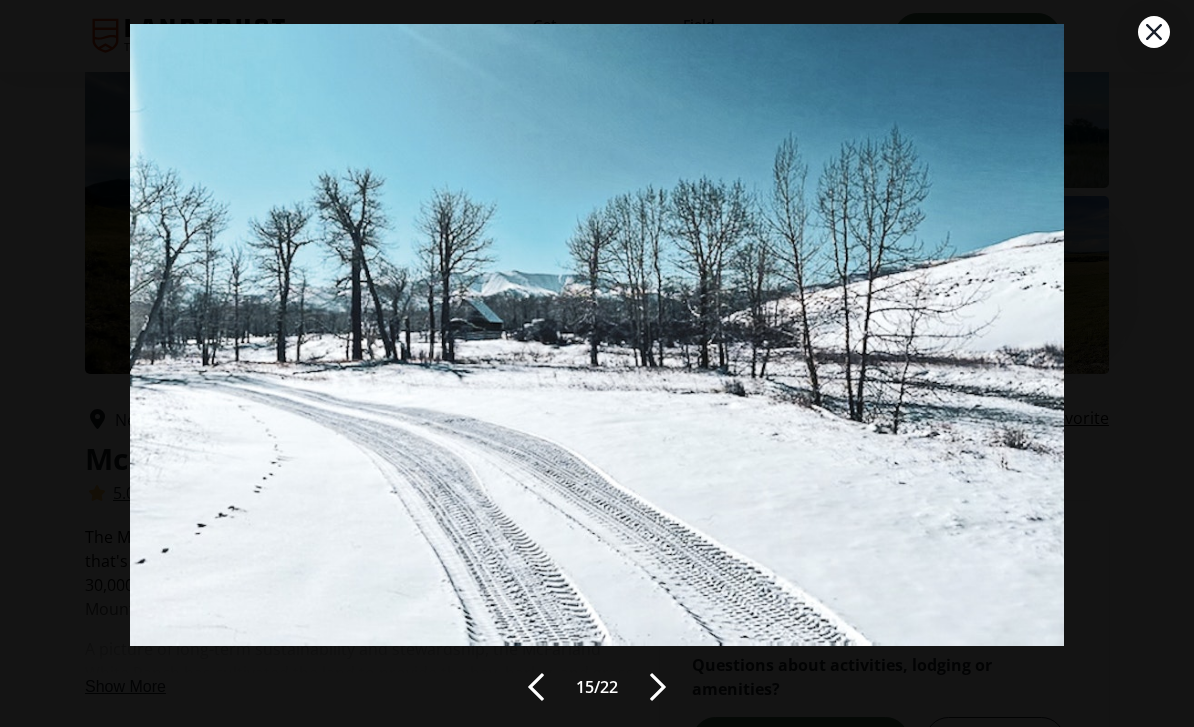 click at bounding box center [658, 687] 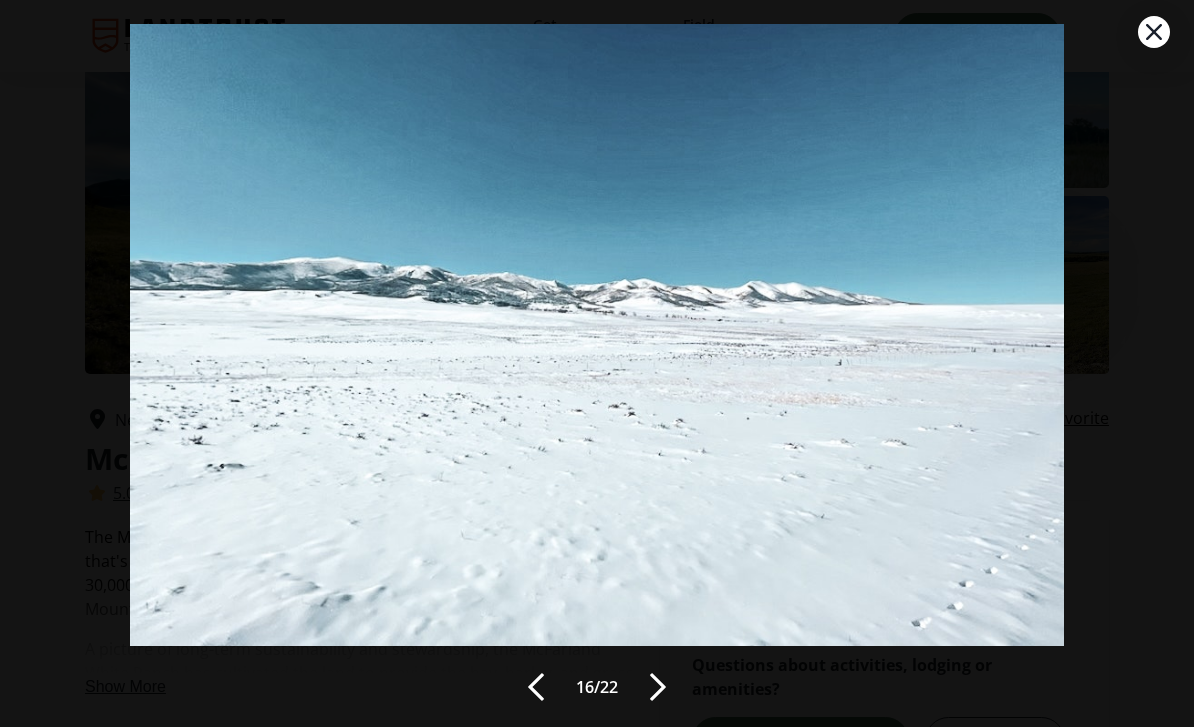 click at bounding box center [658, 687] 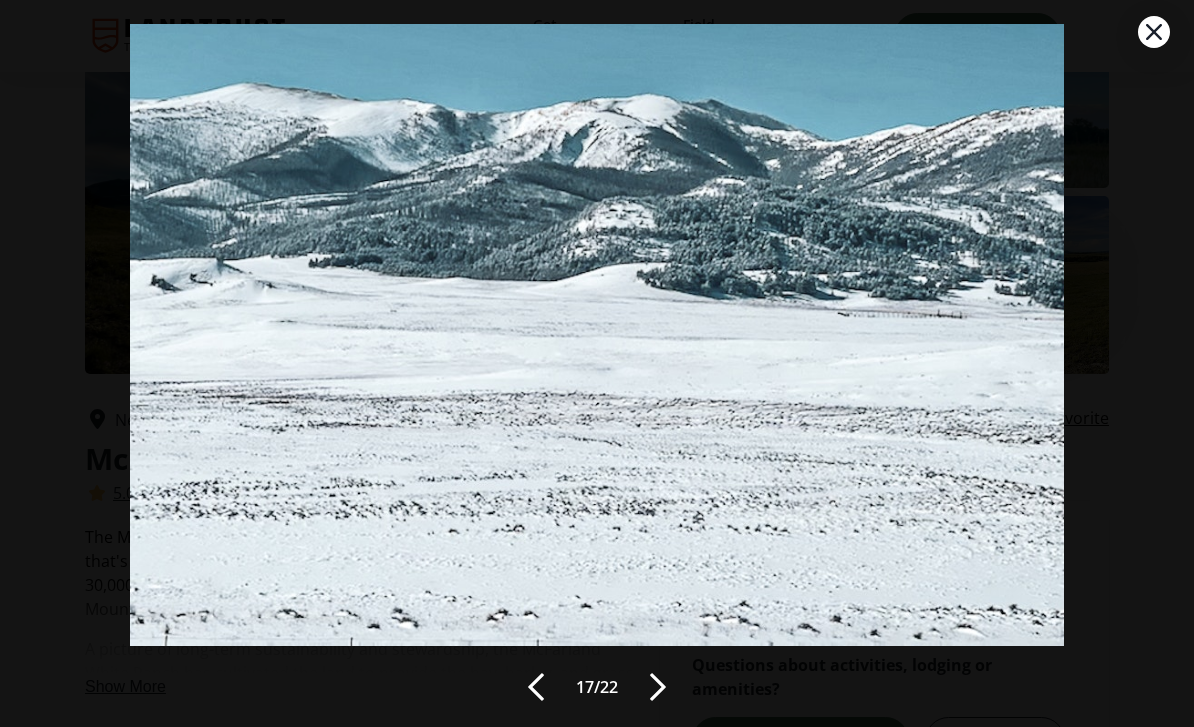 click at bounding box center (658, 687) 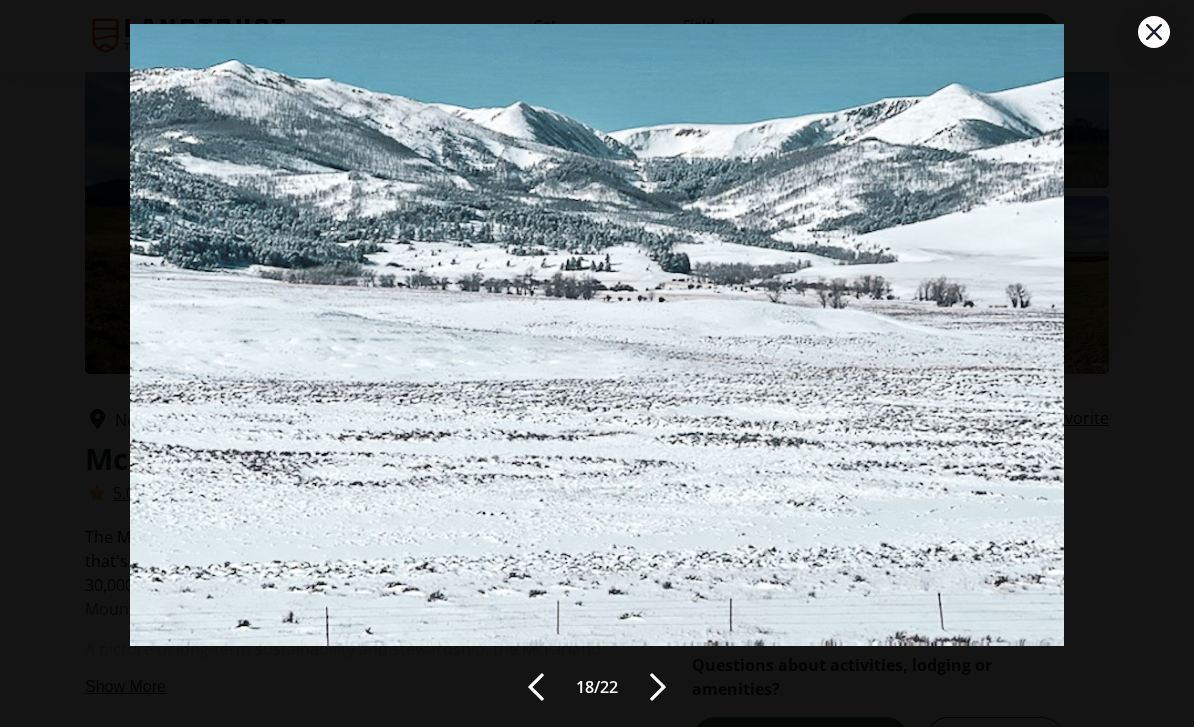 click 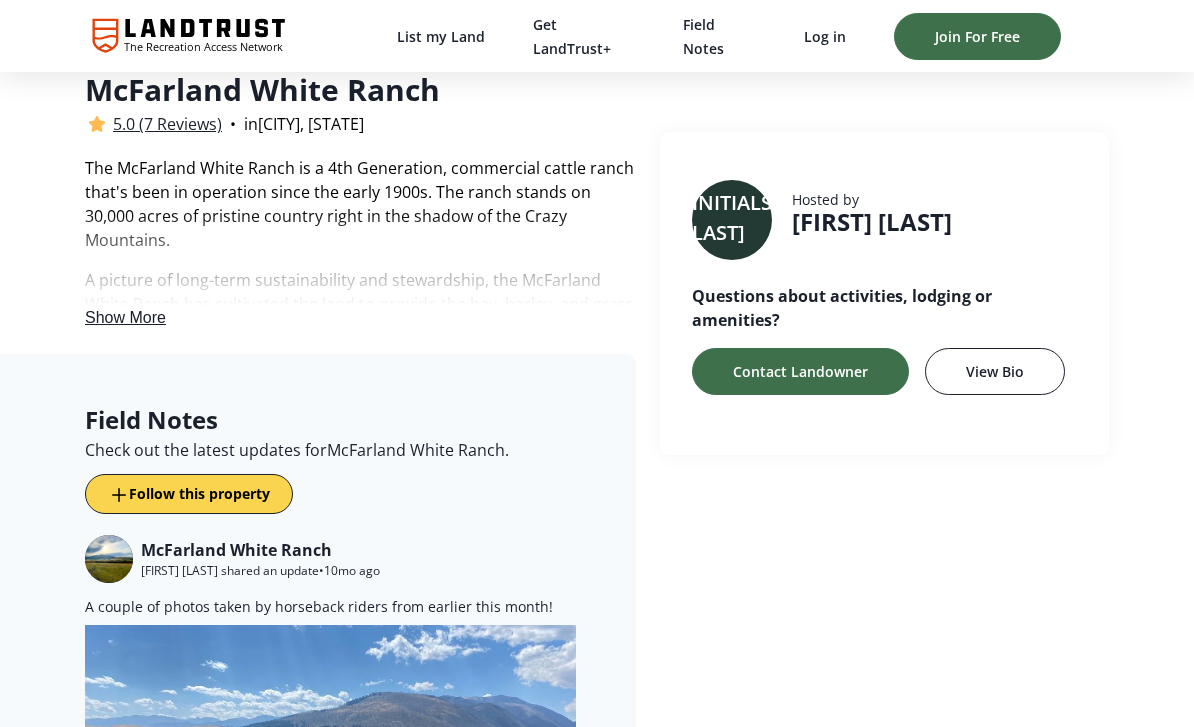 scroll, scrollTop: 452, scrollLeft: 0, axis: vertical 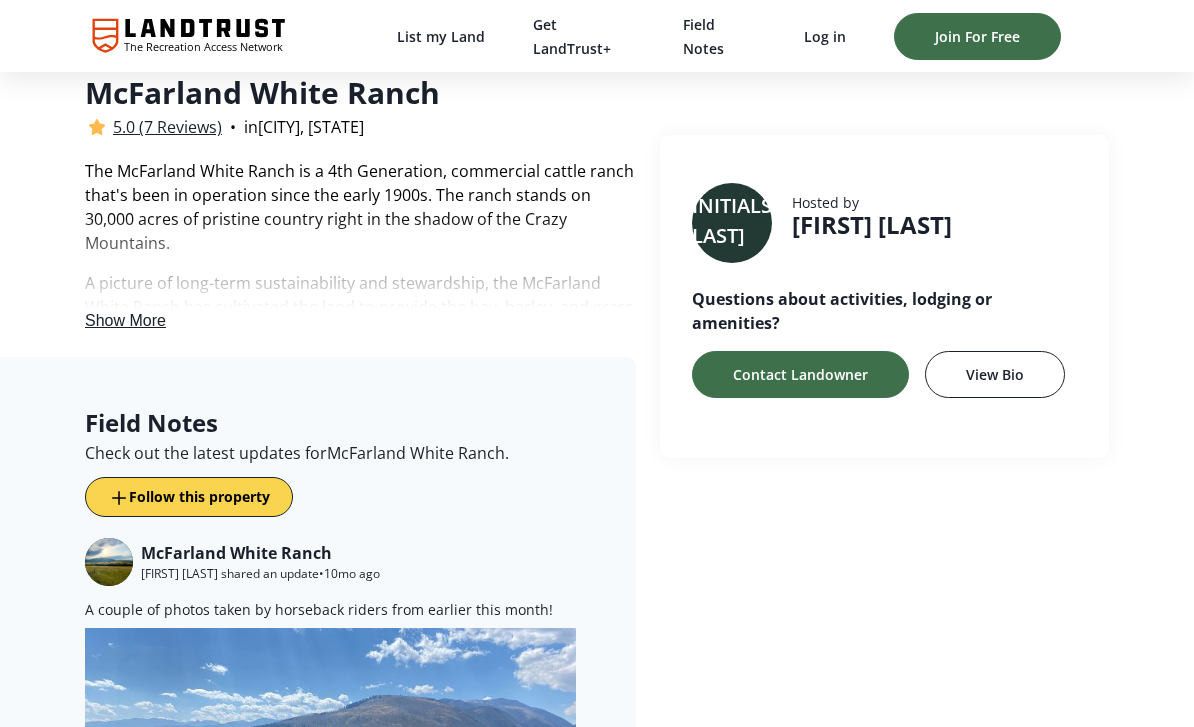 click on "Show More" at bounding box center [125, 320] 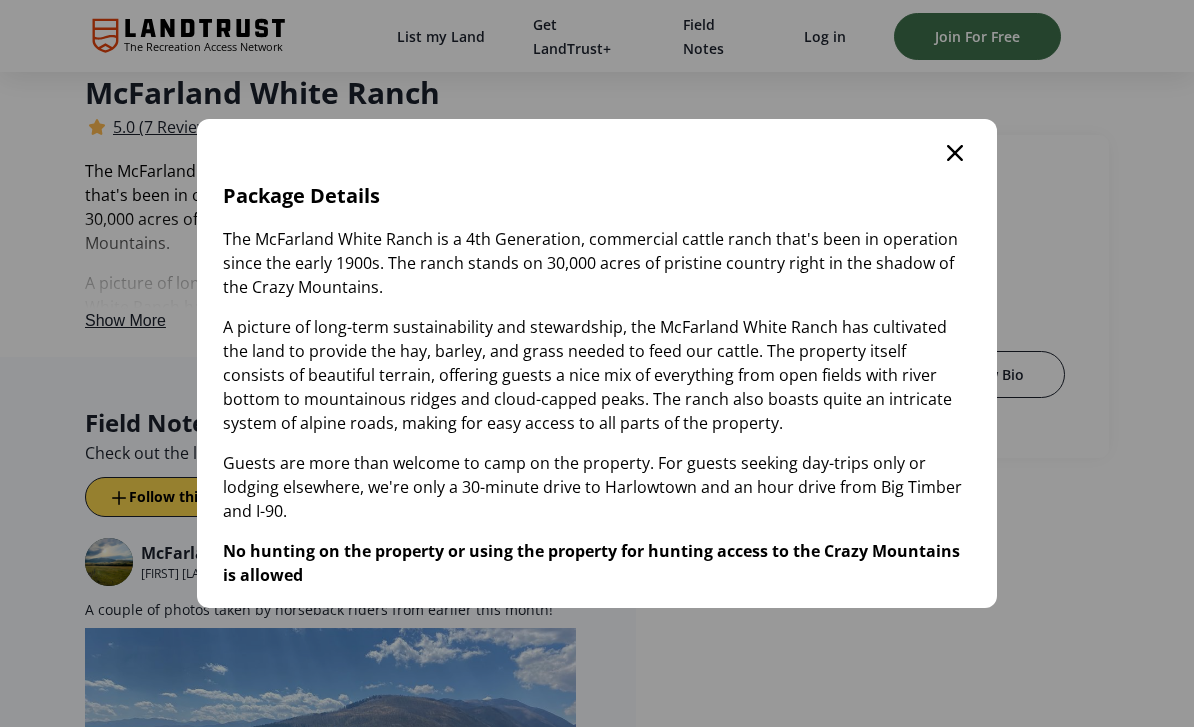 click 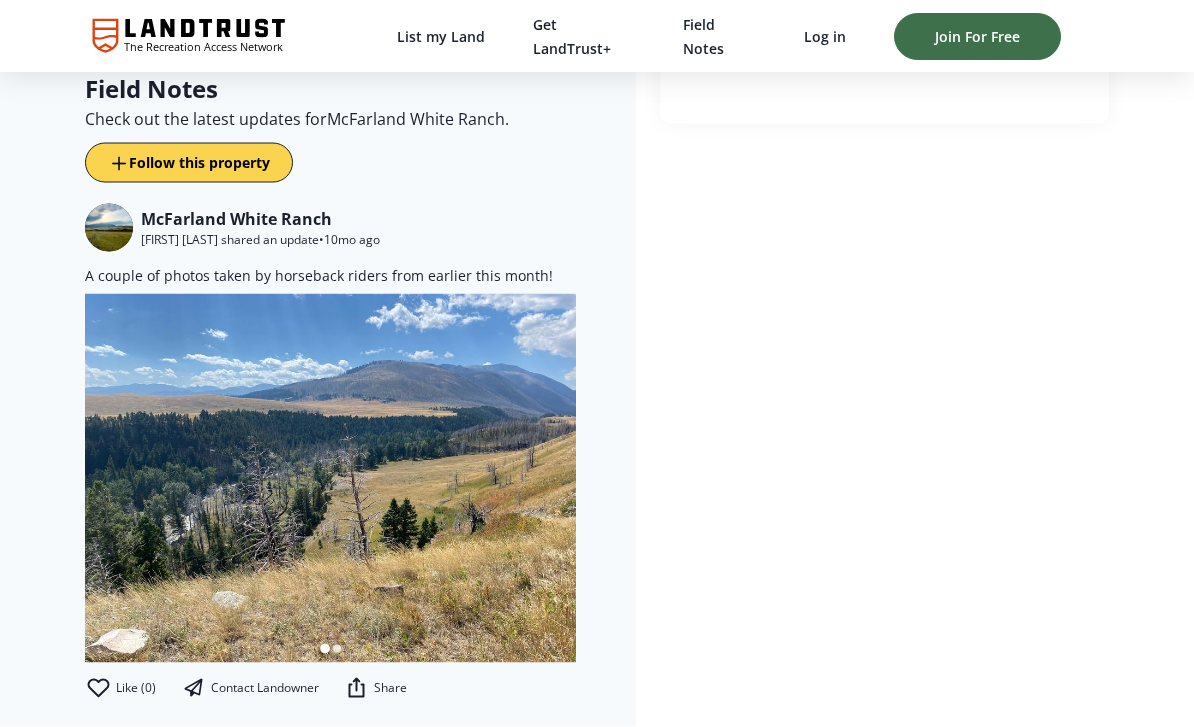 scroll, scrollTop: 787, scrollLeft: 0, axis: vertical 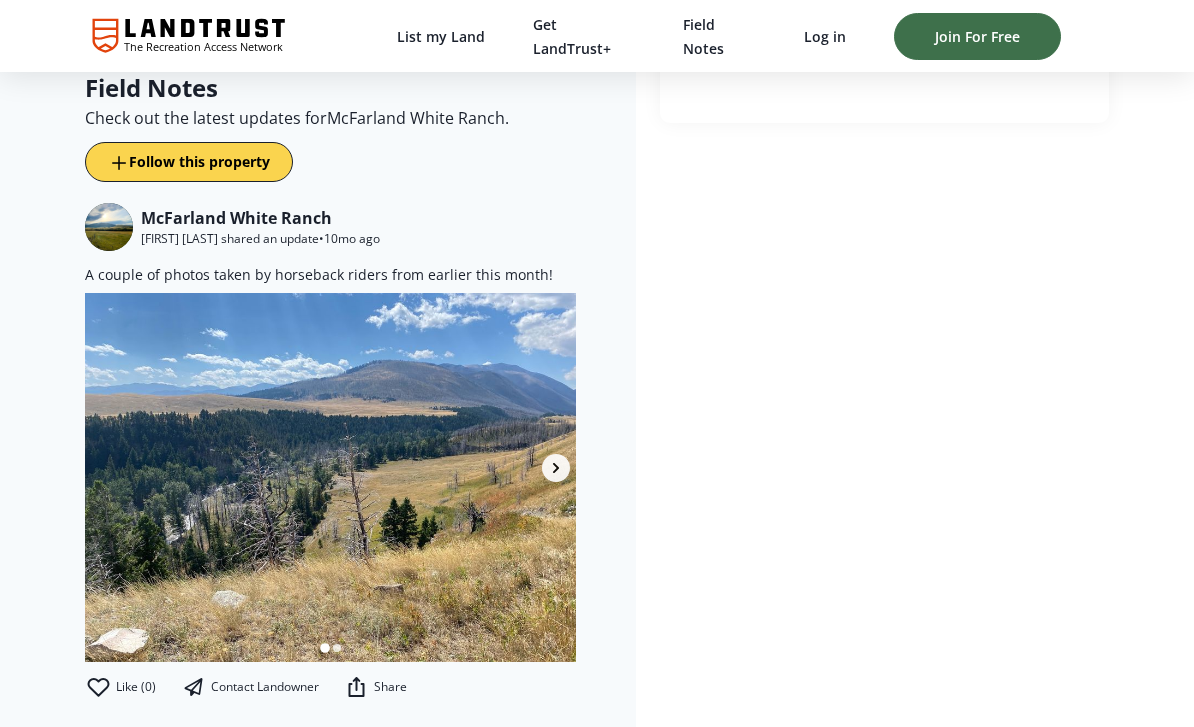 click at bounding box center [556, 468] 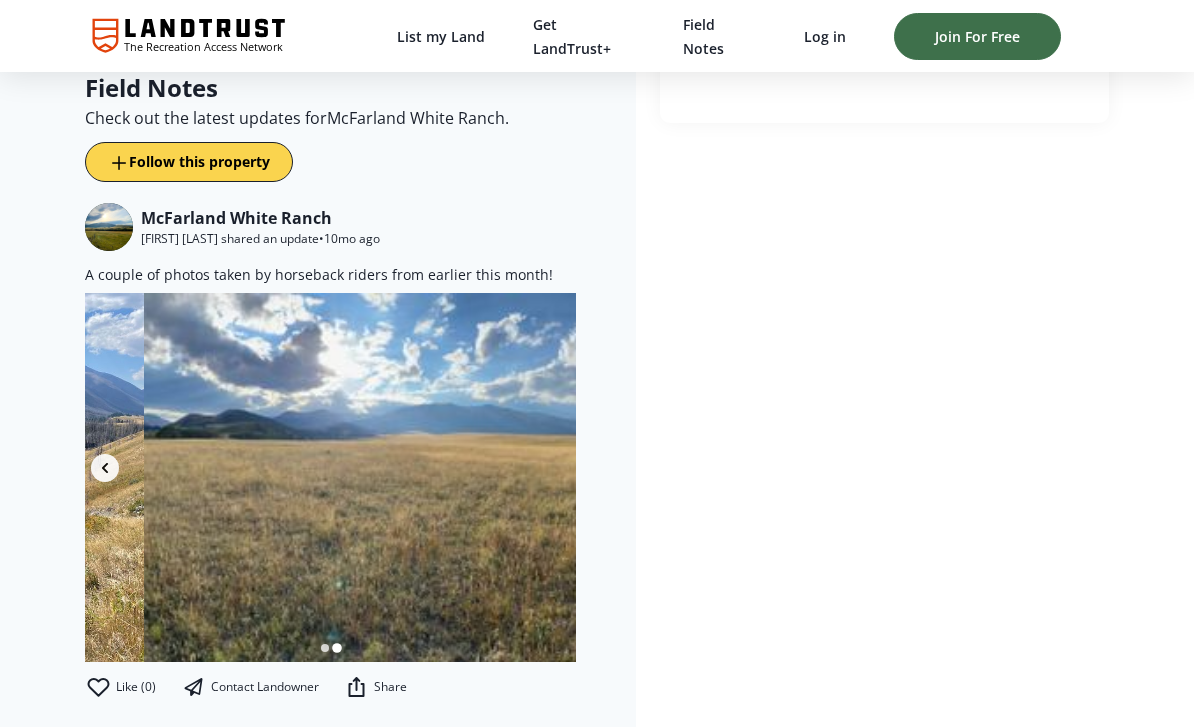 scroll, scrollTop: 0, scrollLeft: 494, axis: horizontal 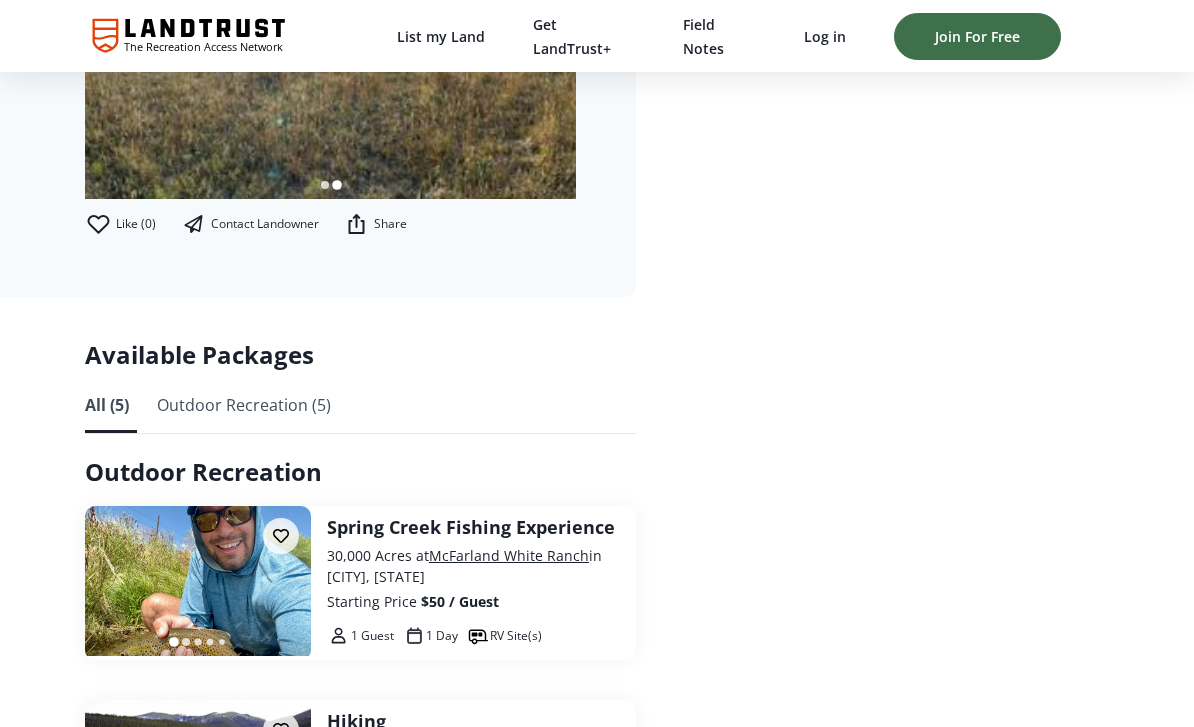 click on "McFarland White Ranch" at bounding box center (509, 555) 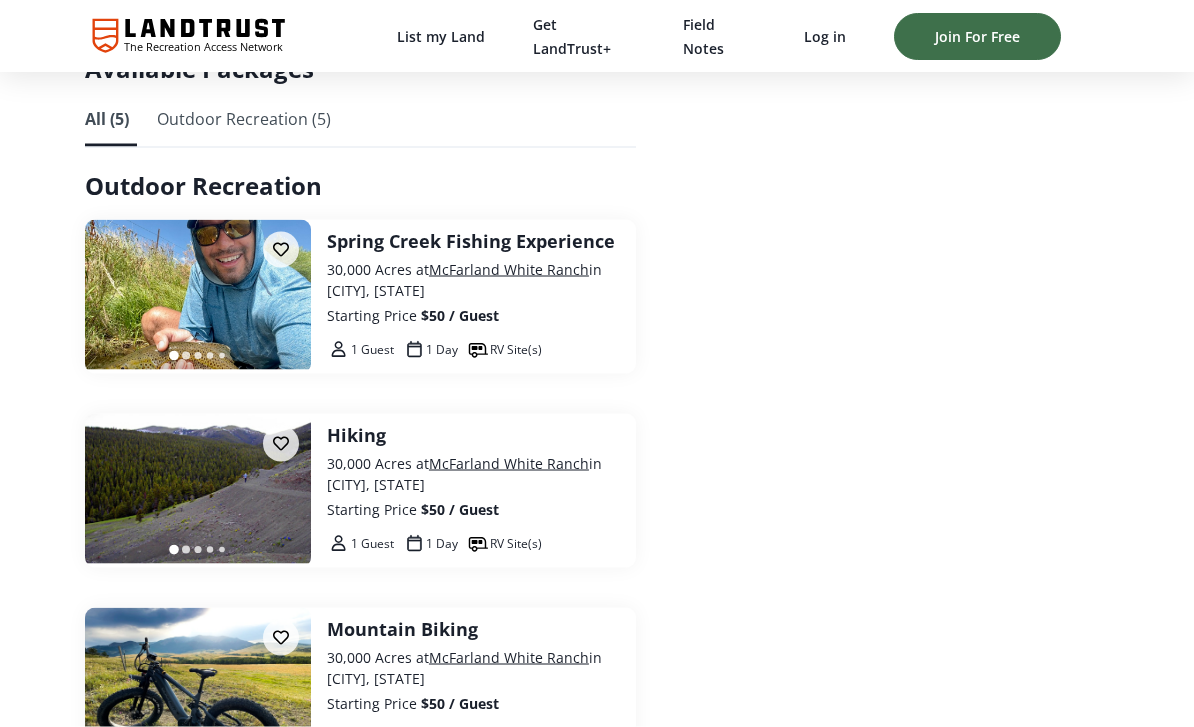 scroll, scrollTop: 1537, scrollLeft: 0, axis: vertical 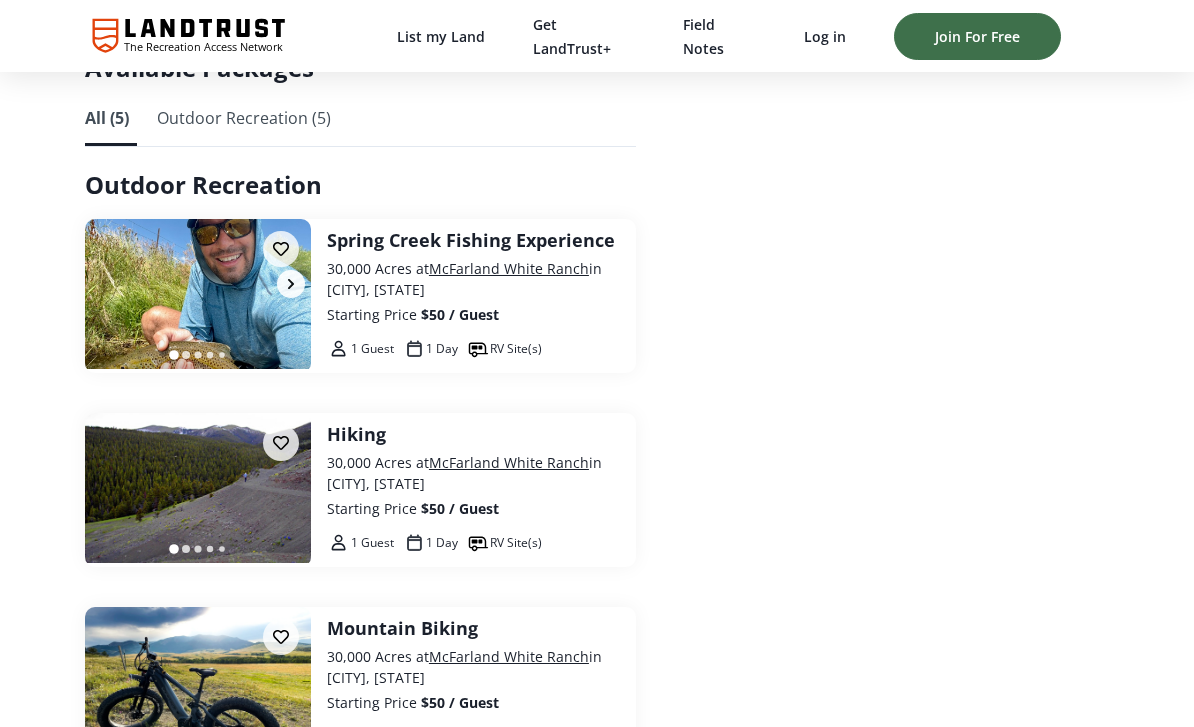 click at bounding box center [291, 284] 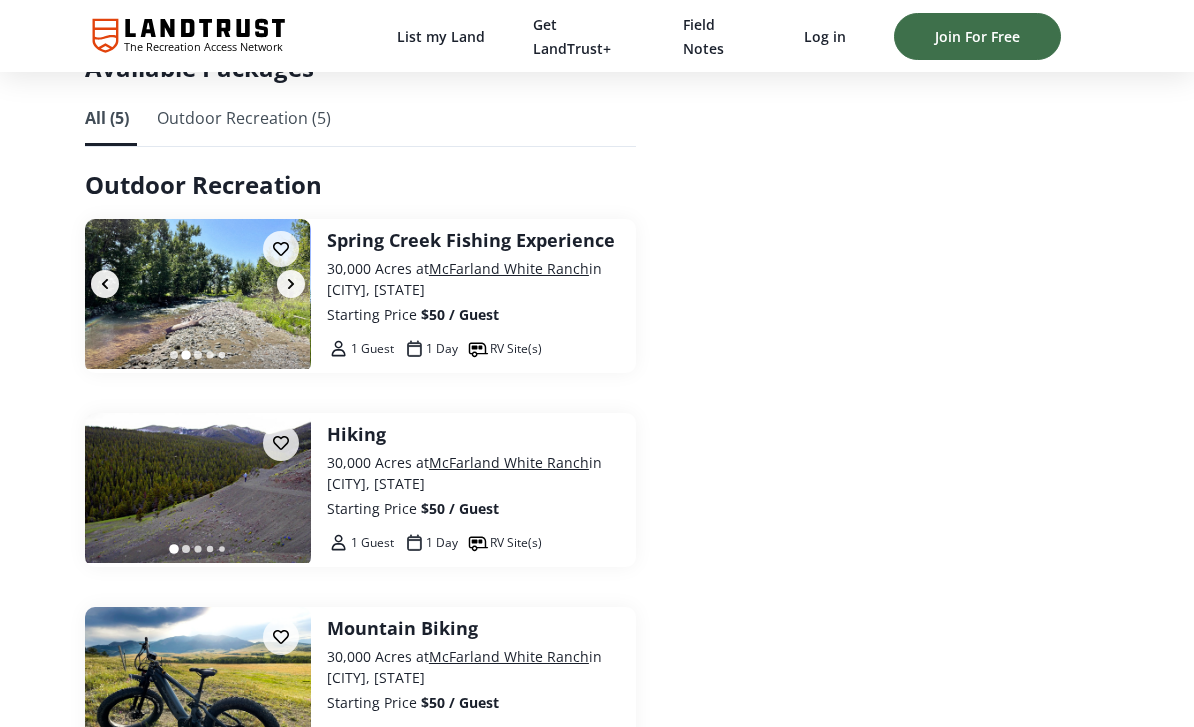 click 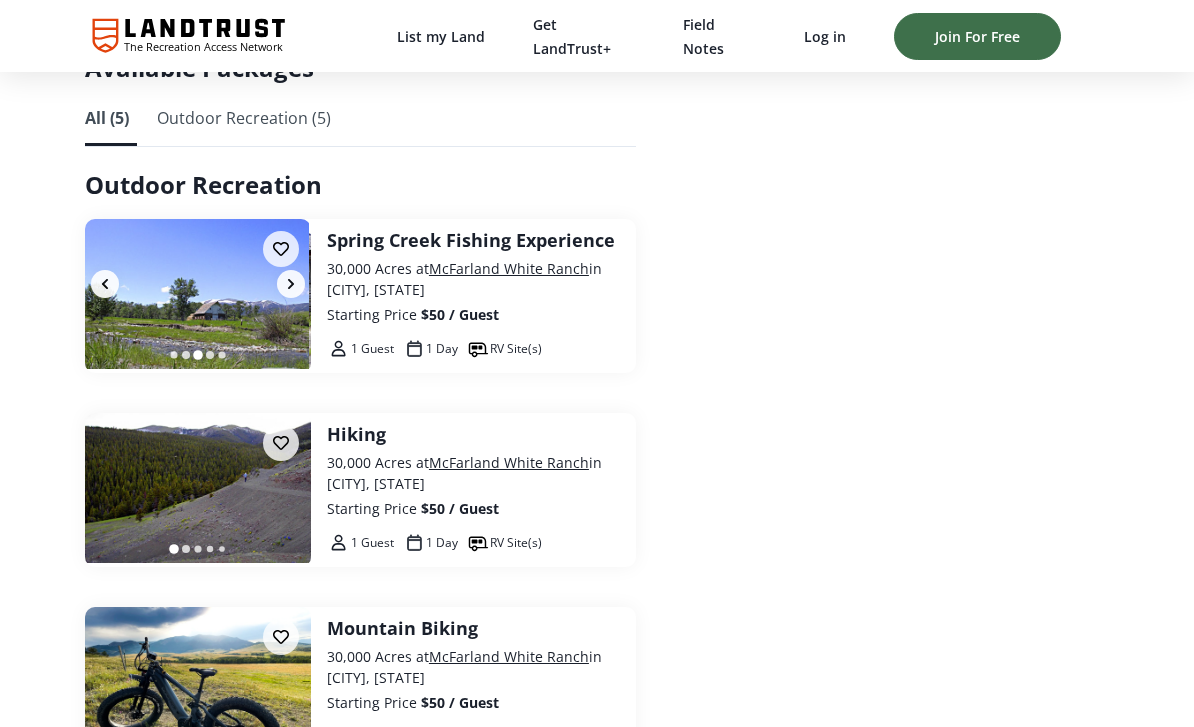 click at bounding box center [291, 284] 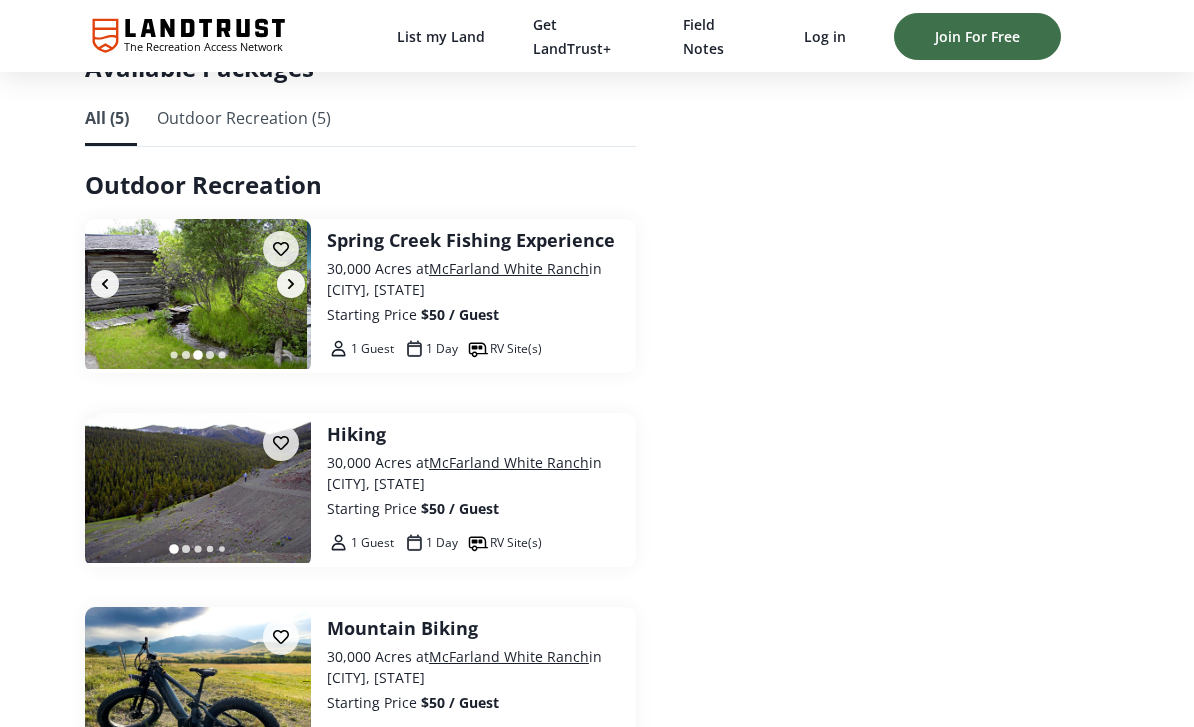 click 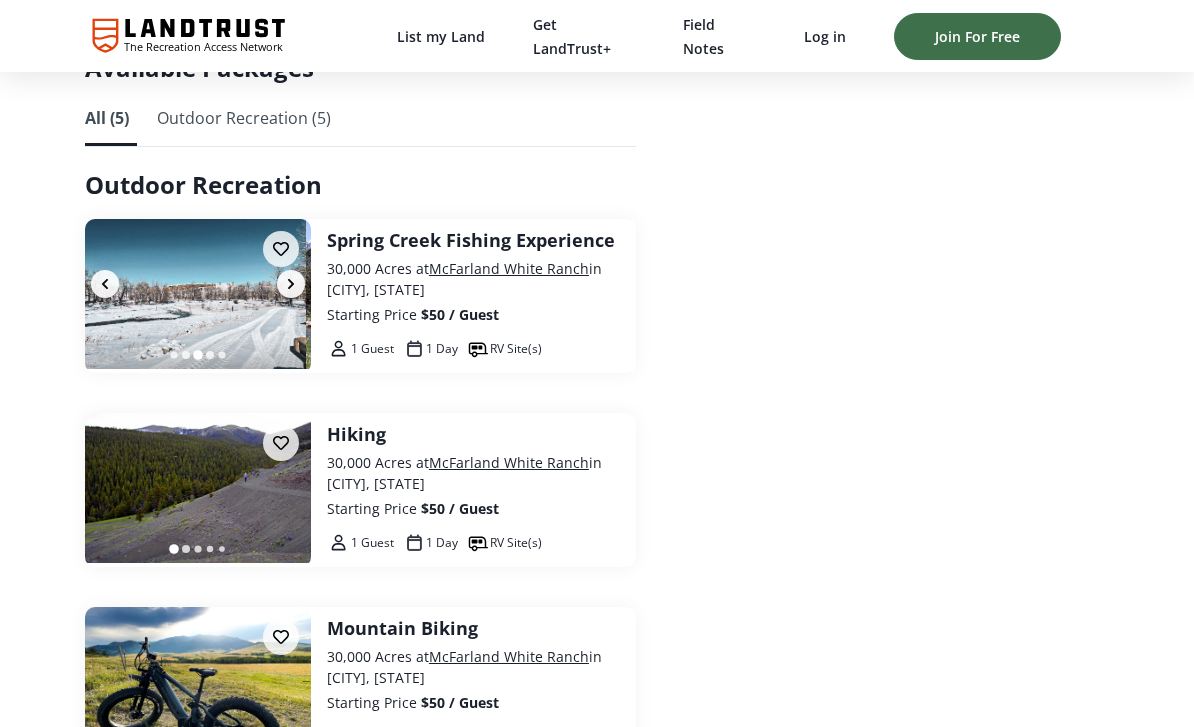 click at bounding box center [291, 284] 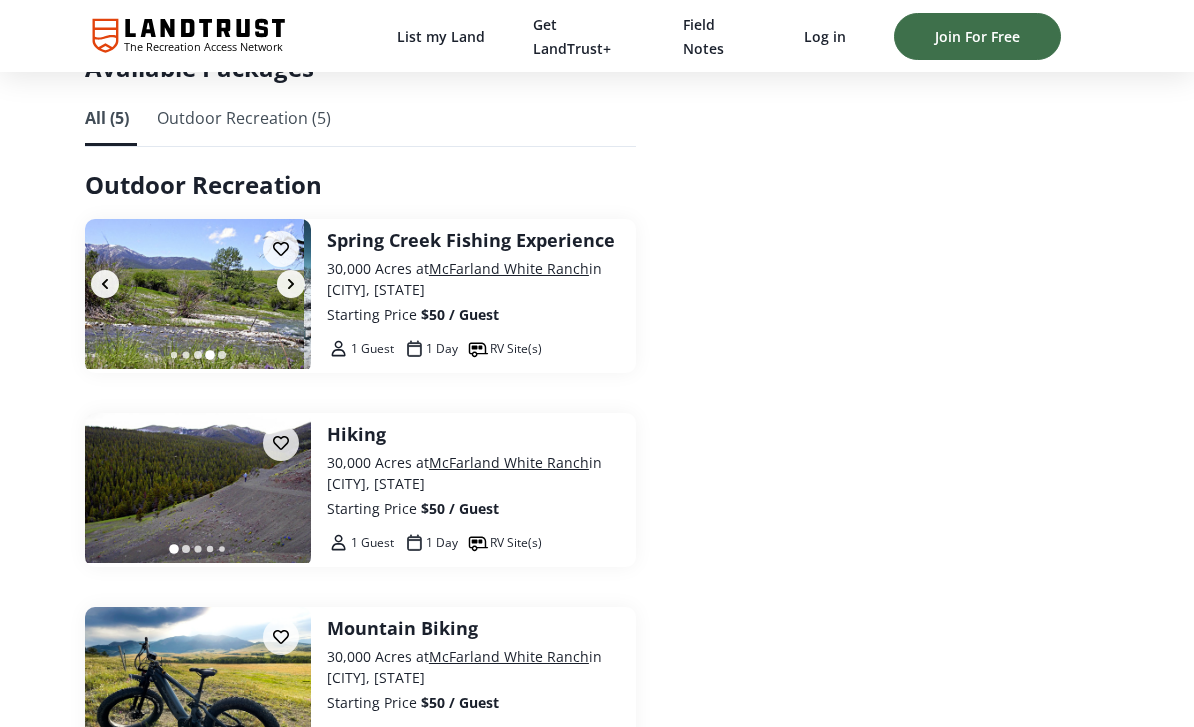 click at bounding box center [291, 284] 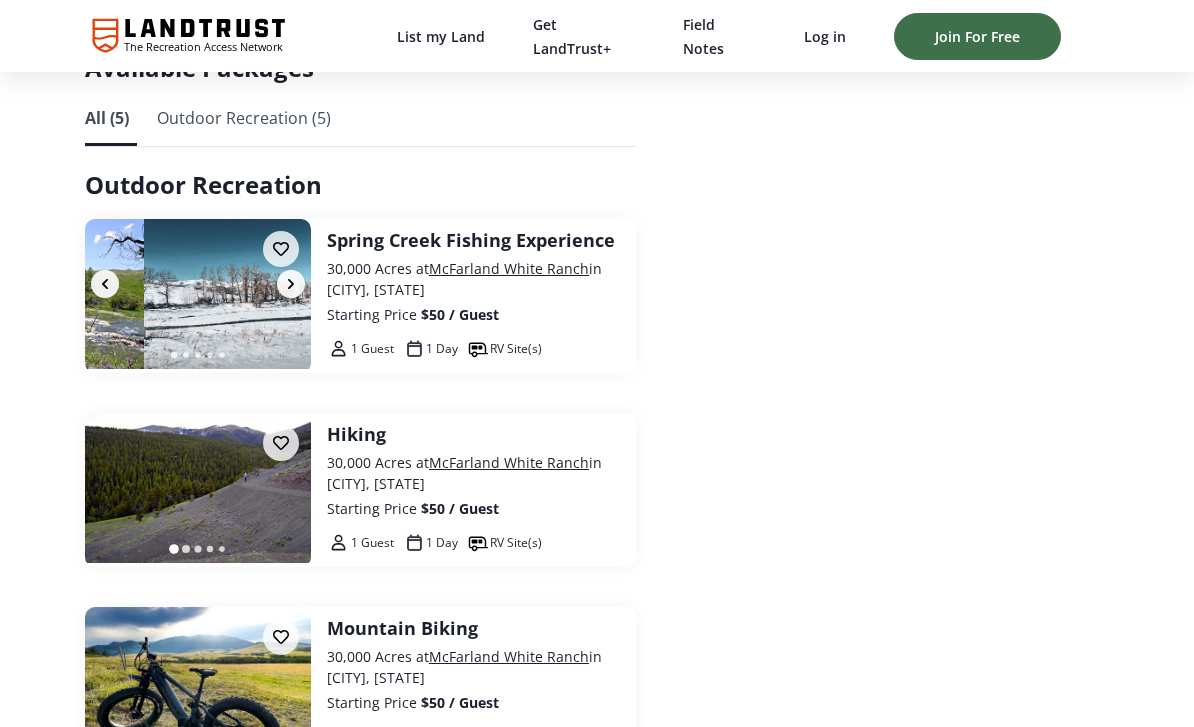 scroll, scrollTop: 0, scrollLeft: 1363, axis: horizontal 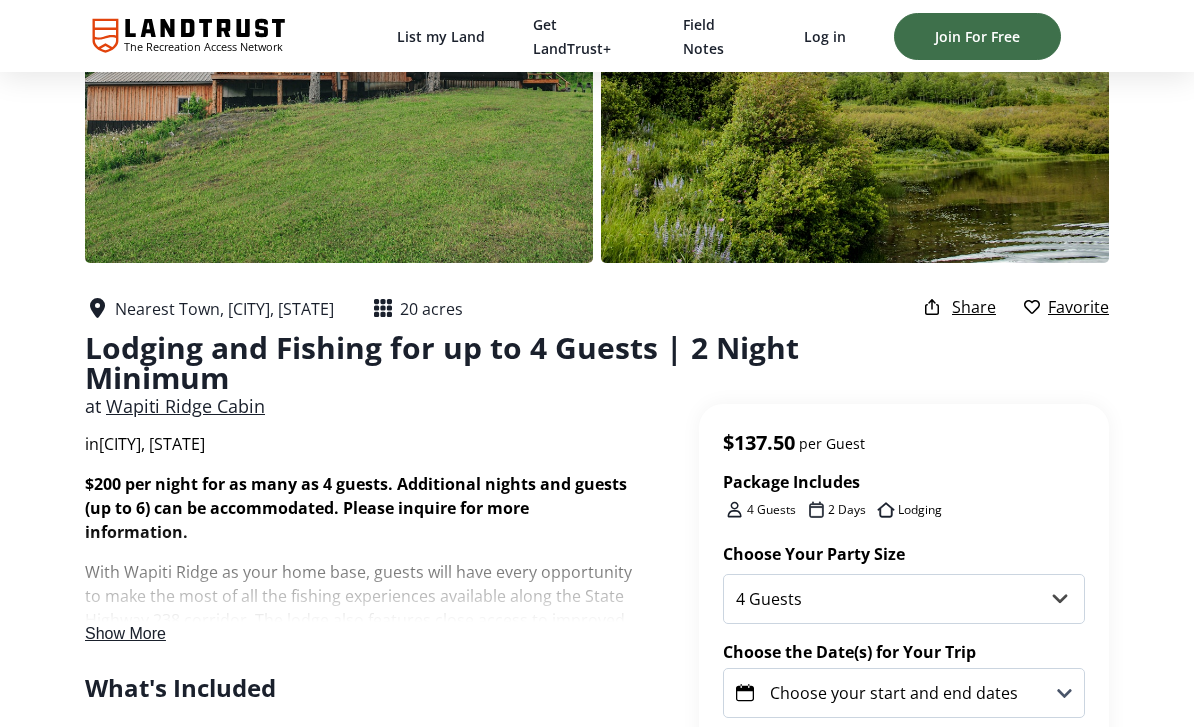 click on "Show More" at bounding box center [125, 633] 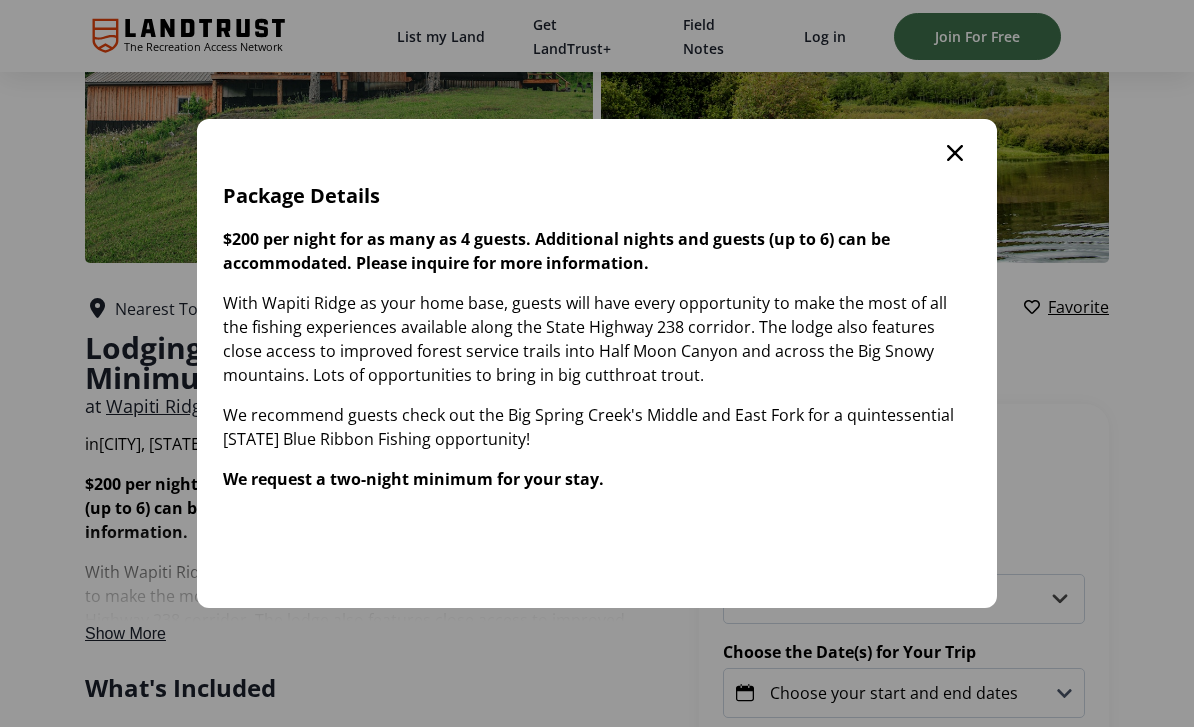 scroll, scrollTop: 0, scrollLeft: 0, axis: both 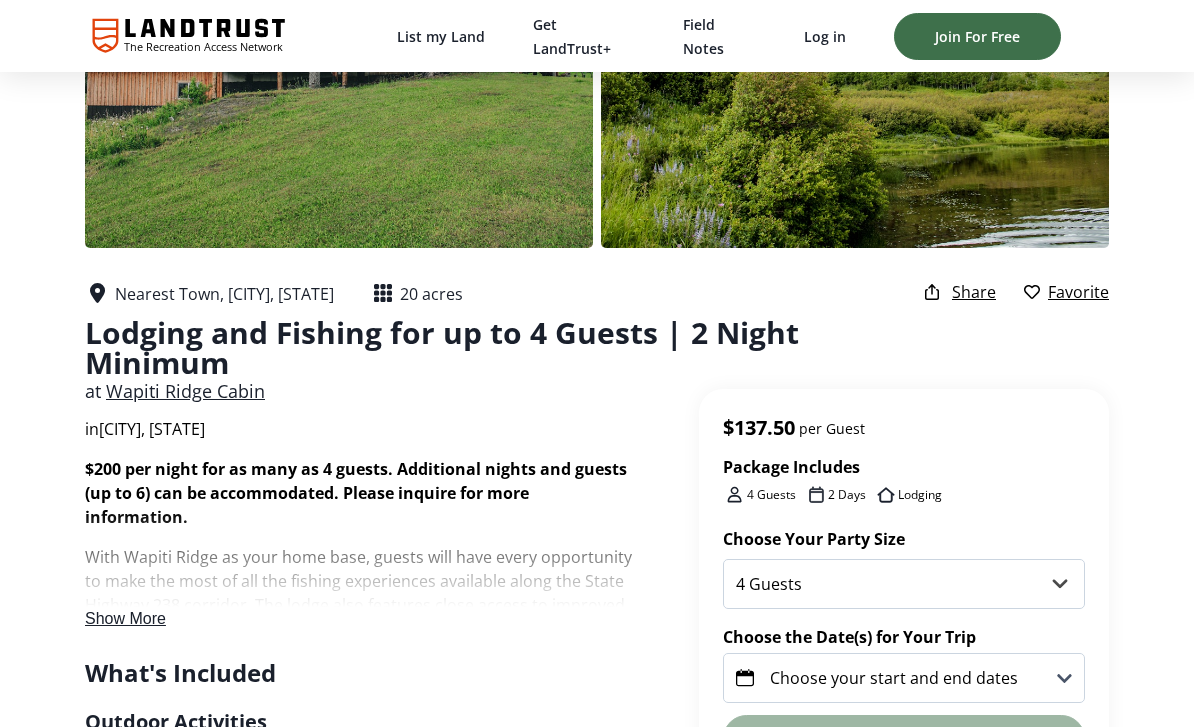 click on "Show More" at bounding box center [125, 618] 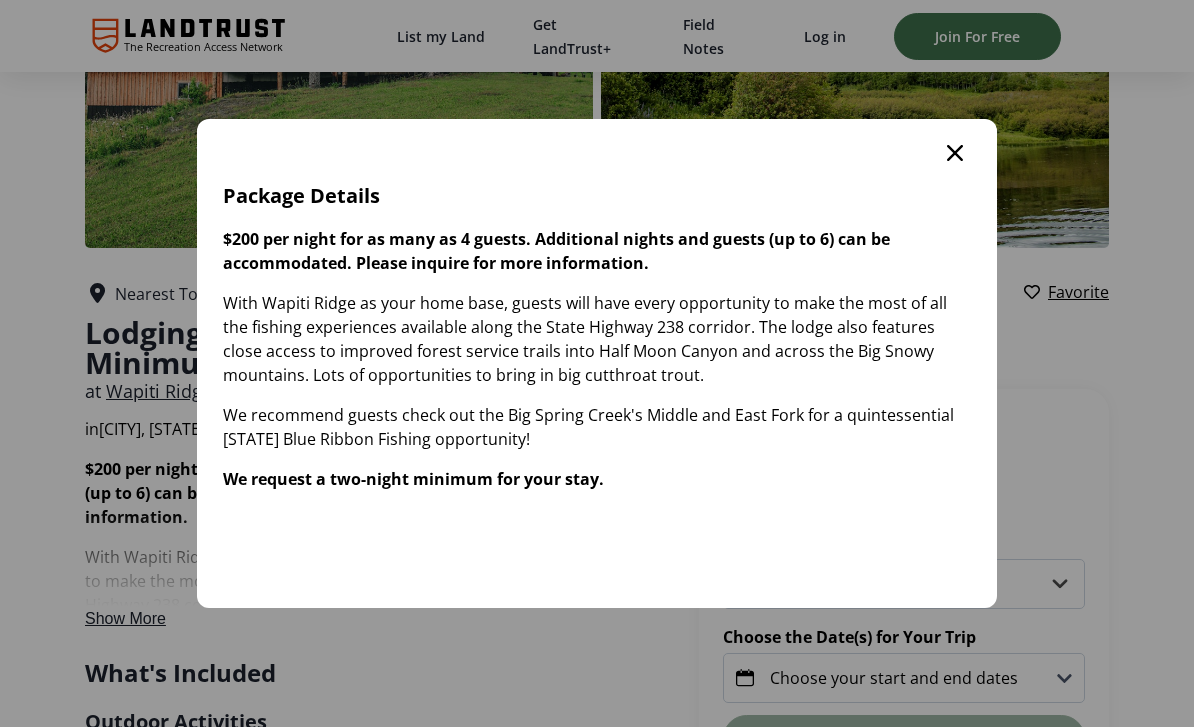 click on "Package Details $200 per night for as many as 4 guests. Additional nights and guests (up to 6) can be accommodated. Please inquire for more information.
With Wapiti Ridge as your home base, guests will have every opportunity to make the most of all the fishing experiences available along the State Highway 238 corridor. The lodge also features close access to improved forest service trails into Half Moon Canyon and across the Big Snowy mountains. Lots of opportunities to bring in big cutthroat trout.
We recommend guests check out the Big Spring Creek's Middle and East Fork for a quintessential Montana Blue Ribbon Fishing opportunity!
We request a two-night minimum for your stay." at bounding box center [597, 318] 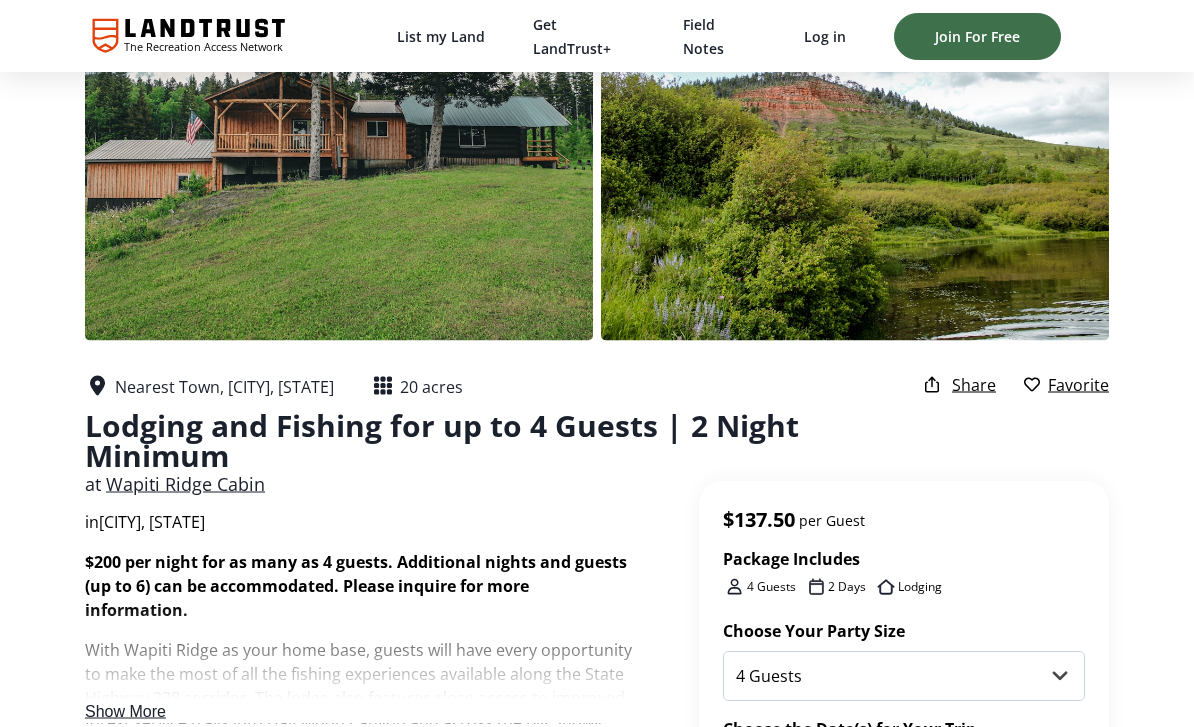 scroll, scrollTop: 0, scrollLeft: 0, axis: both 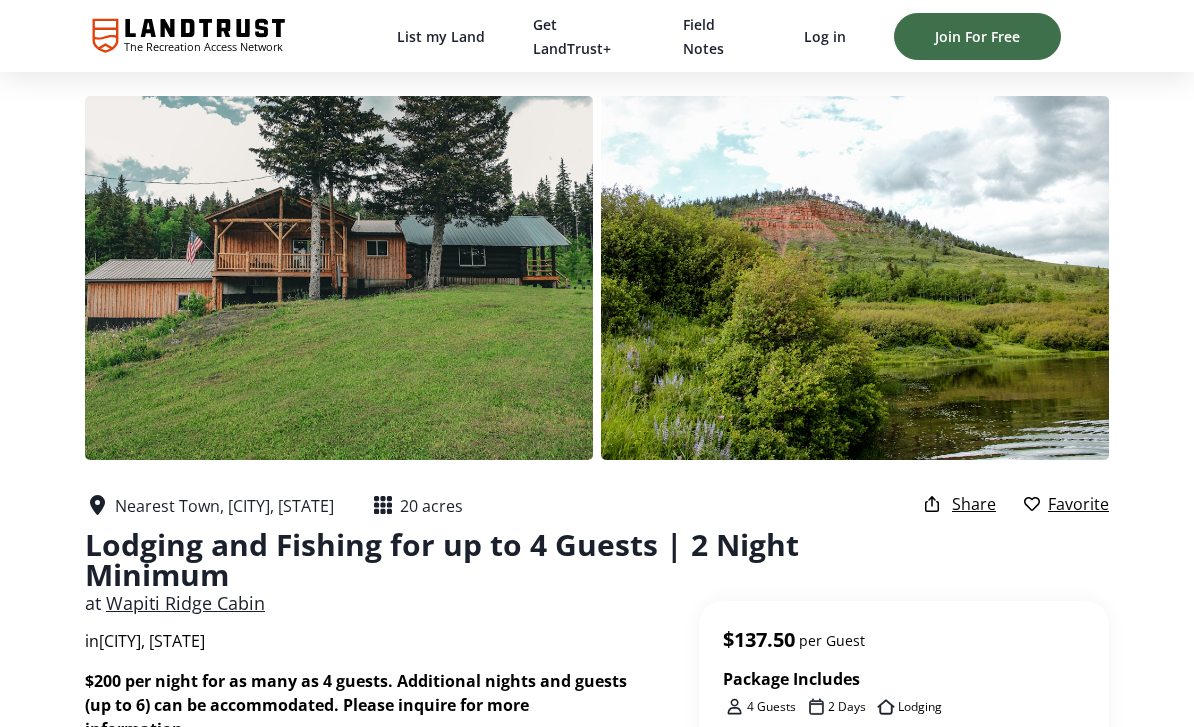 click at bounding box center [339, 278] 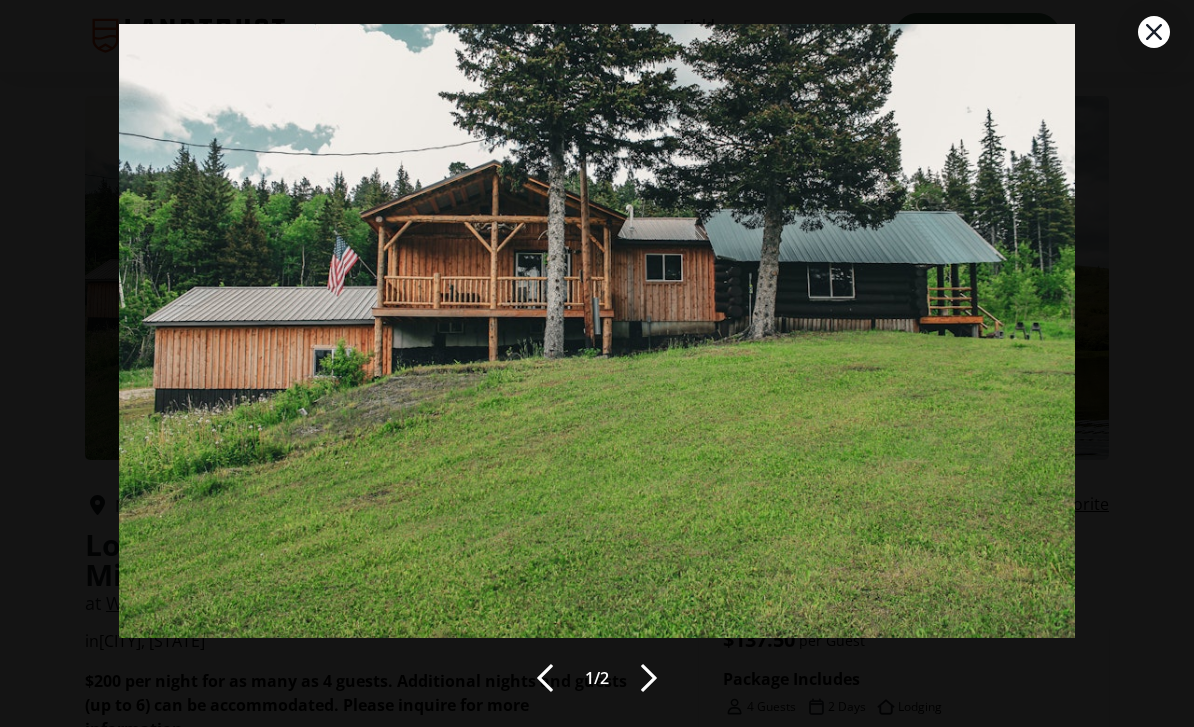 click at bounding box center (649, 678) 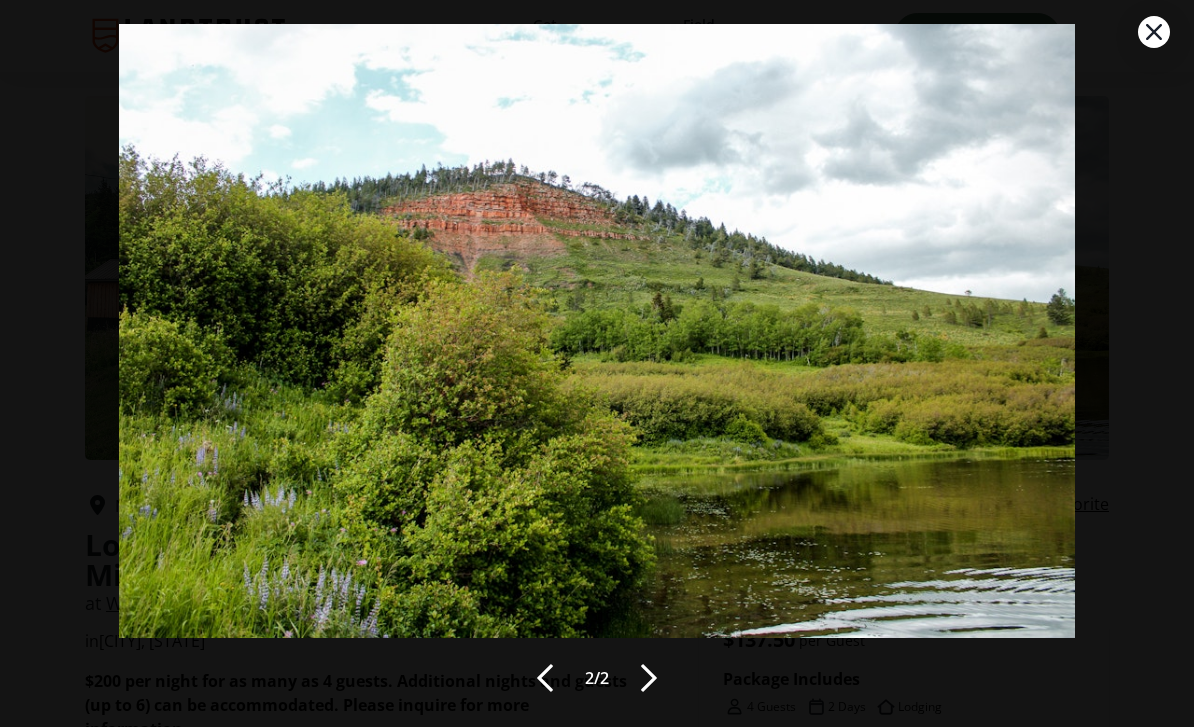 click 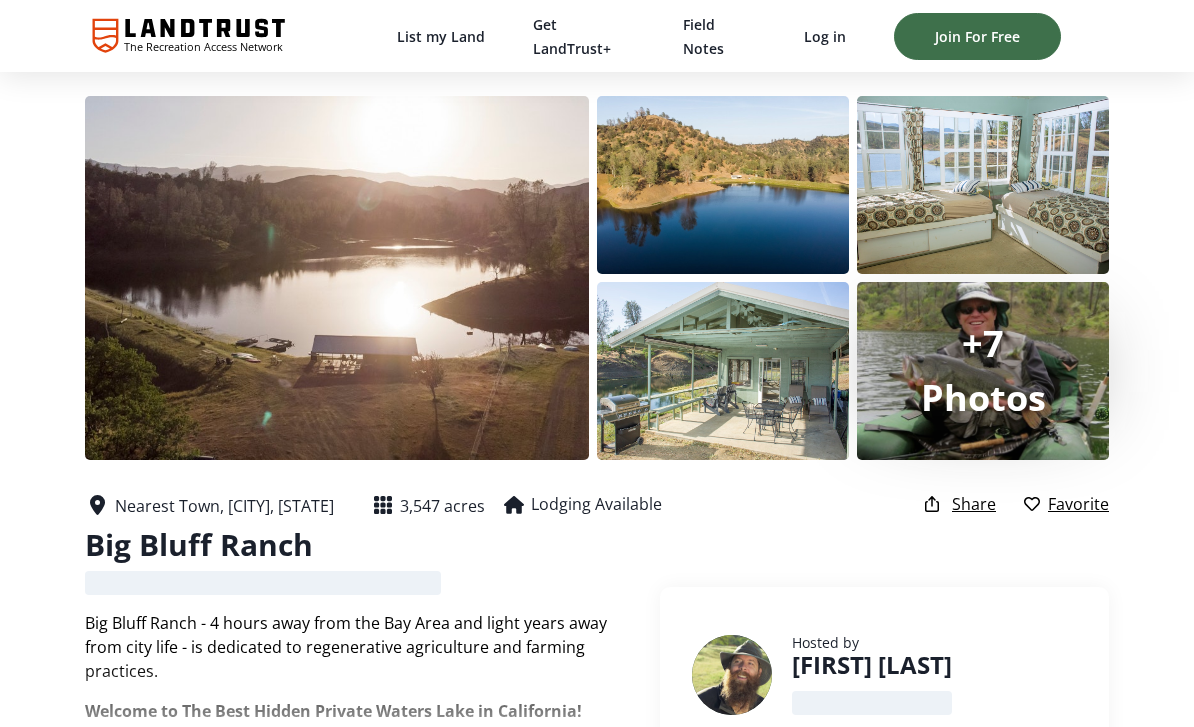 scroll, scrollTop: 0, scrollLeft: 0, axis: both 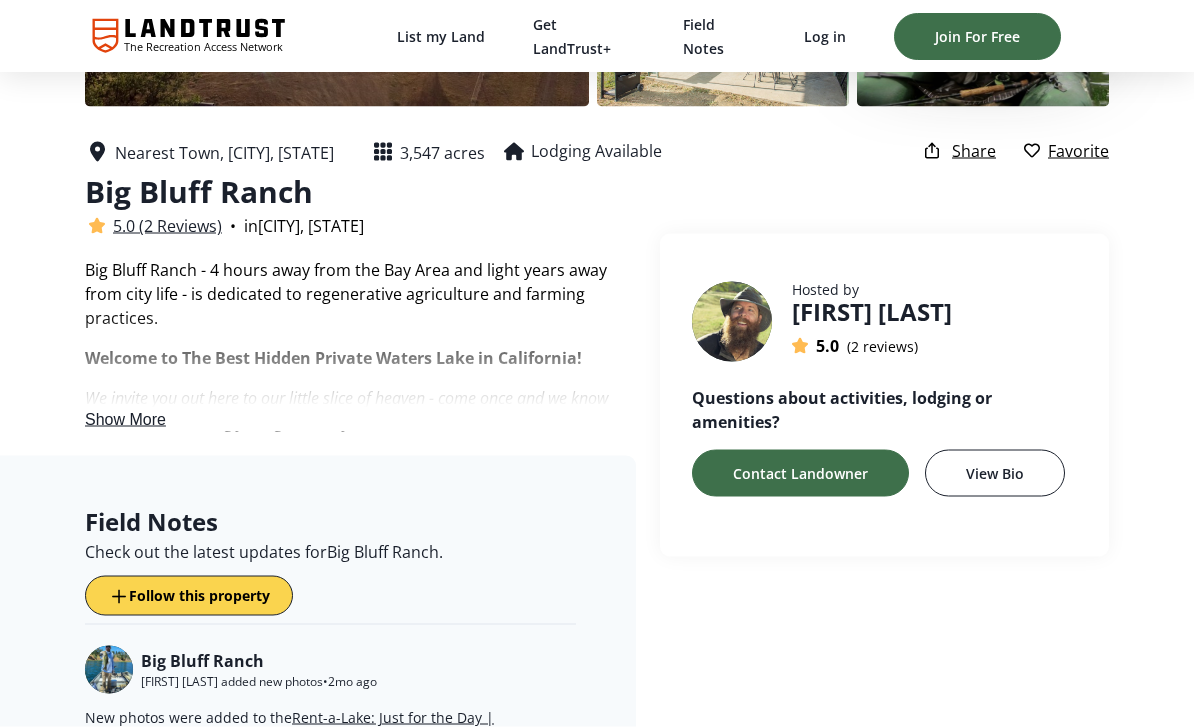 click on "Show More" at bounding box center [125, 420] 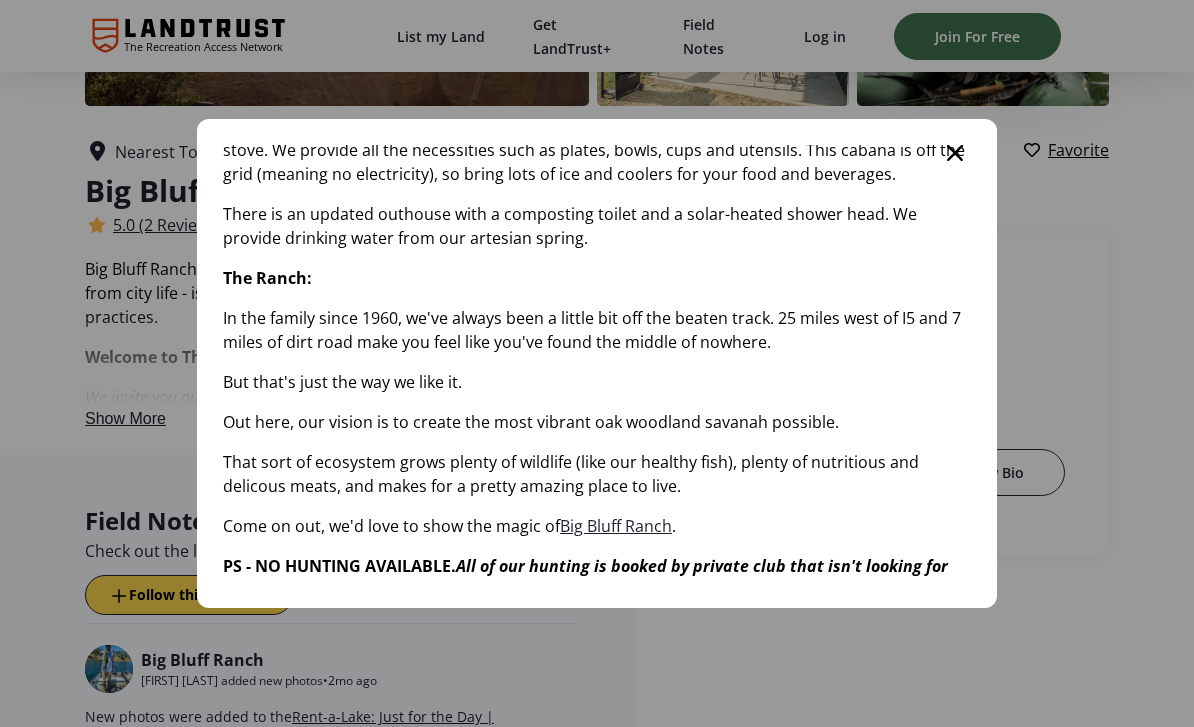 scroll, scrollTop: 807, scrollLeft: 0, axis: vertical 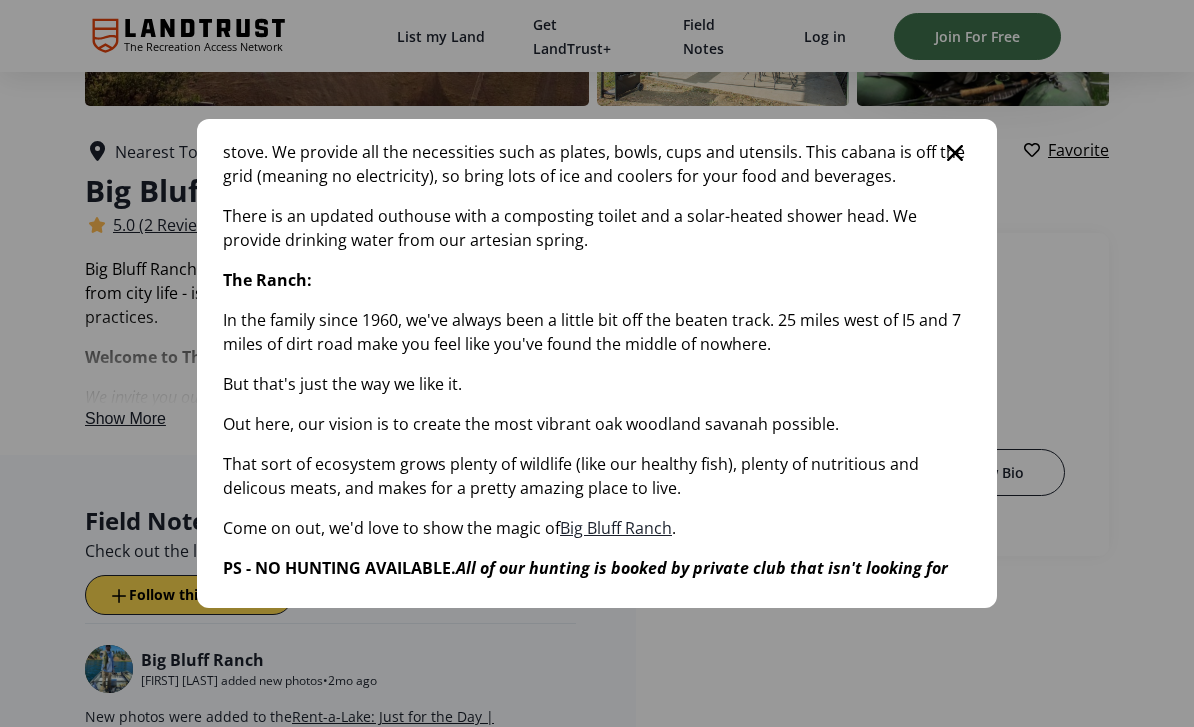 click at bounding box center (955, 153) 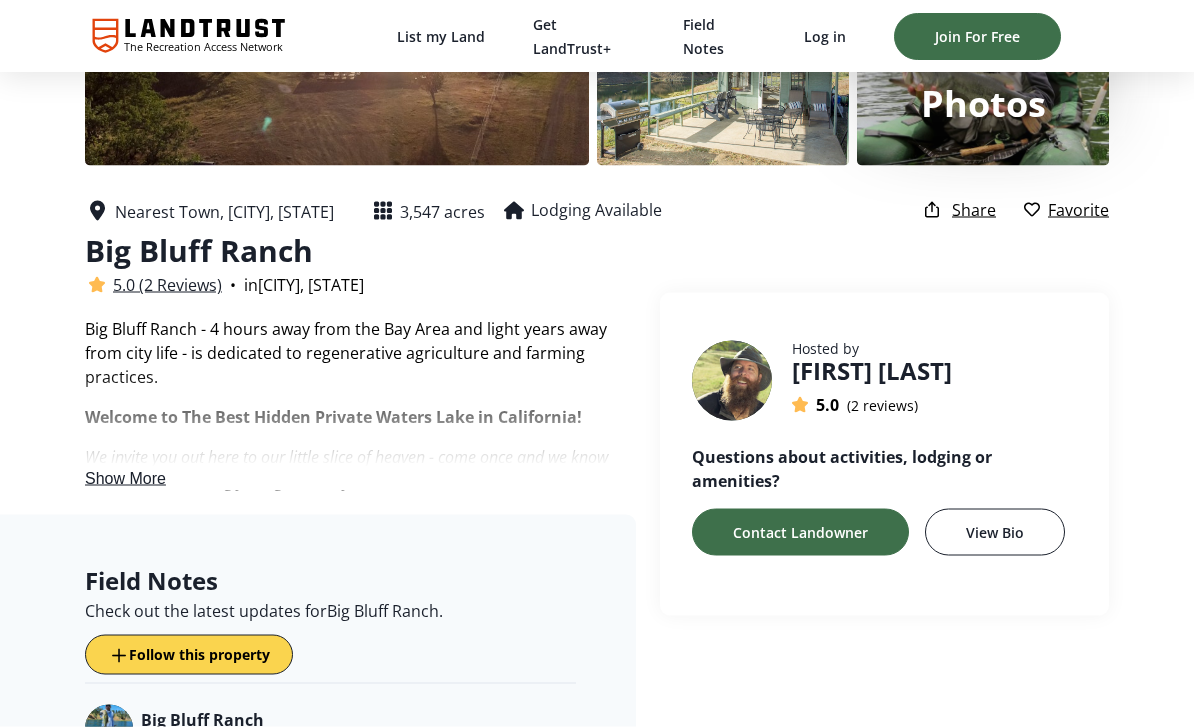scroll, scrollTop: 295, scrollLeft: 0, axis: vertical 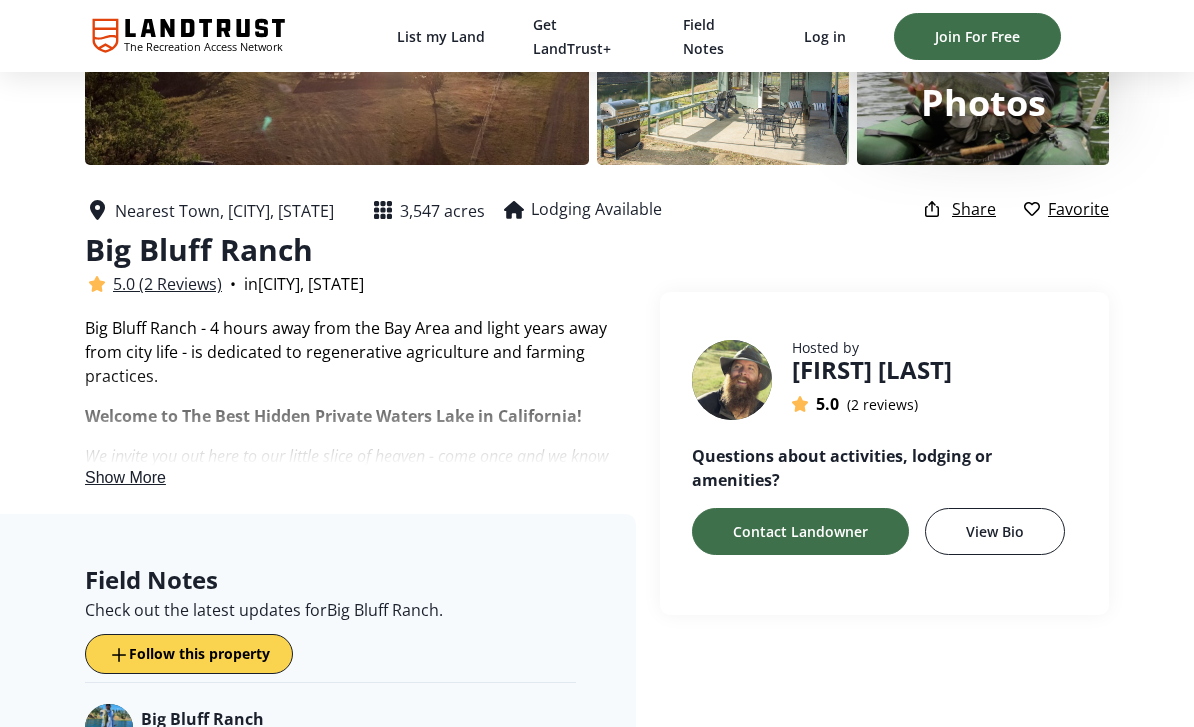 click on "Show More" at bounding box center (125, 477) 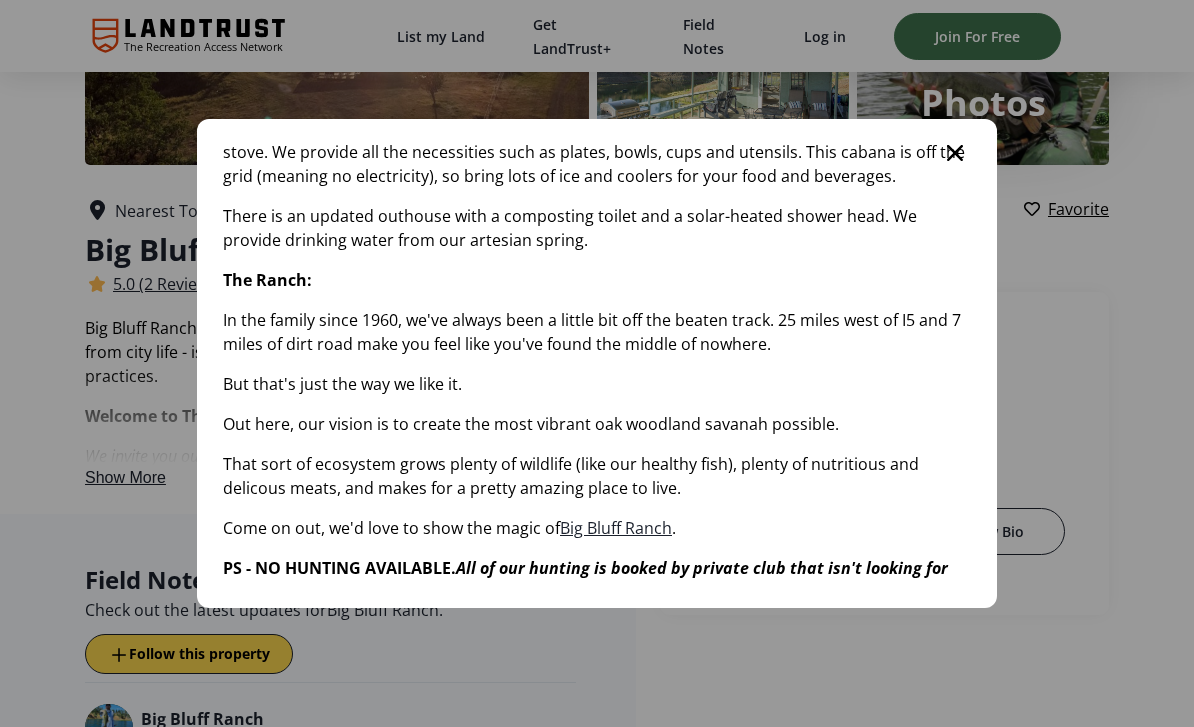click 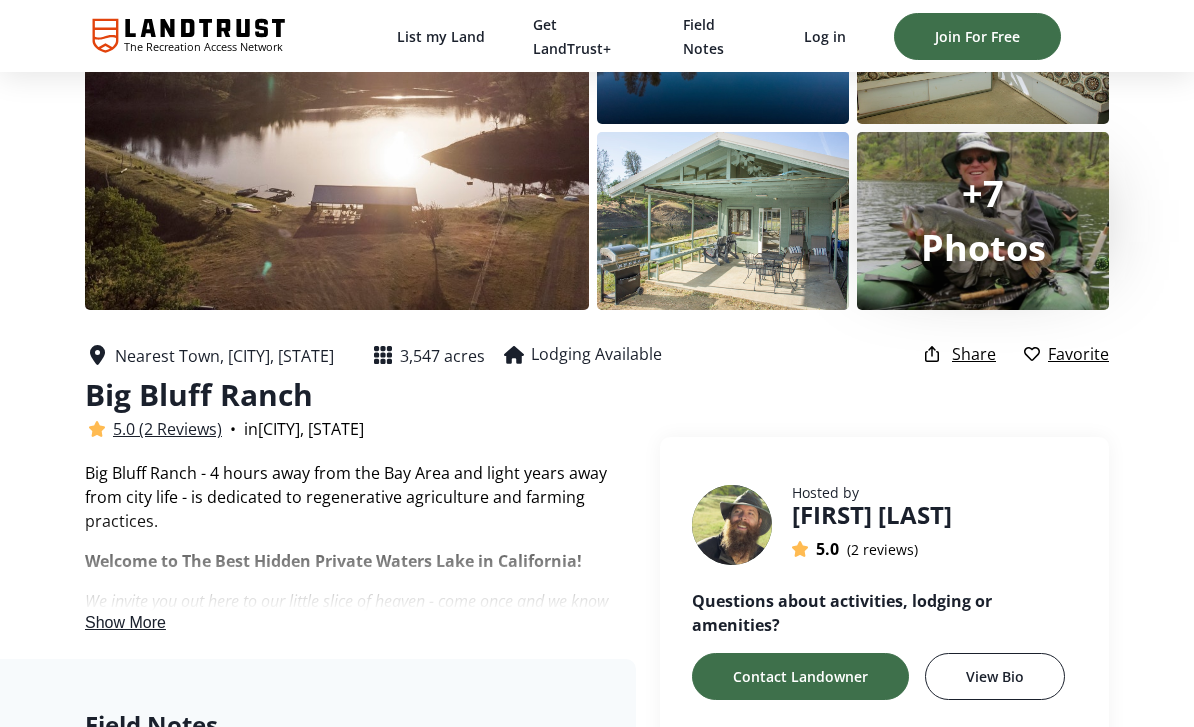 scroll, scrollTop: 0, scrollLeft: 0, axis: both 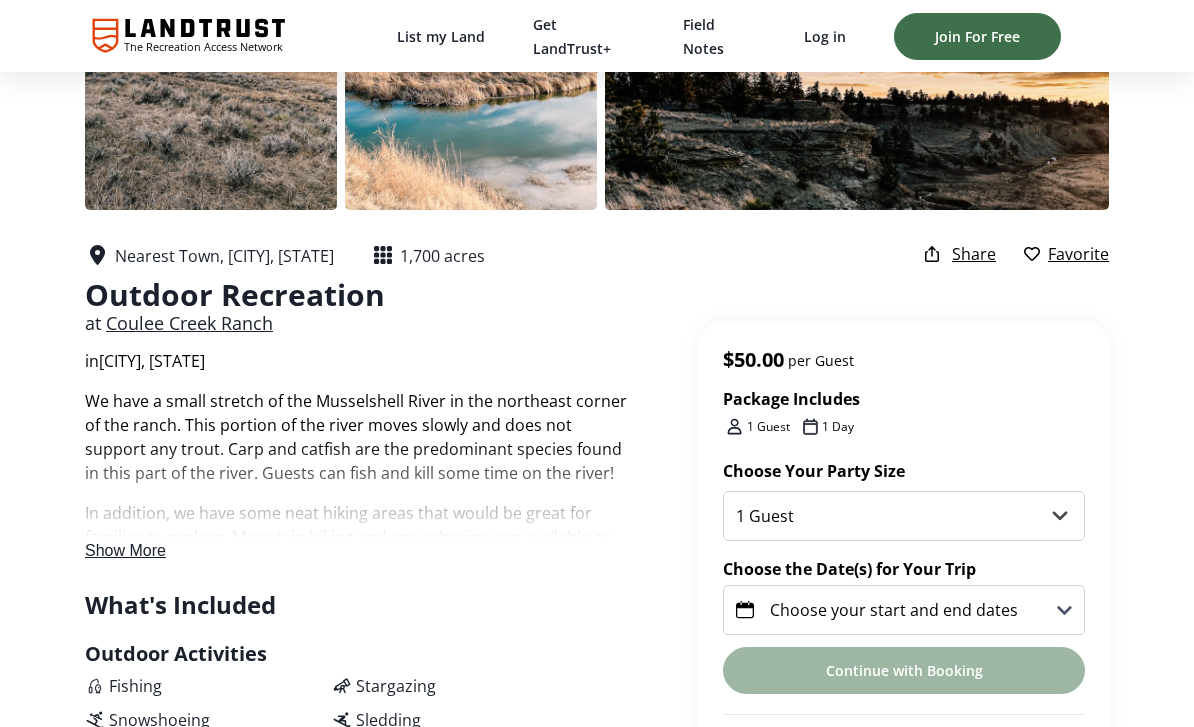 click on "Show More" at bounding box center (125, 550) 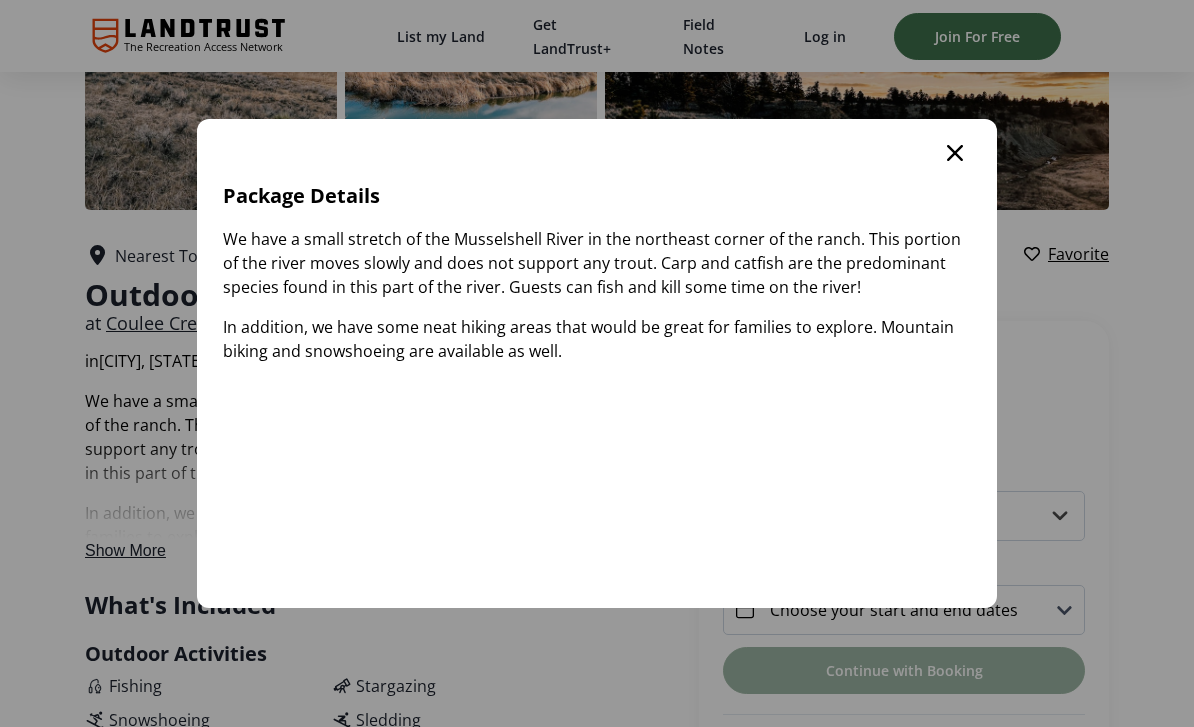 scroll, scrollTop: 0, scrollLeft: 0, axis: both 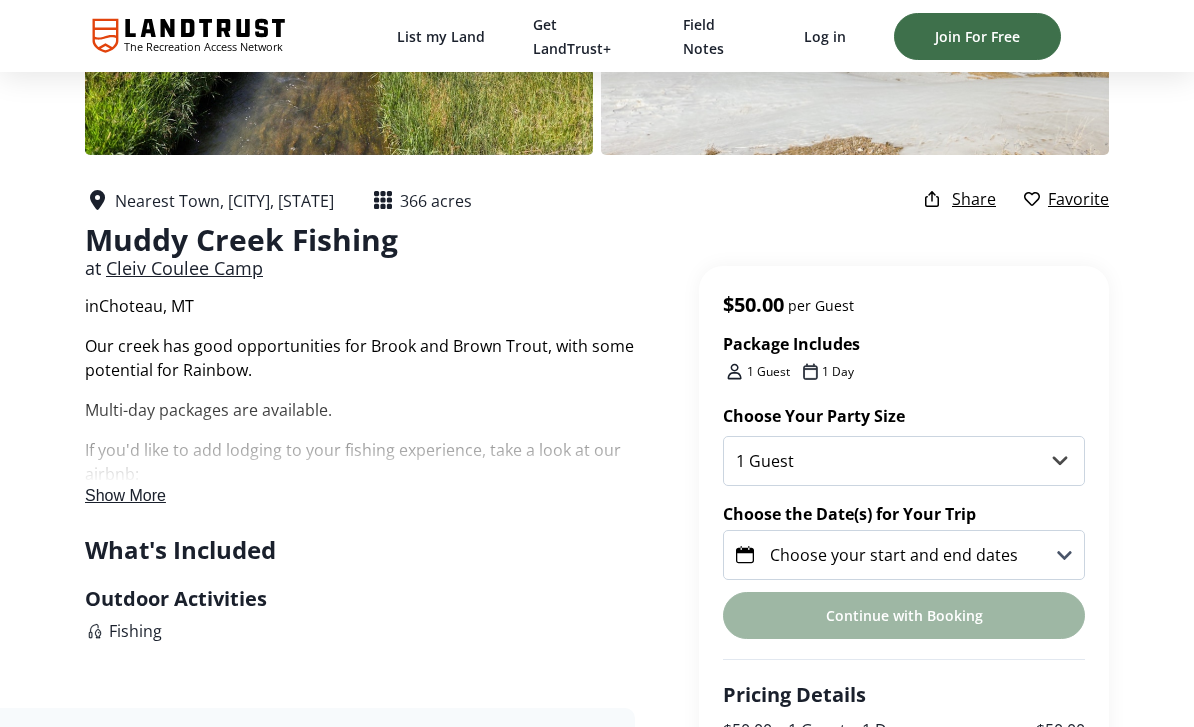 click on "Show More" at bounding box center (125, 495) 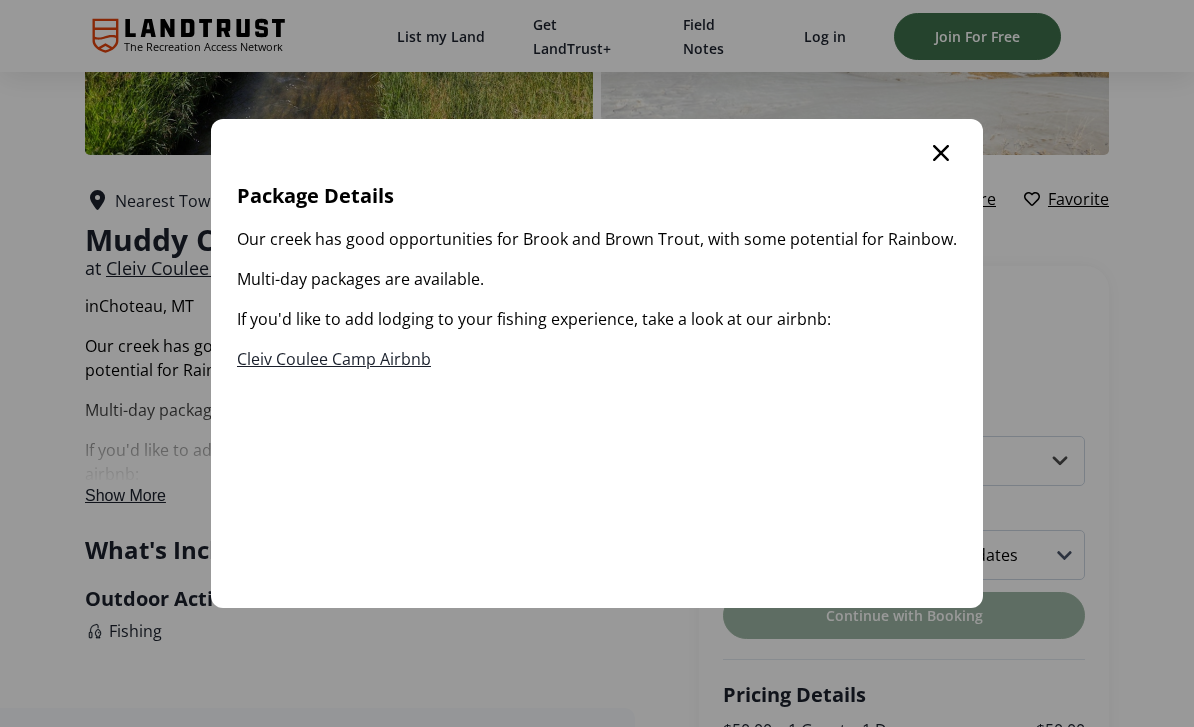 scroll, scrollTop: 0, scrollLeft: 0, axis: both 